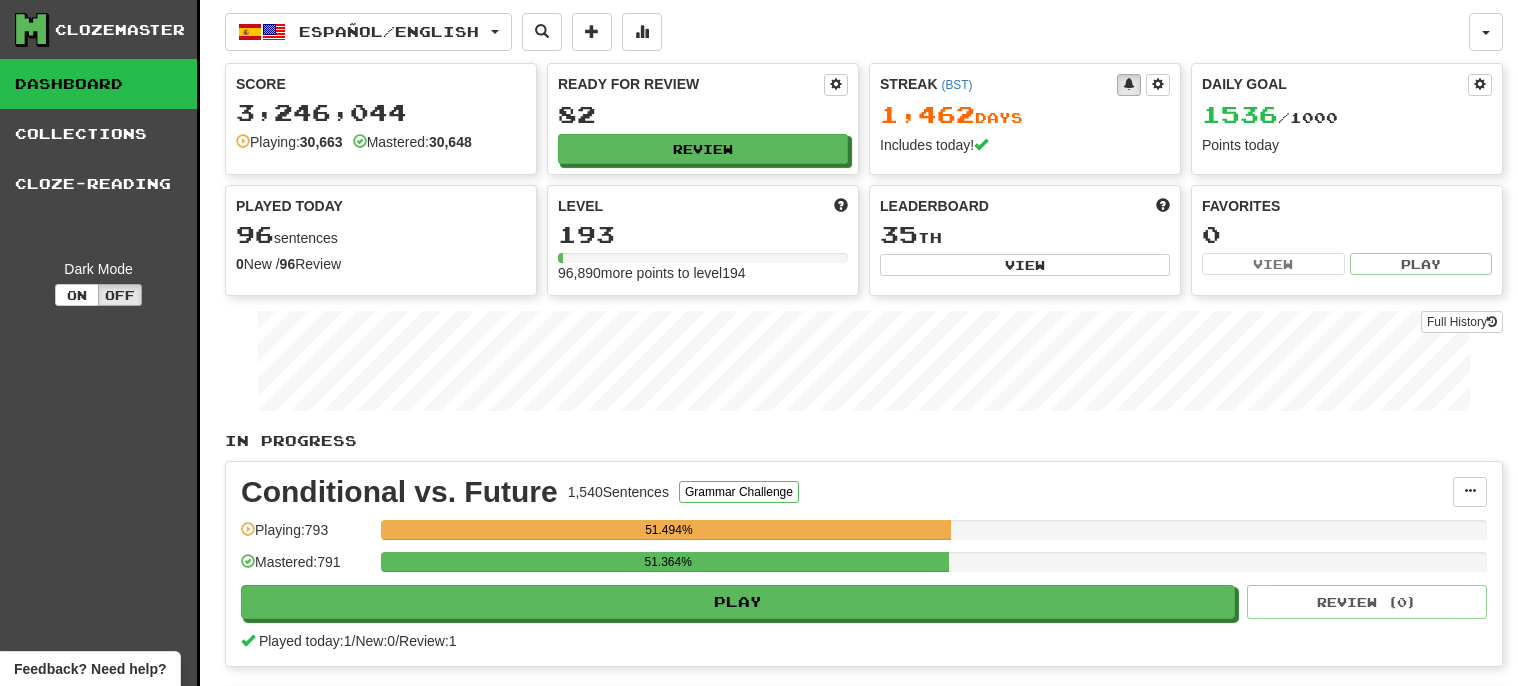 scroll, scrollTop: 0, scrollLeft: 0, axis: both 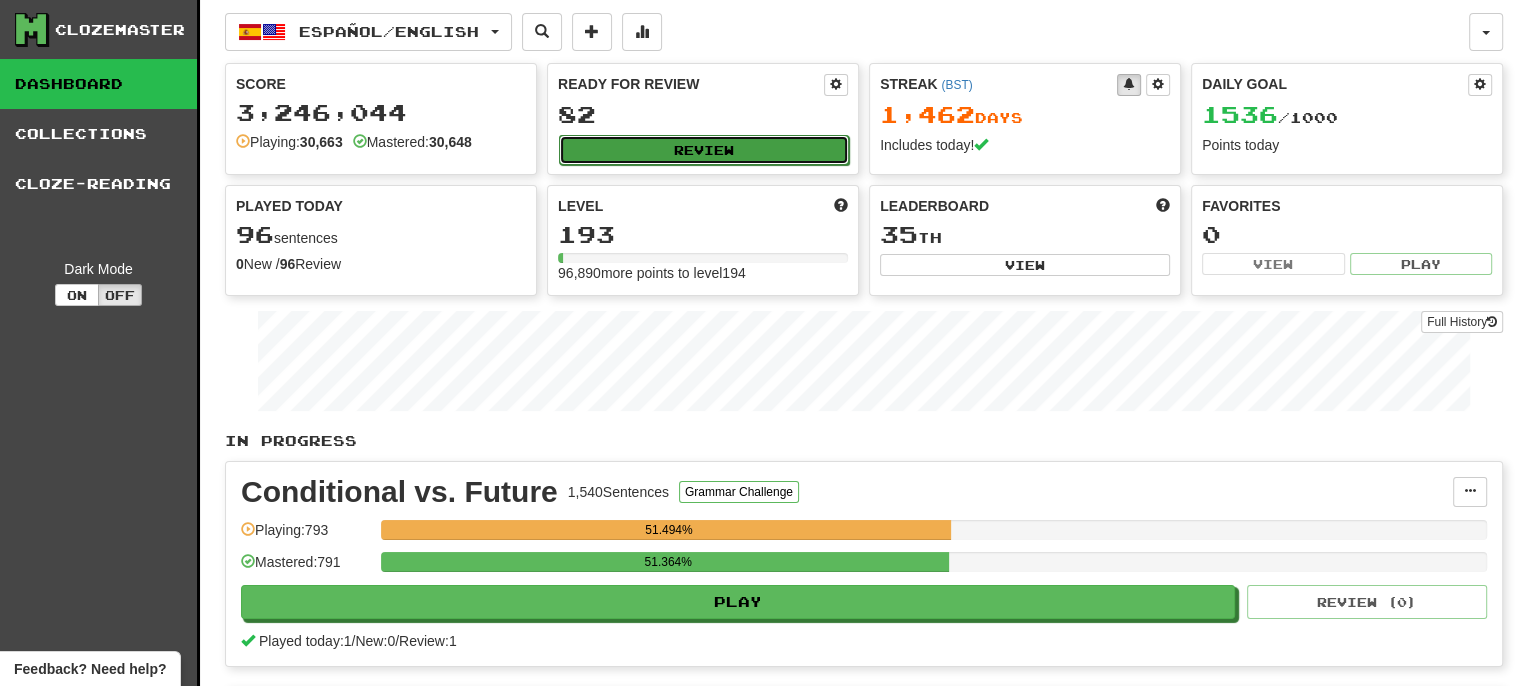 click on "Review" at bounding box center (704, 150) 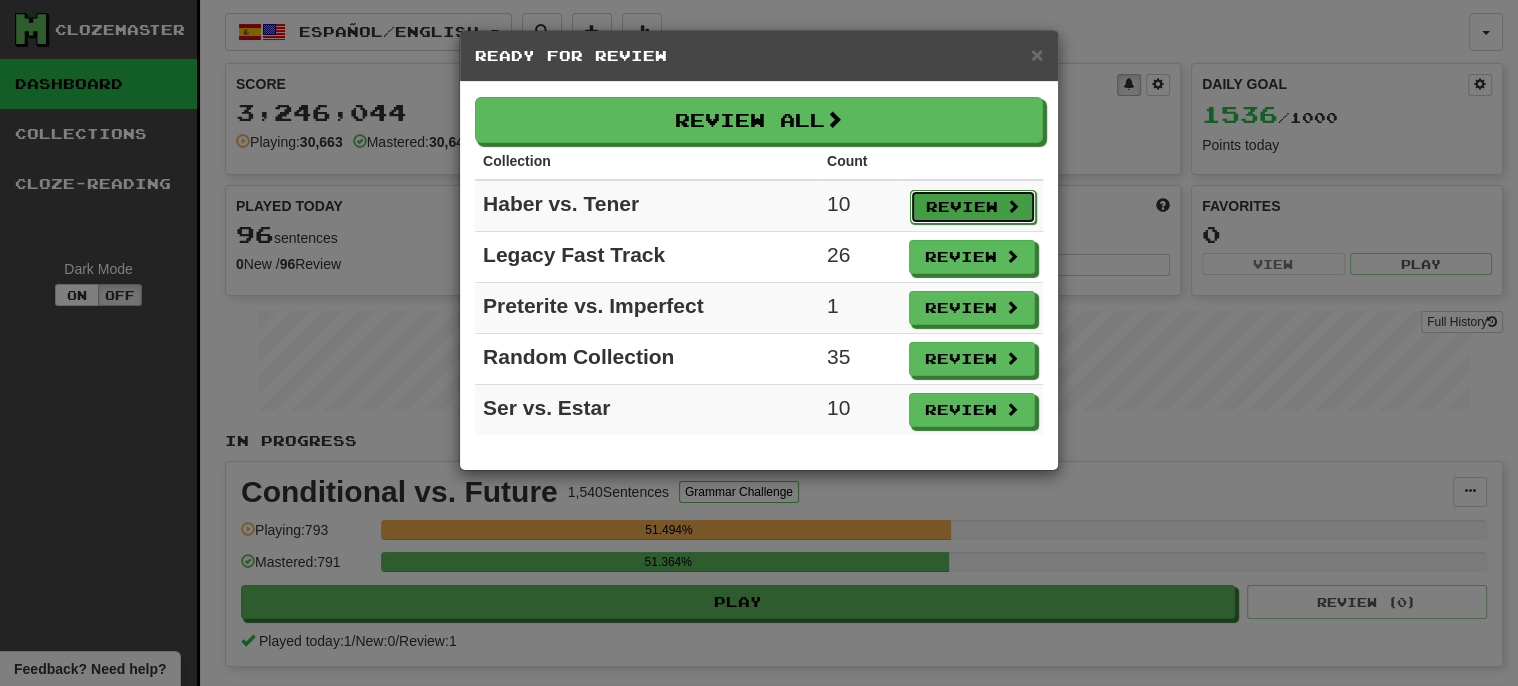 click on "Review" at bounding box center [973, 207] 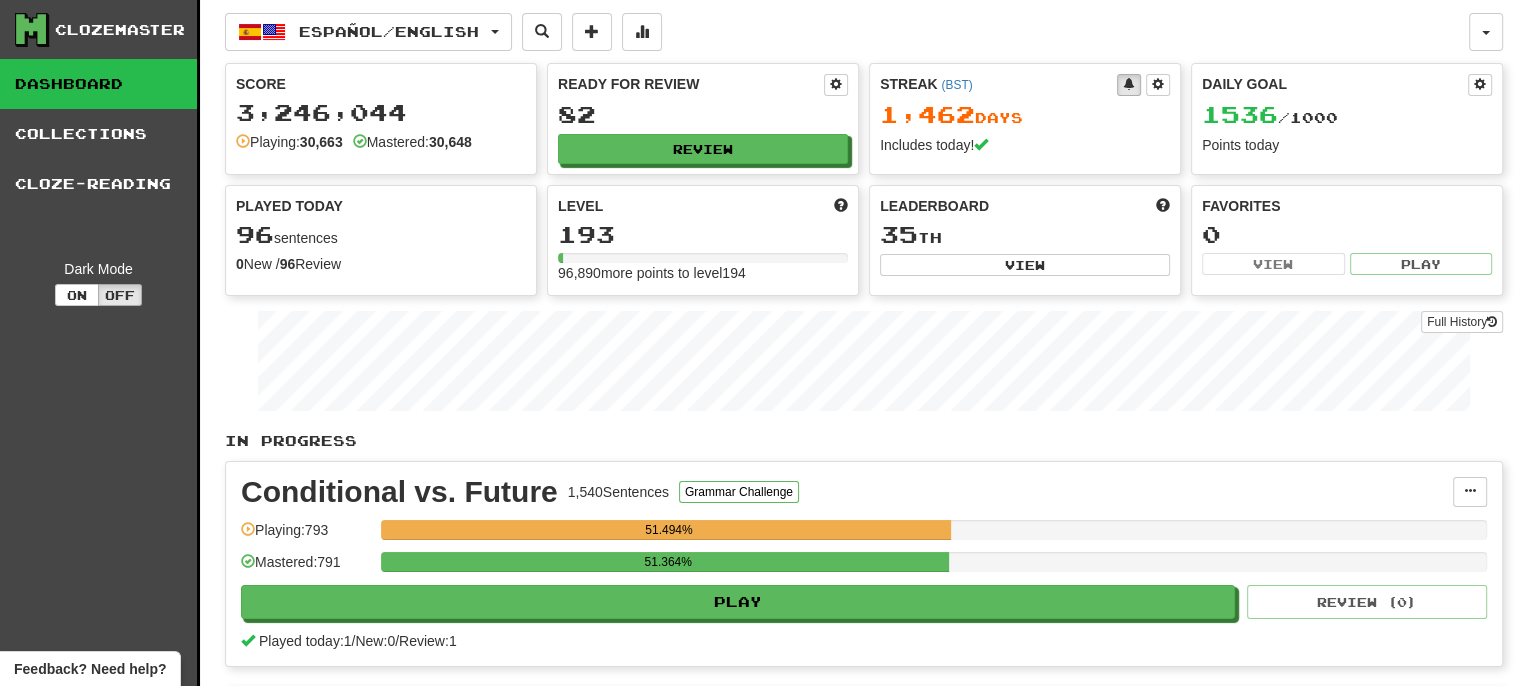 select on "***" 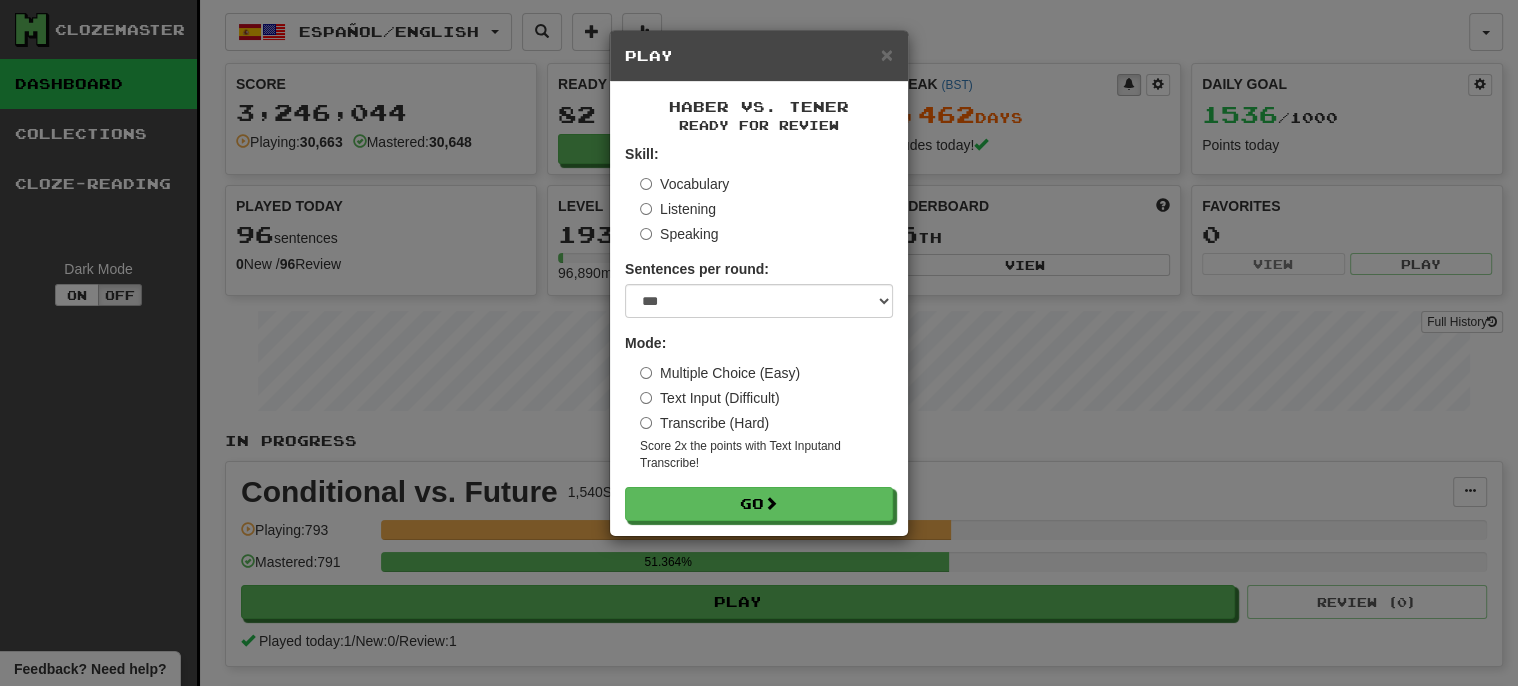 click on "Vocabulary" at bounding box center [684, 184] 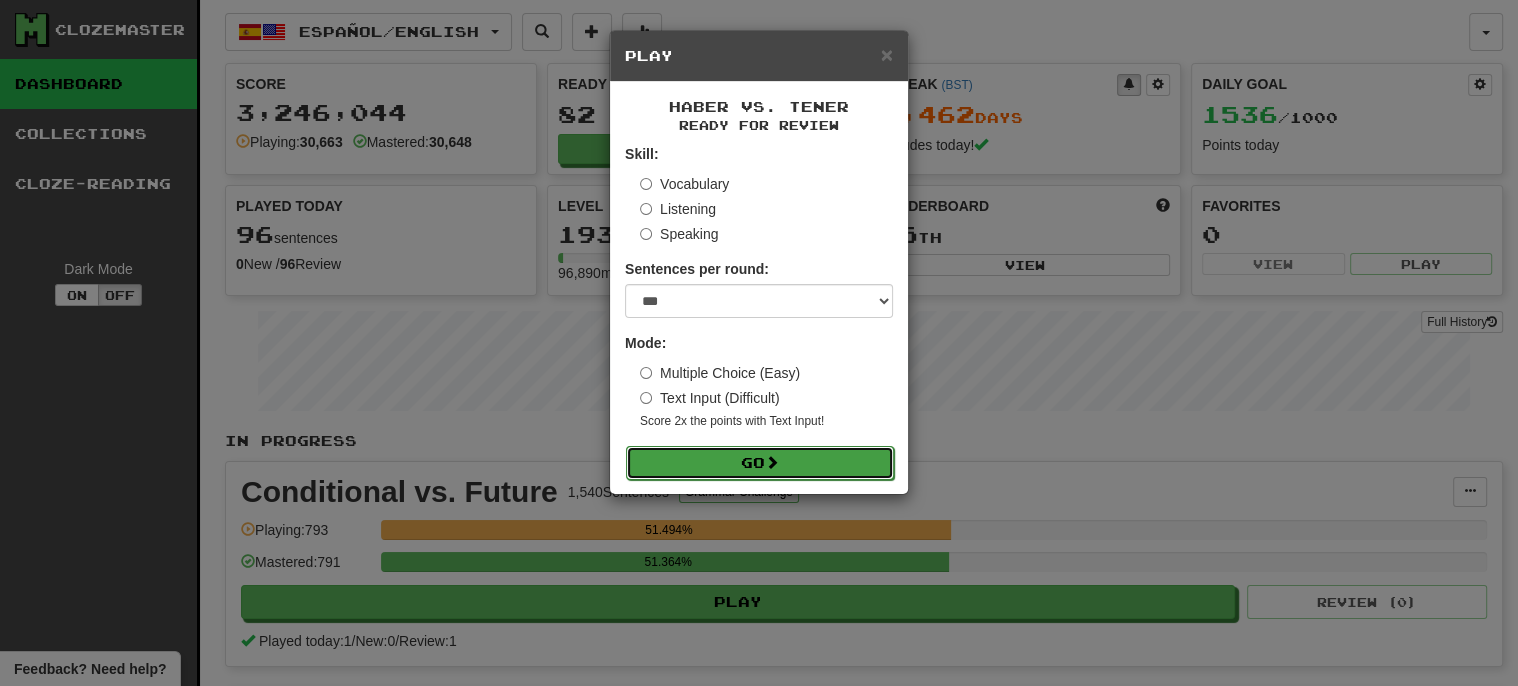 click at bounding box center [772, 462] 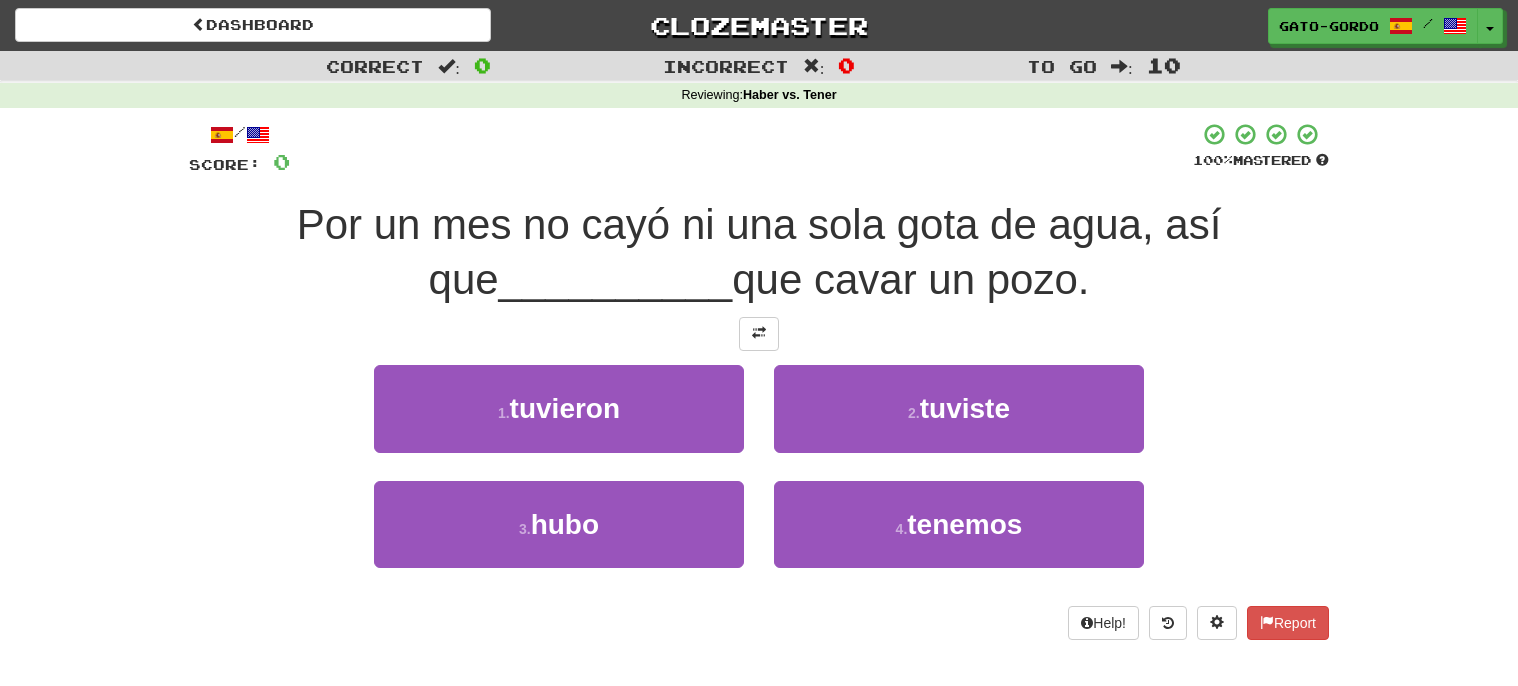 scroll, scrollTop: 0, scrollLeft: 0, axis: both 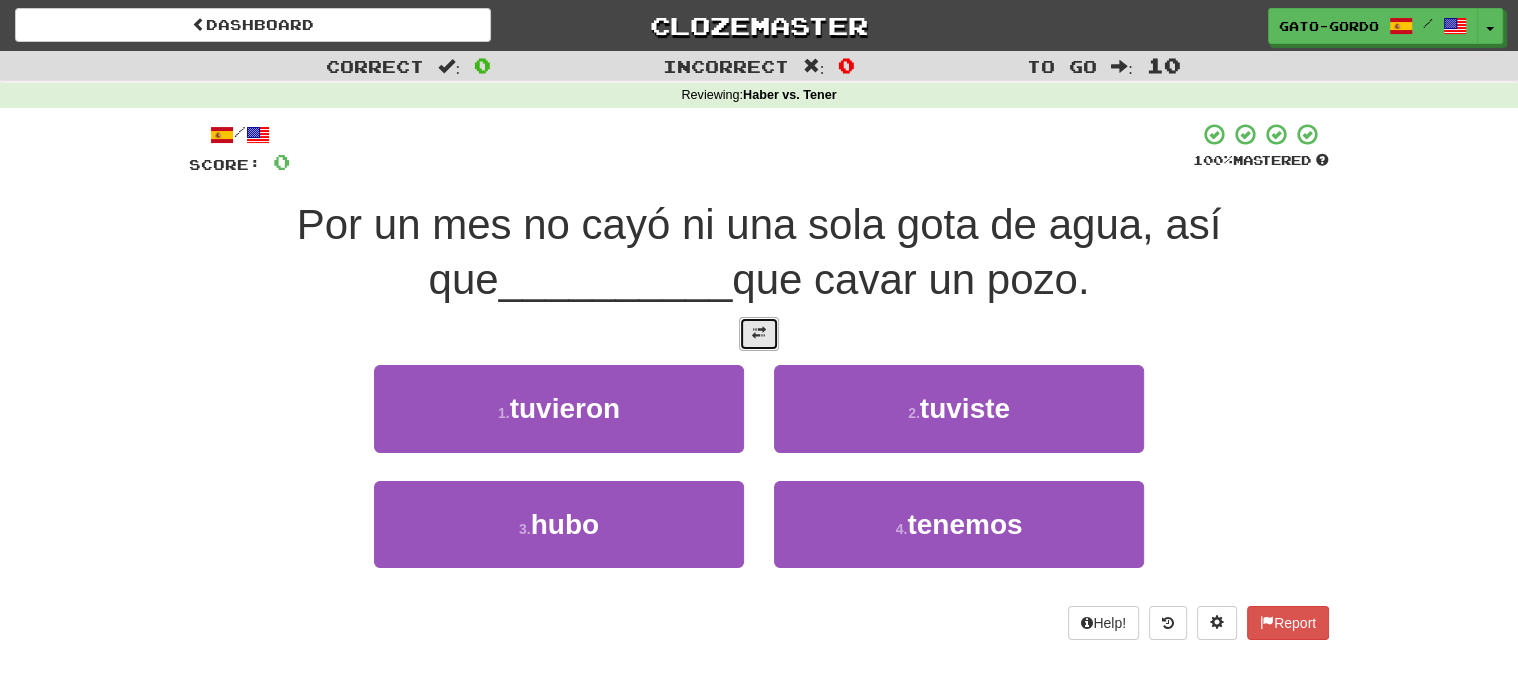 click at bounding box center (759, 333) 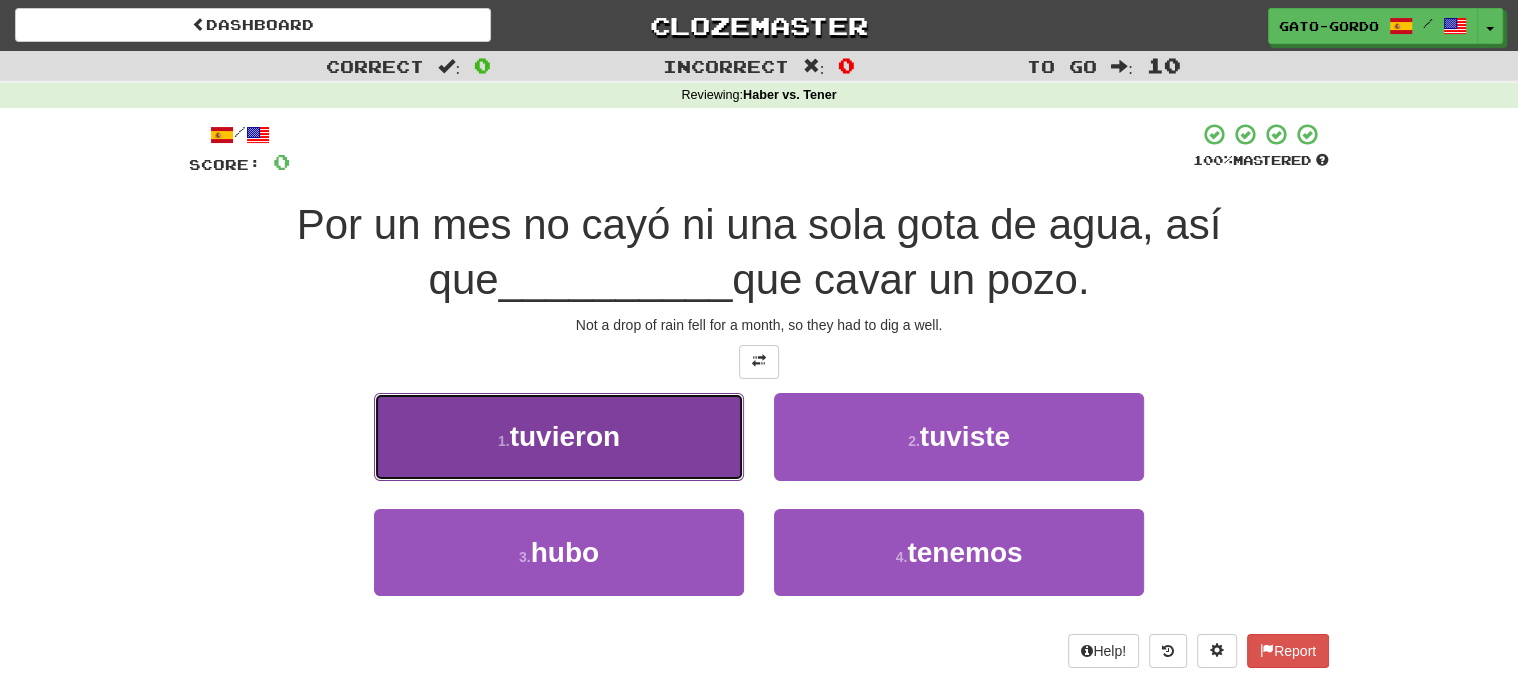 click on "1 .  tuvieron" at bounding box center (559, 436) 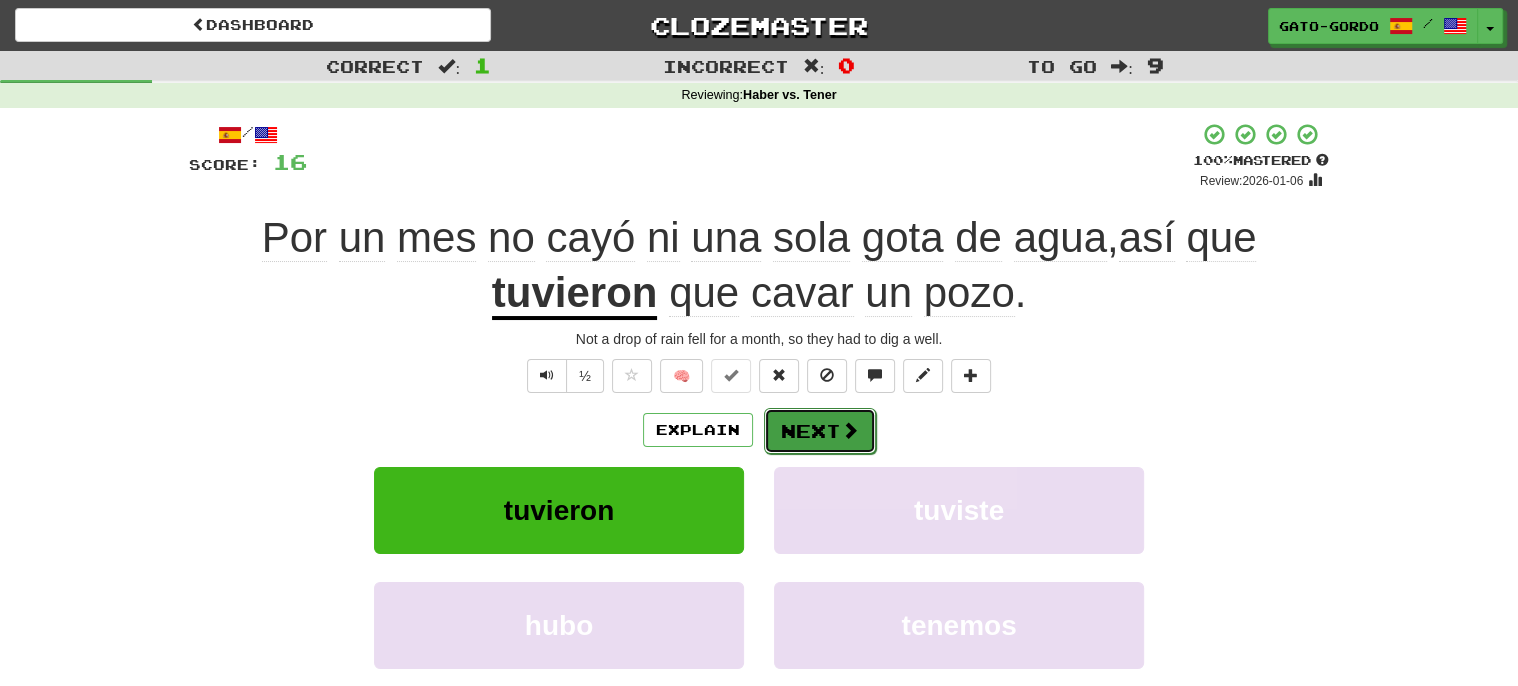 click on "Next" at bounding box center [820, 431] 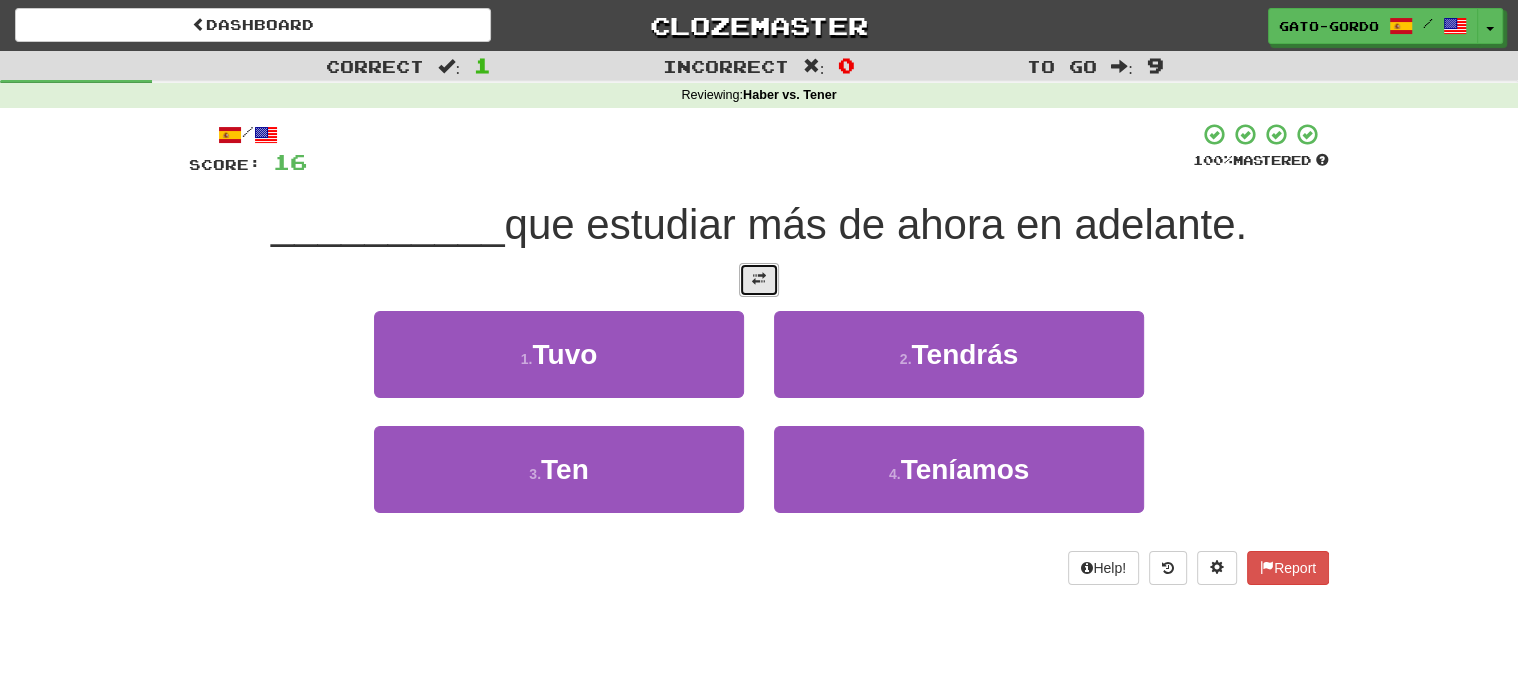 click at bounding box center (759, 279) 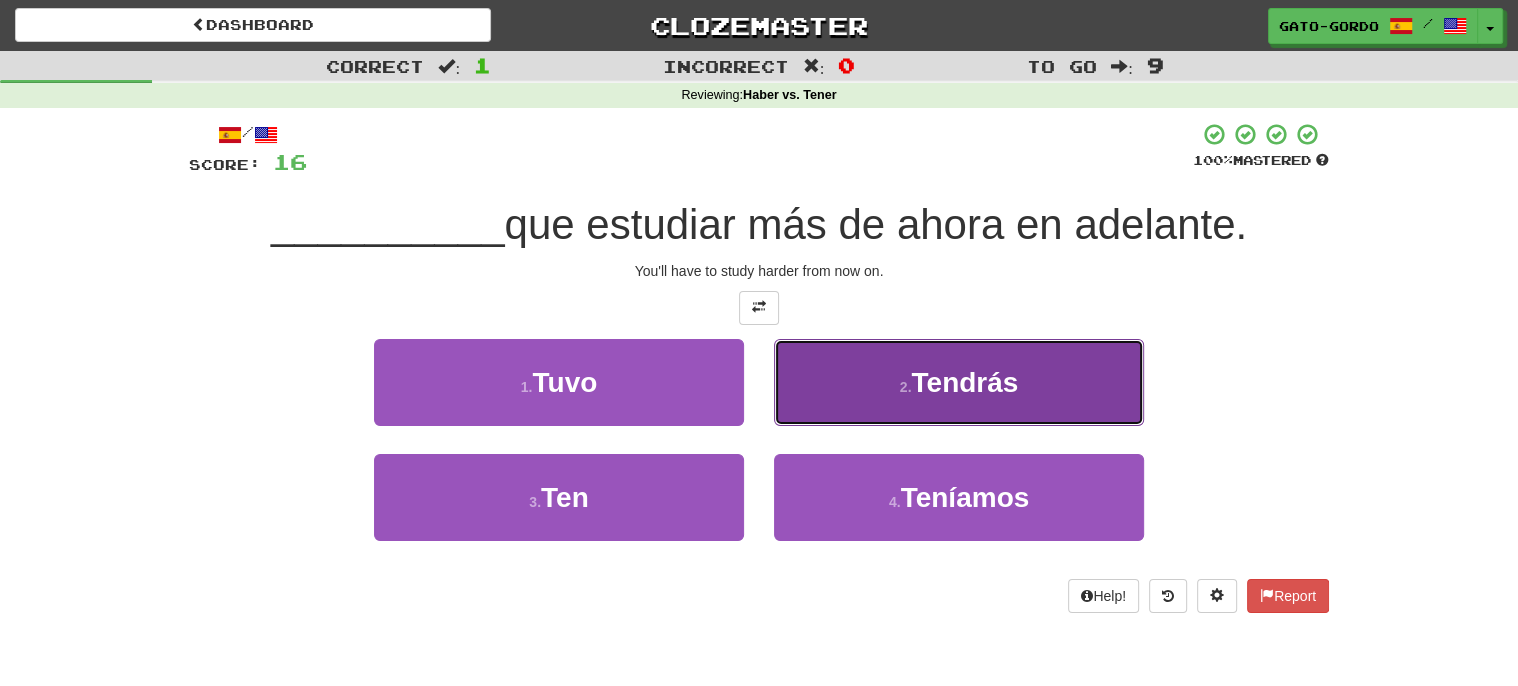 click on "Tendrás" at bounding box center [964, 382] 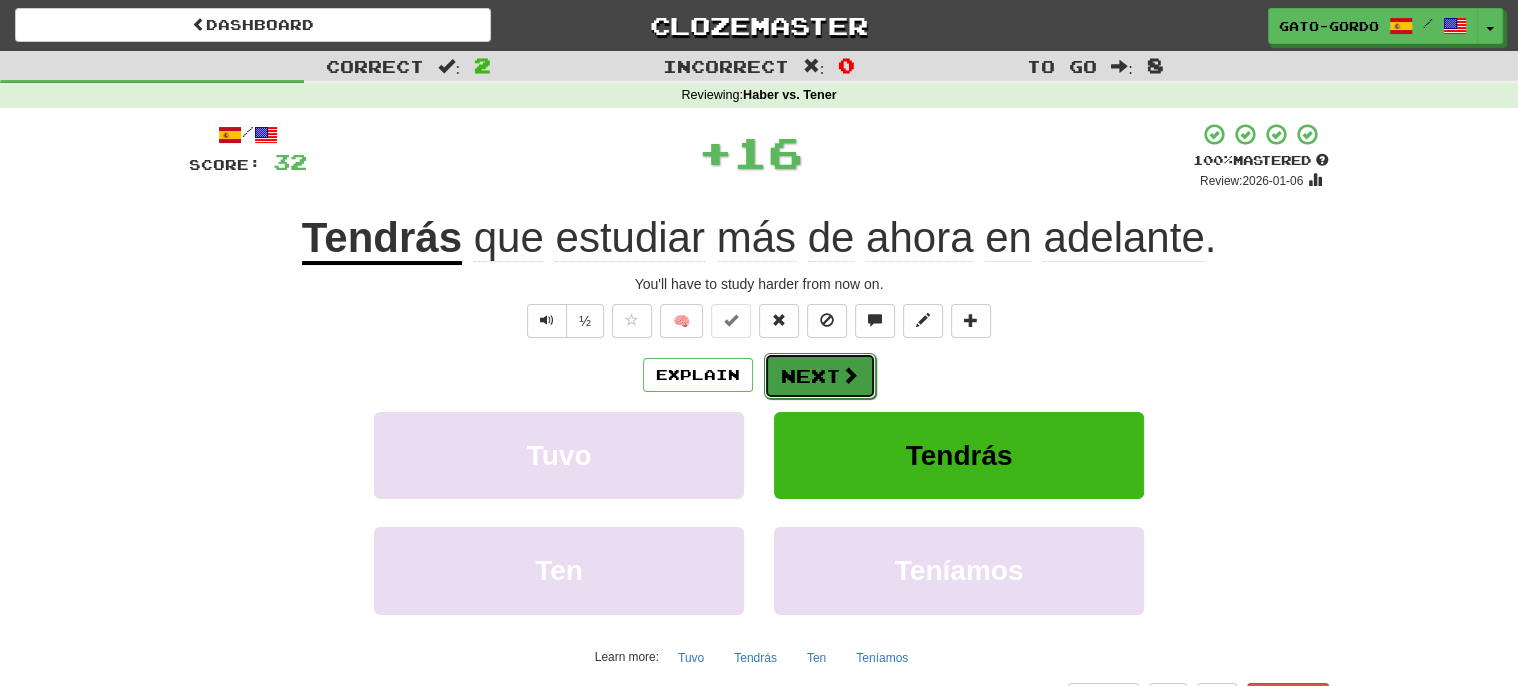 click on "Next" at bounding box center (820, 376) 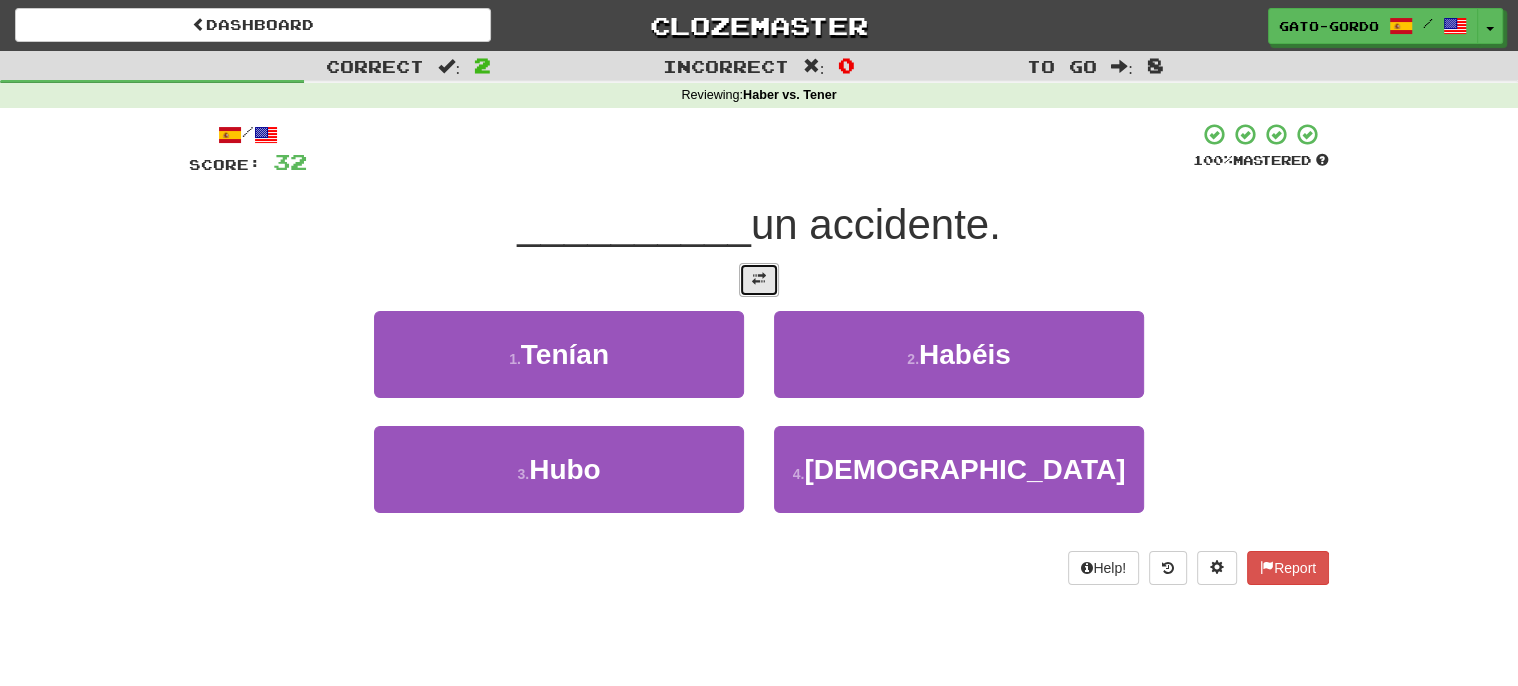 click at bounding box center (759, 280) 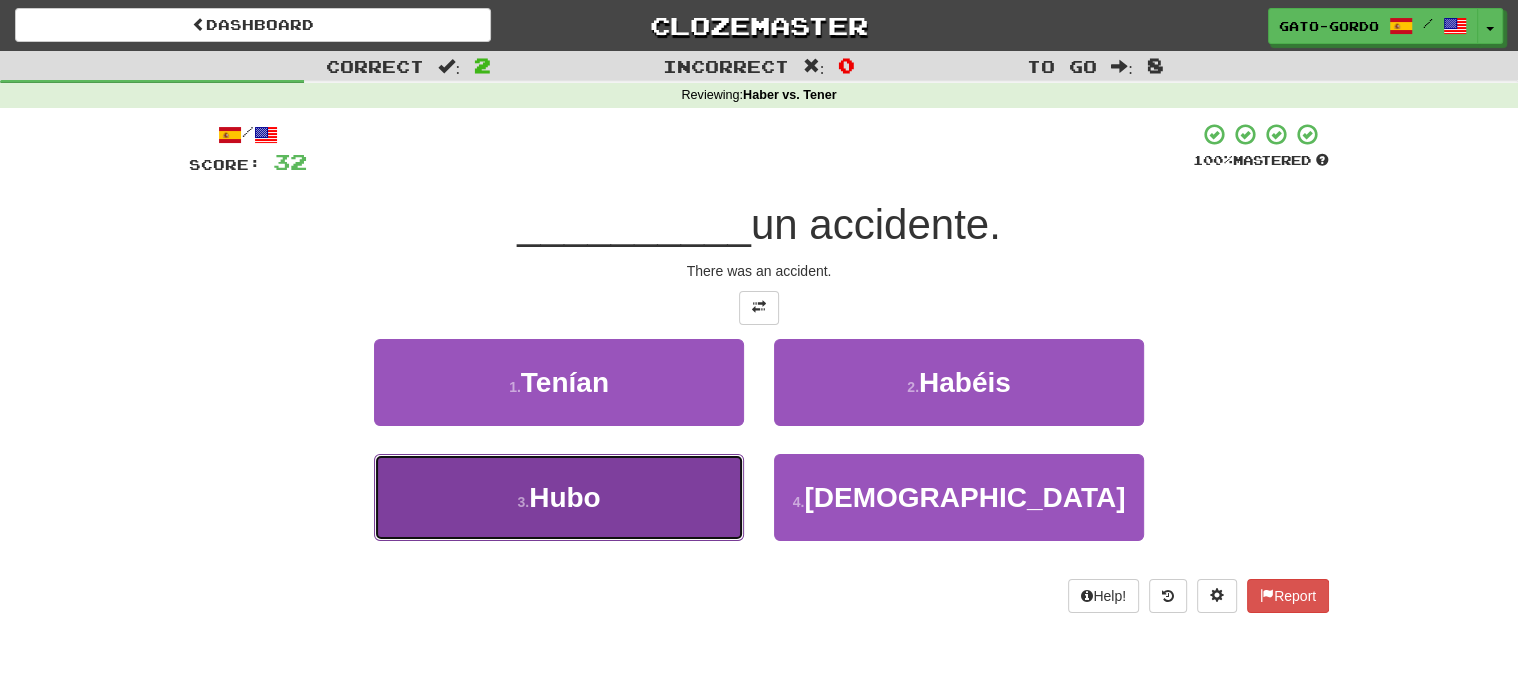 click on "3 .  Hubo" at bounding box center [559, 497] 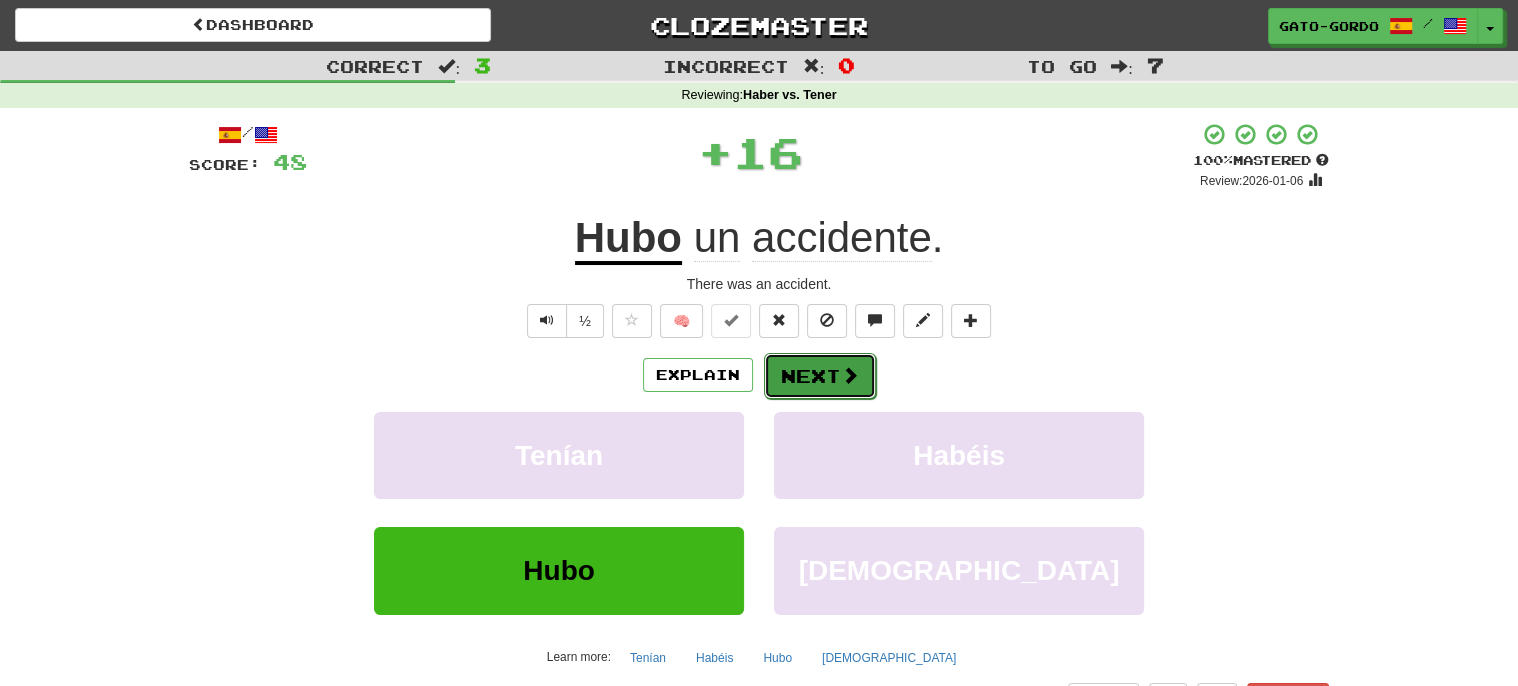 click on "Next" at bounding box center (820, 376) 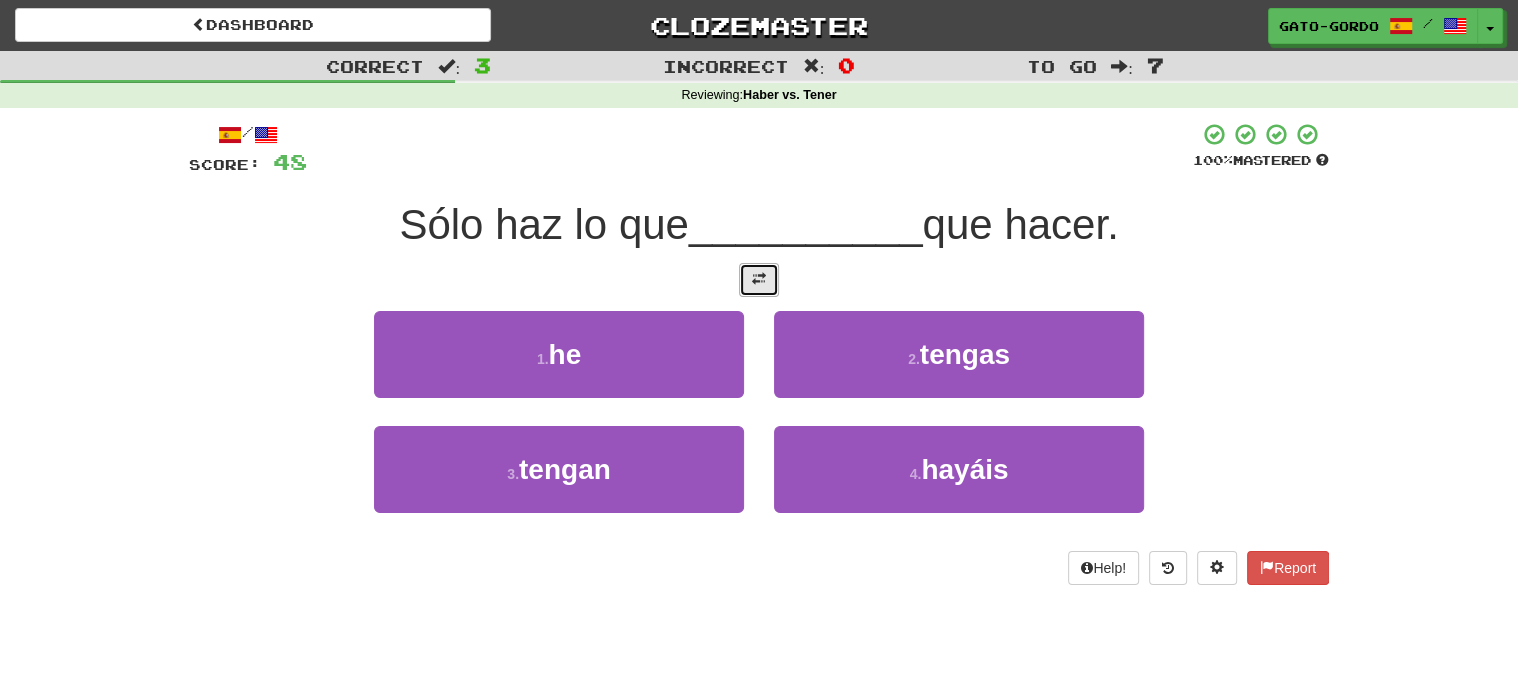 click at bounding box center [759, 279] 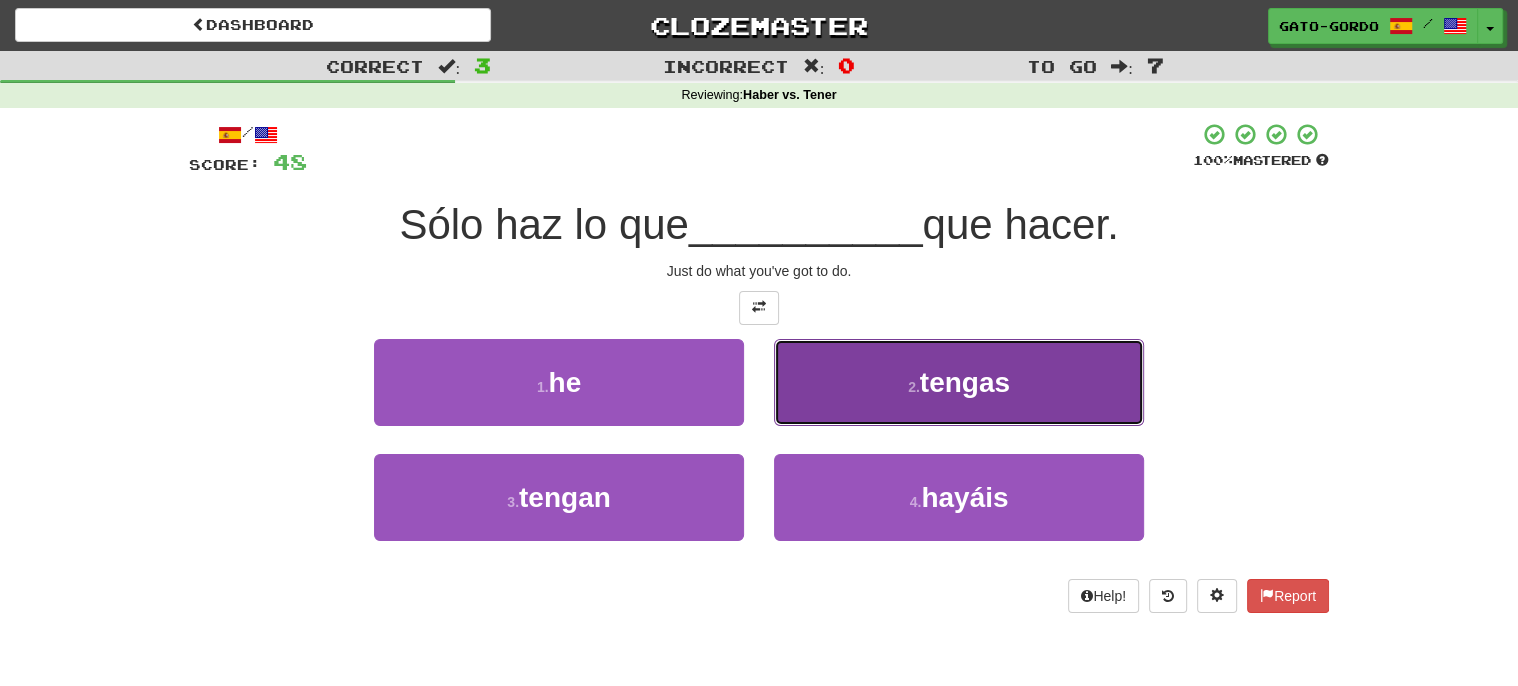 click on "tengas" at bounding box center [965, 382] 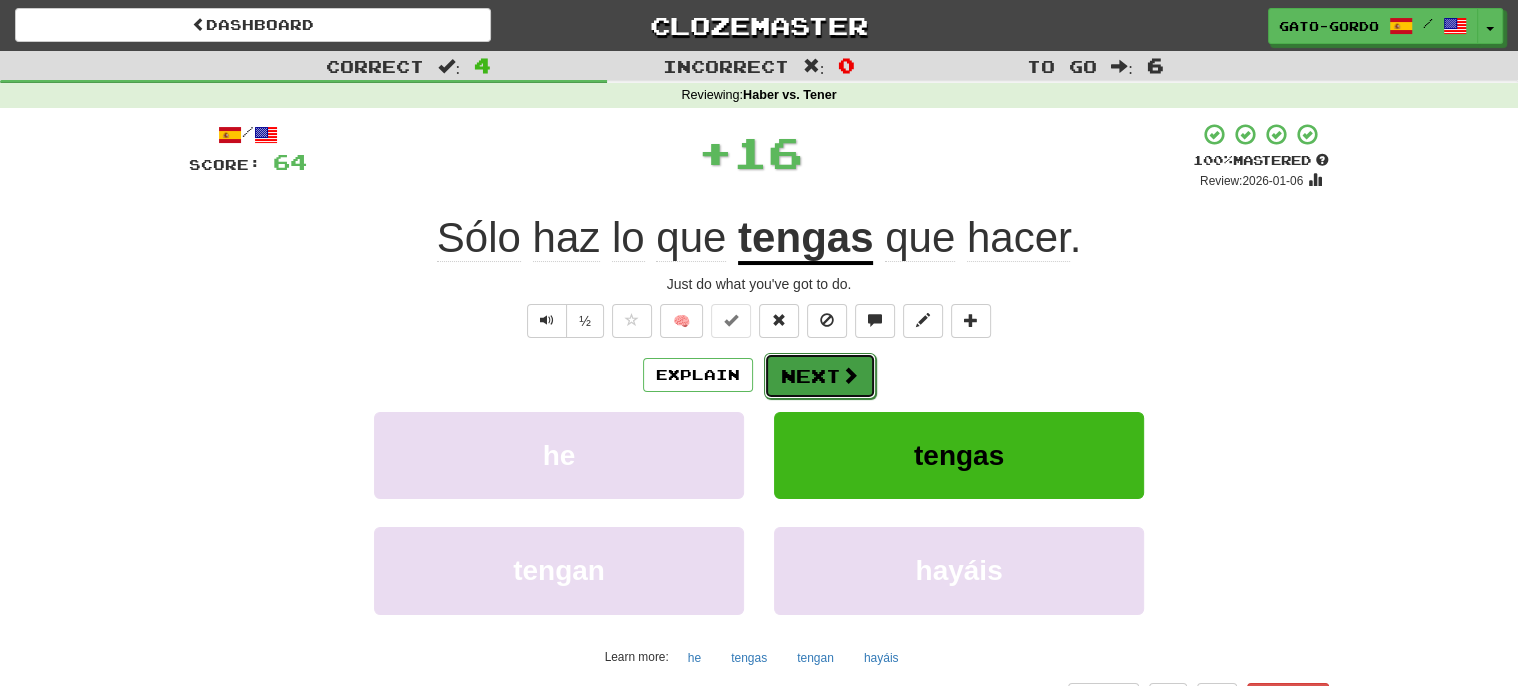 click on "Next" at bounding box center (820, 376) 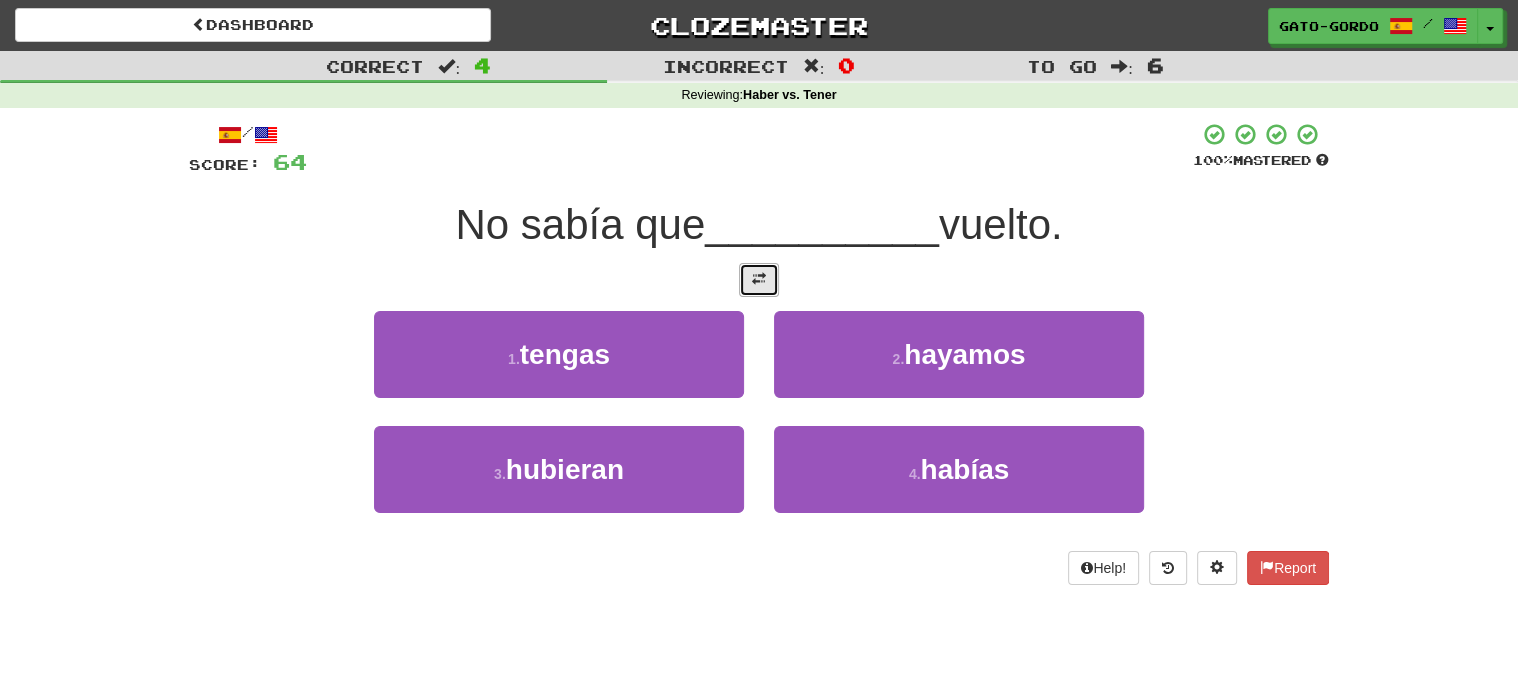 click at bounding box center [759, 280] 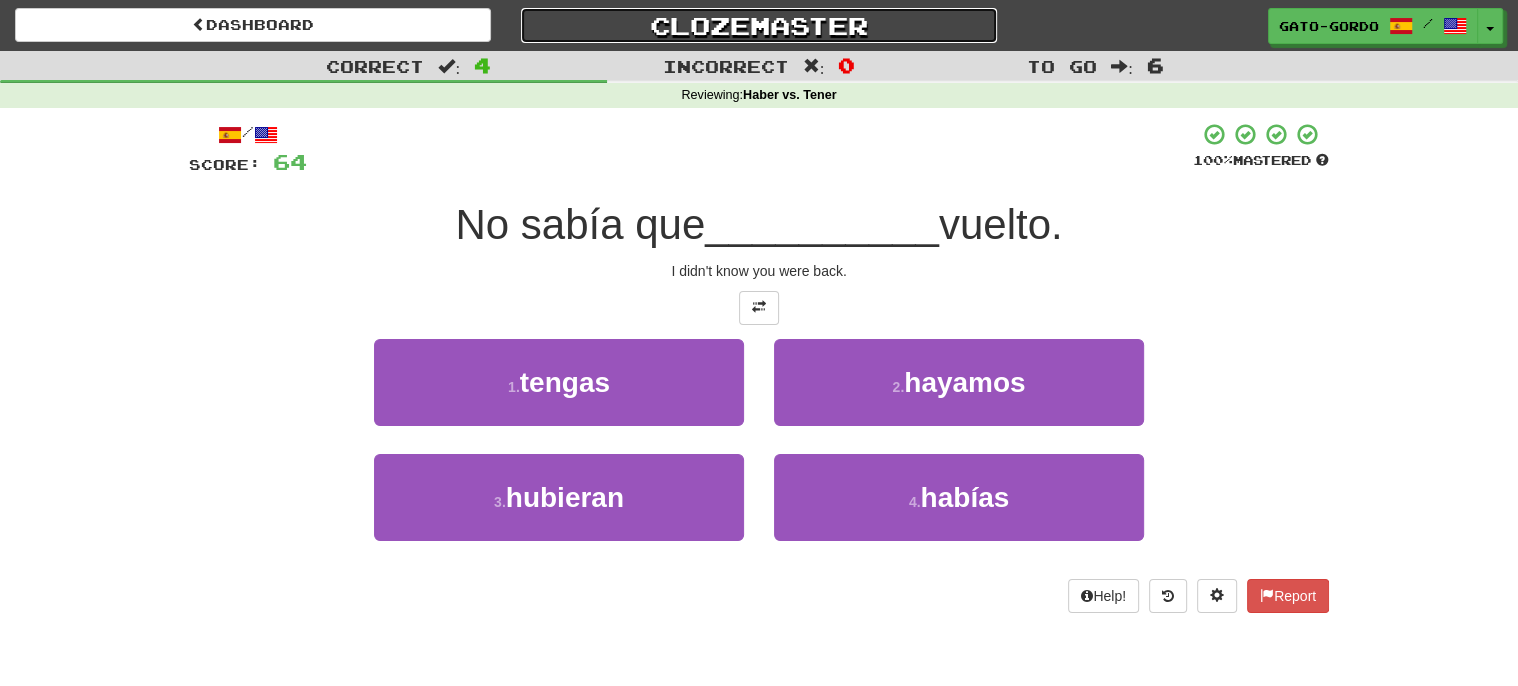 click on "Clozemaster" at bounding box center [759, 25] 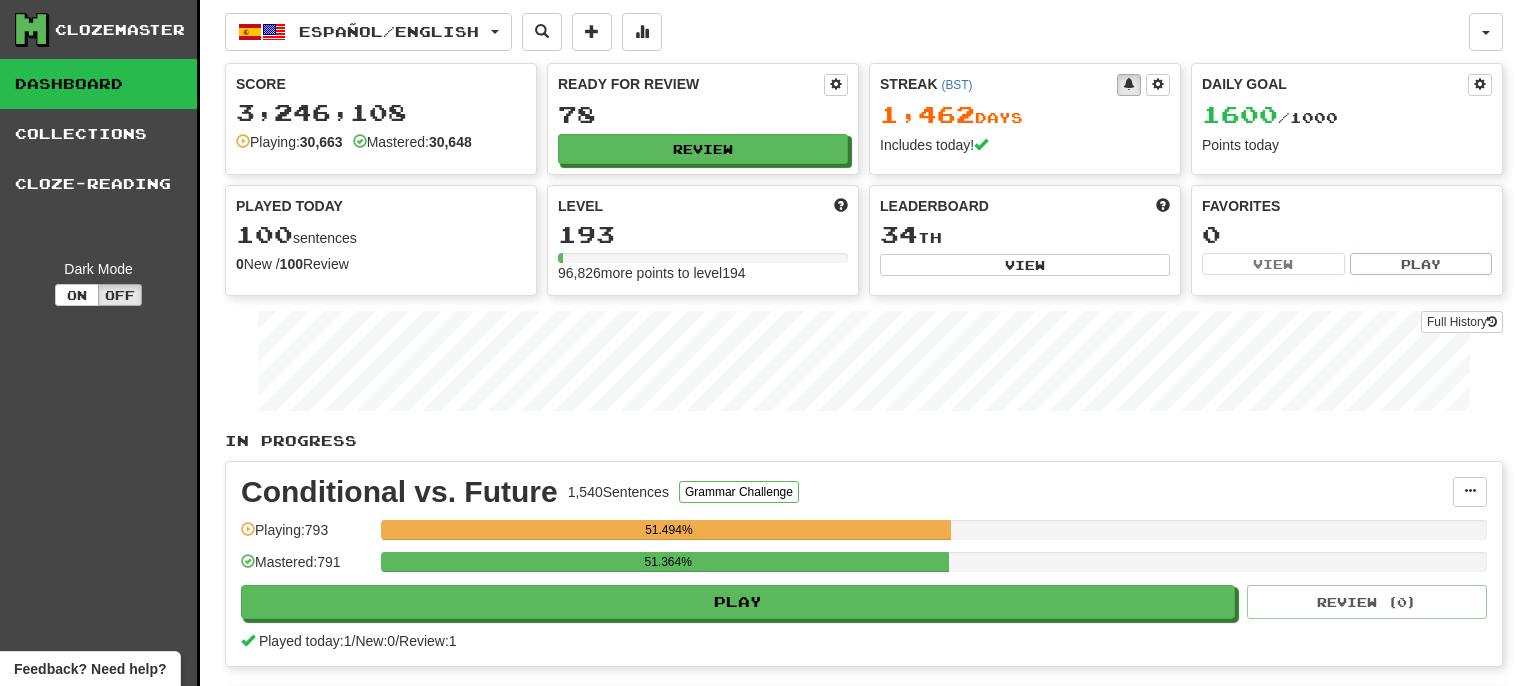 scroll, scrollTop: 0, scrollLeft: 0, axis: both 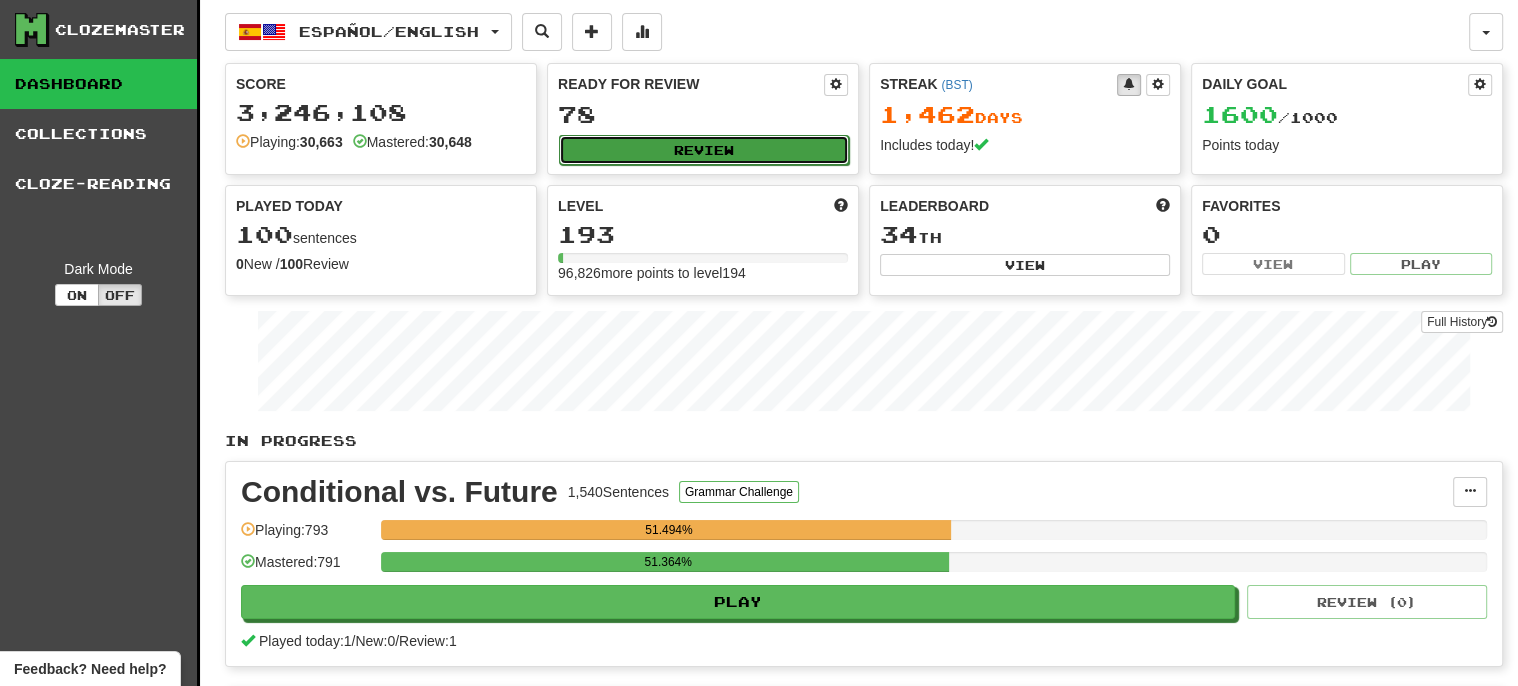 click on "Review" at bounding box center (704, 150) 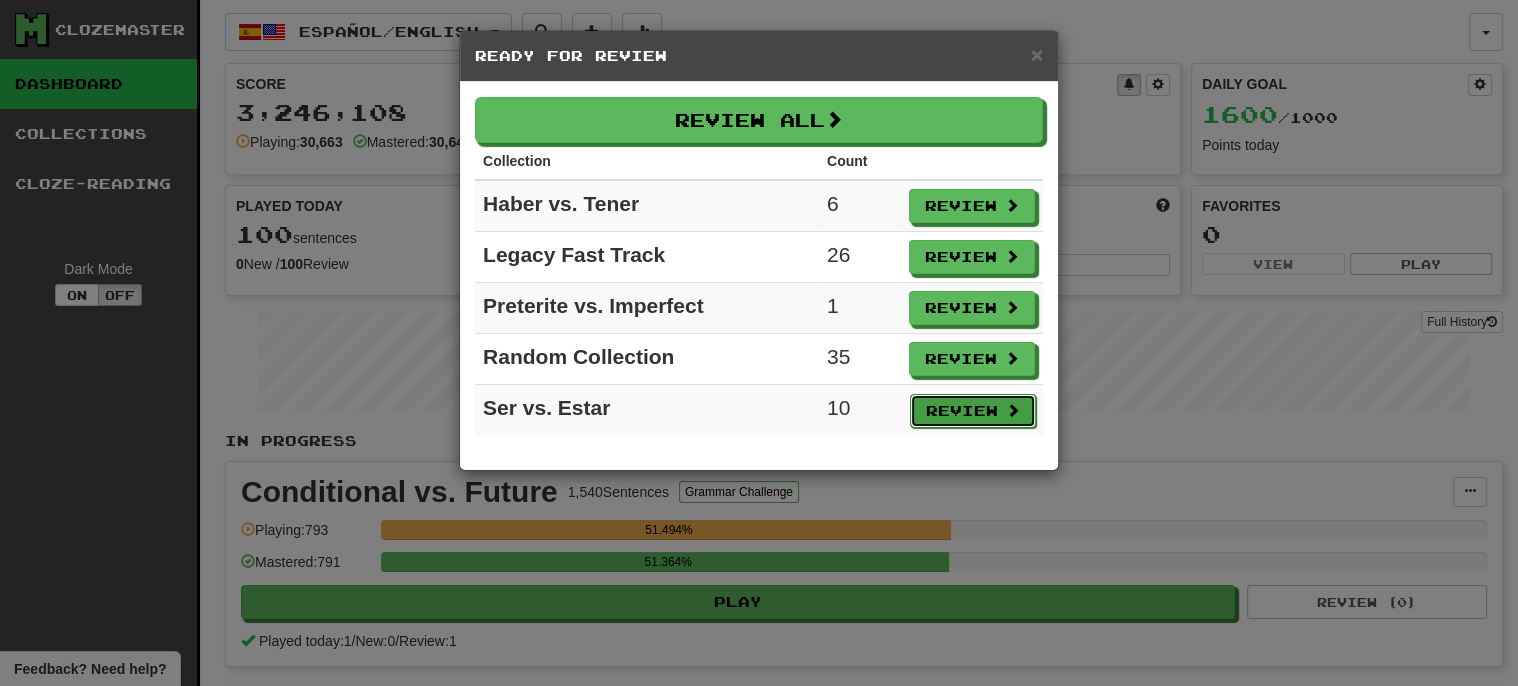 click on "Review" at bounding box center (973, 411) 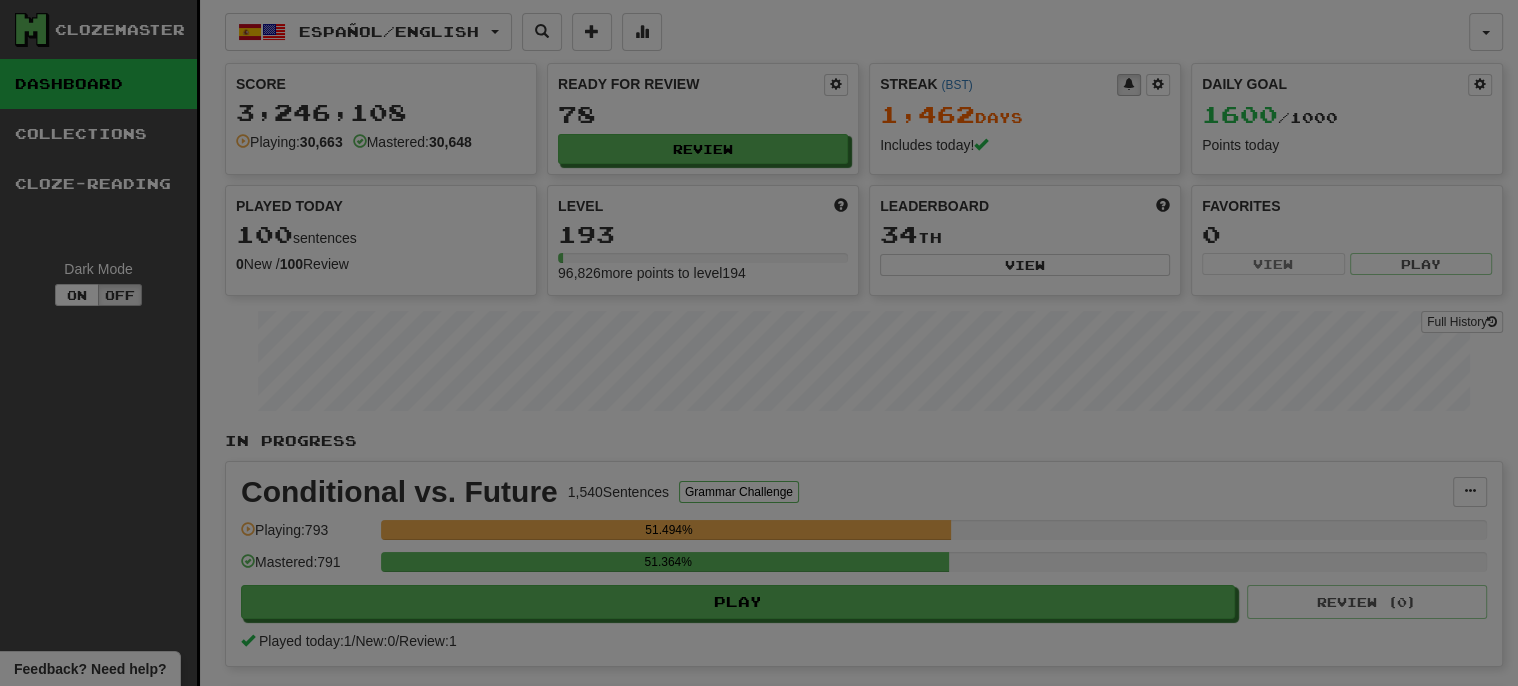 select on "***" 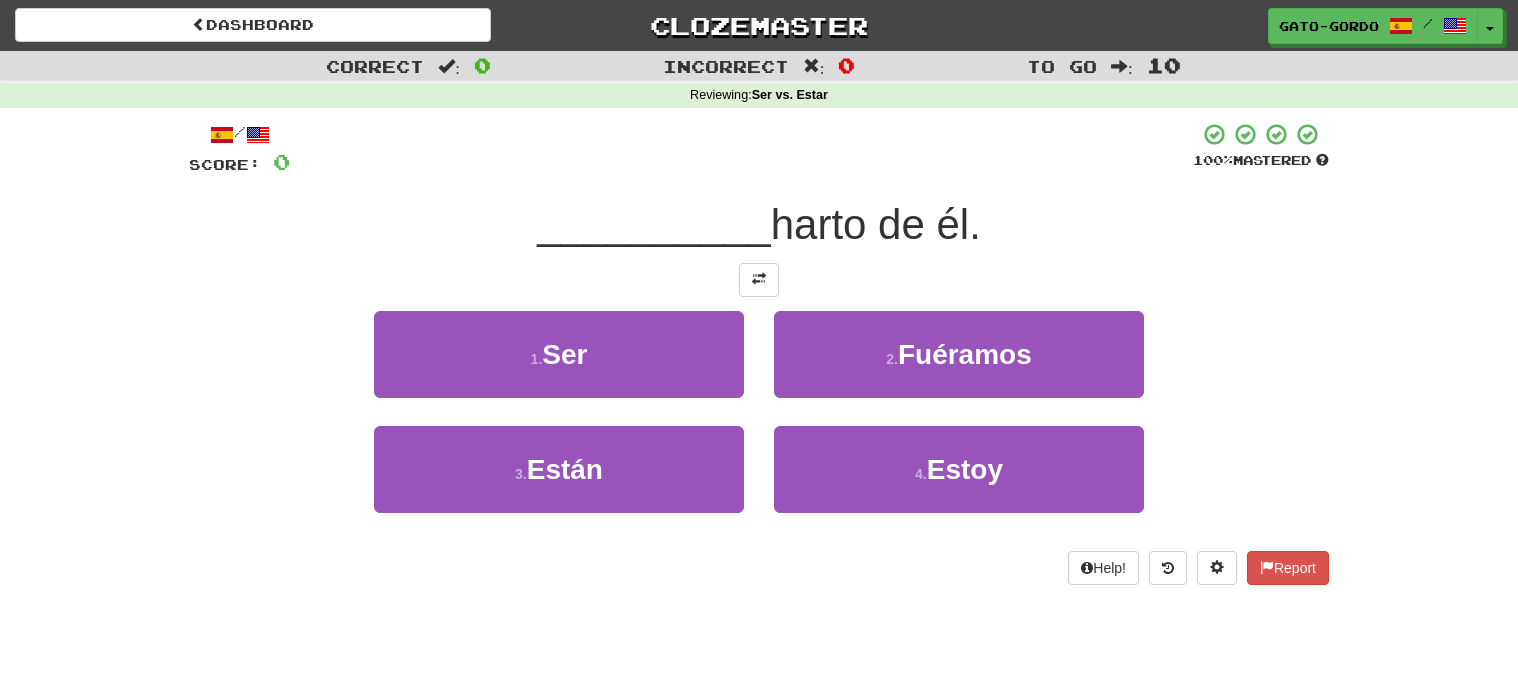 scroll, scrollTop: 0, scrollLeft: 0, axis: both 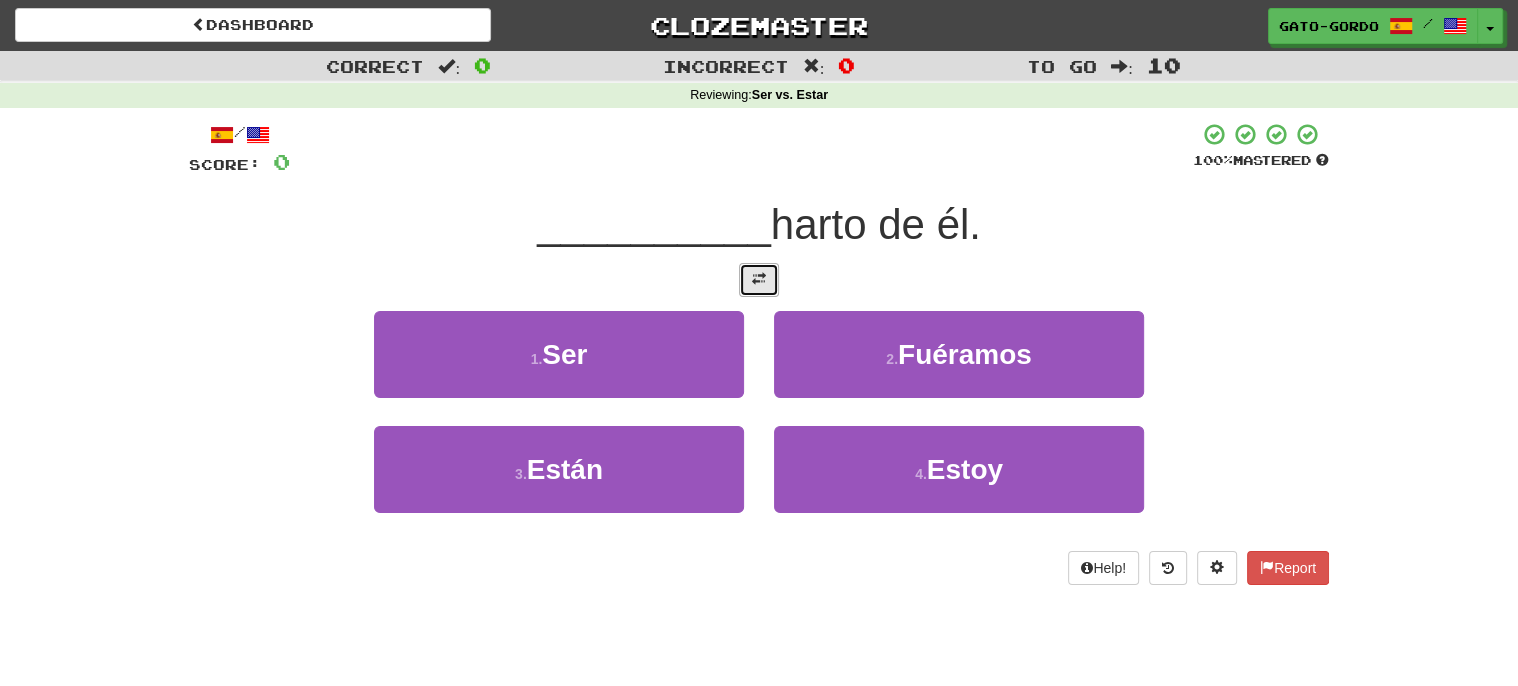click at bounding box center [759, 279] 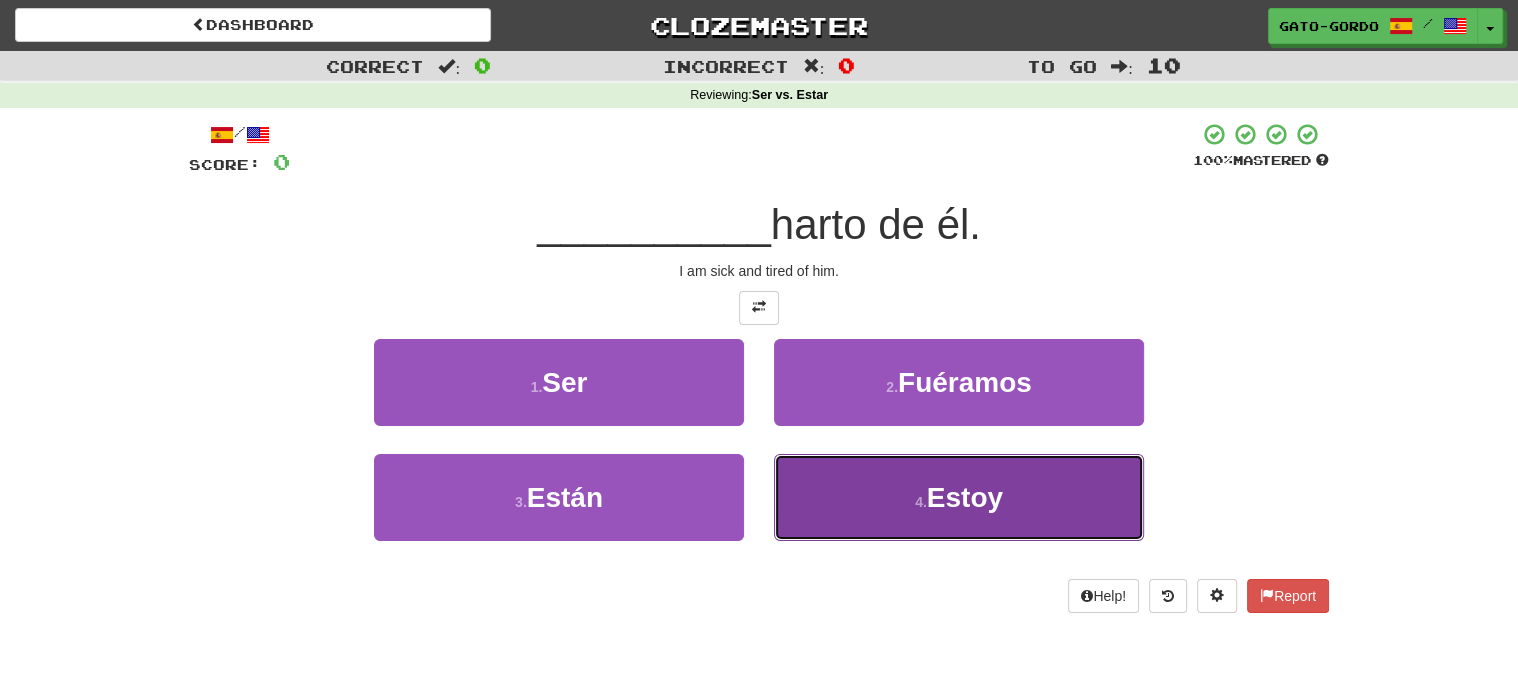 click on "4 .  Estoy" at bounding box center [959, 497] 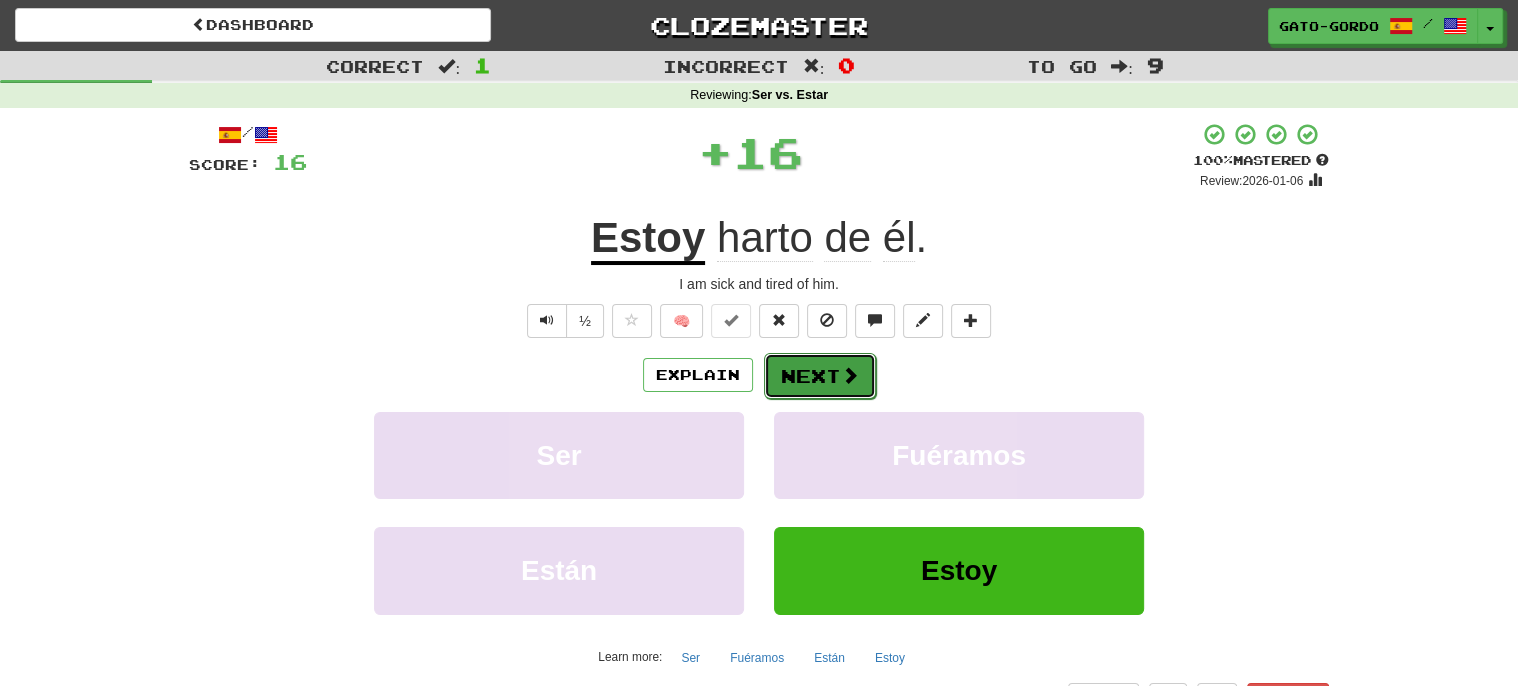 click on "Next" at bounding box center (820, 376) 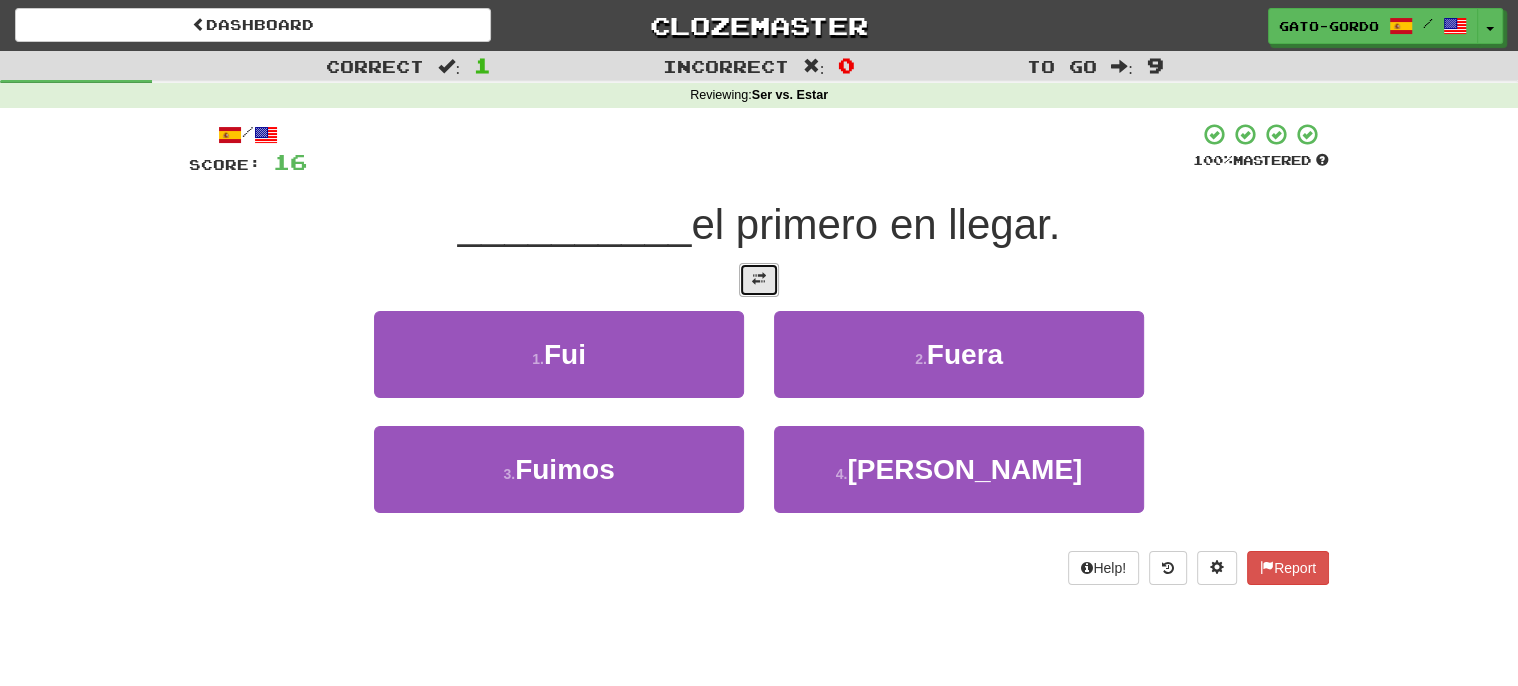 click at bounding box center (759, 279) 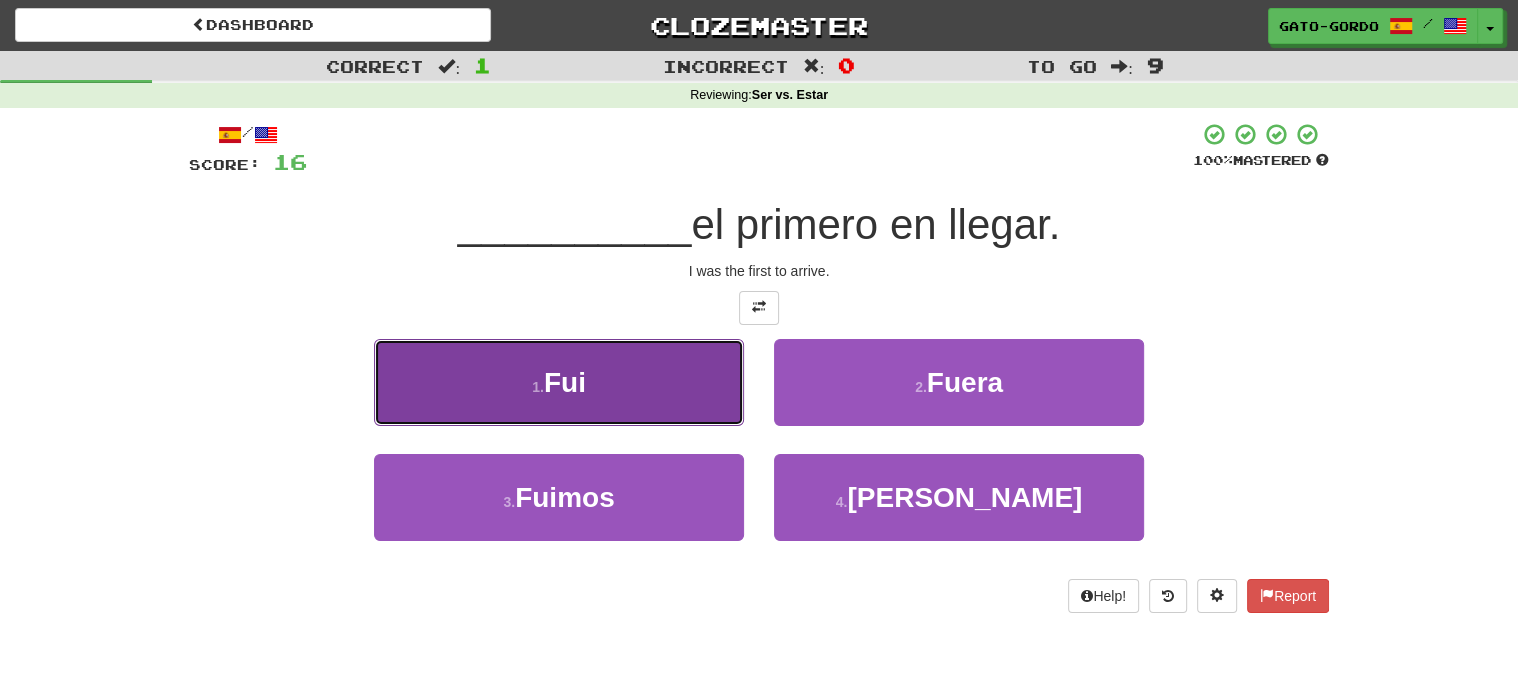 click on "Fui" at bounding box center (565, 382) 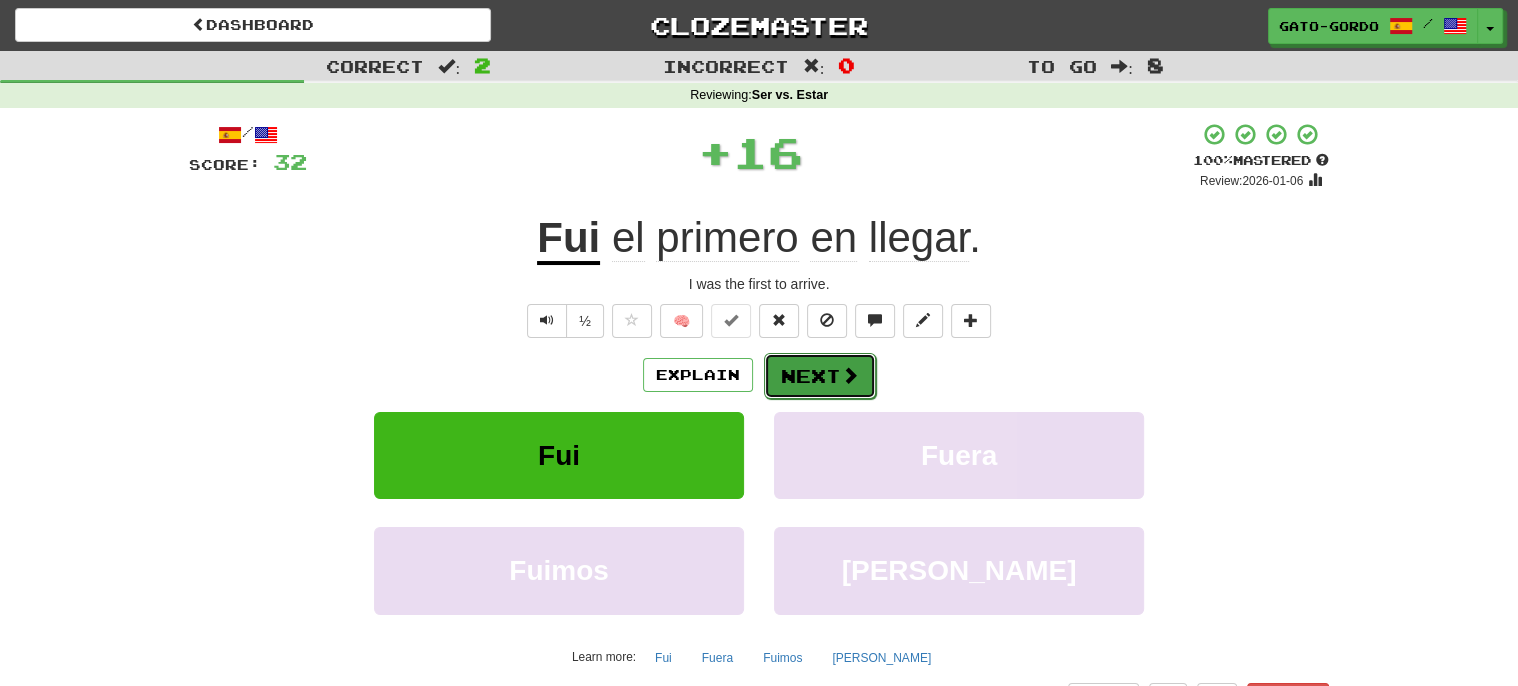 click on "Next" at bounding box center (820, 376) 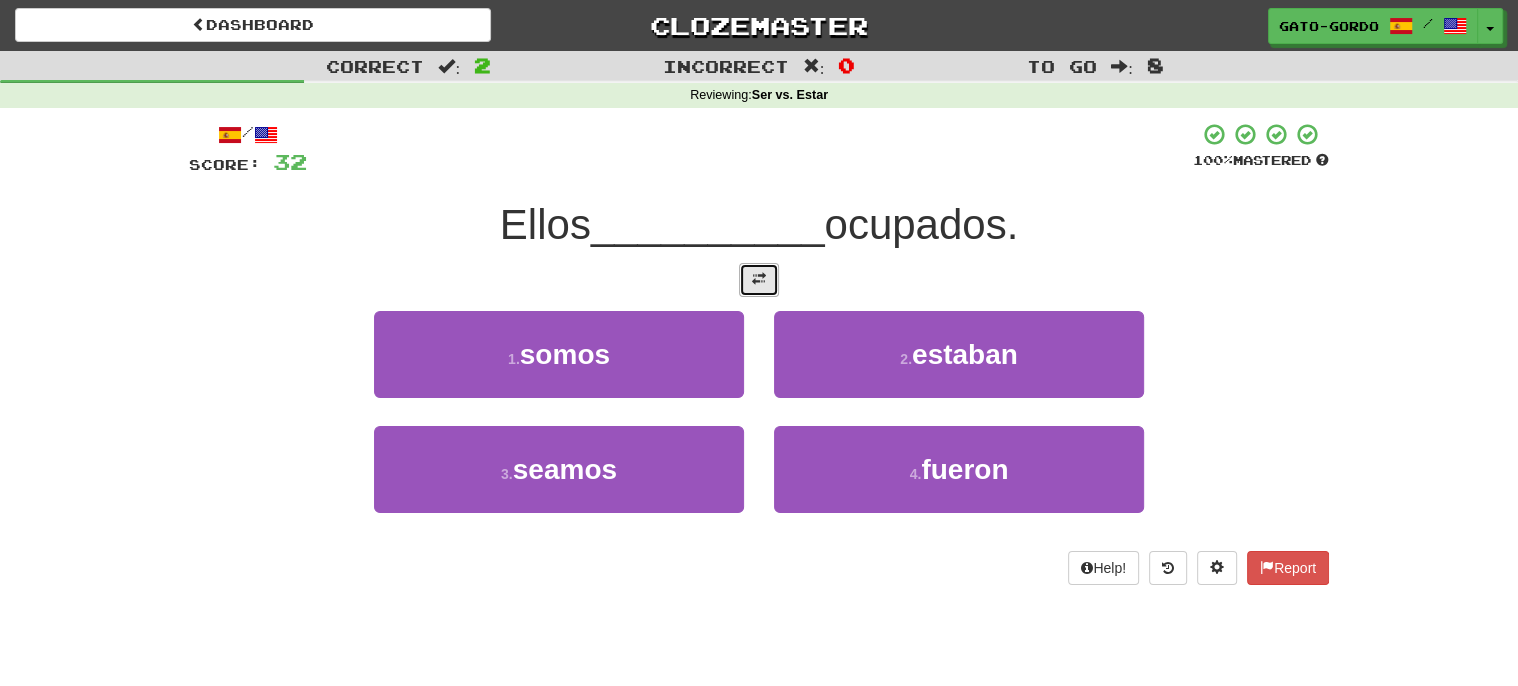click at bounding box center (759, 279) 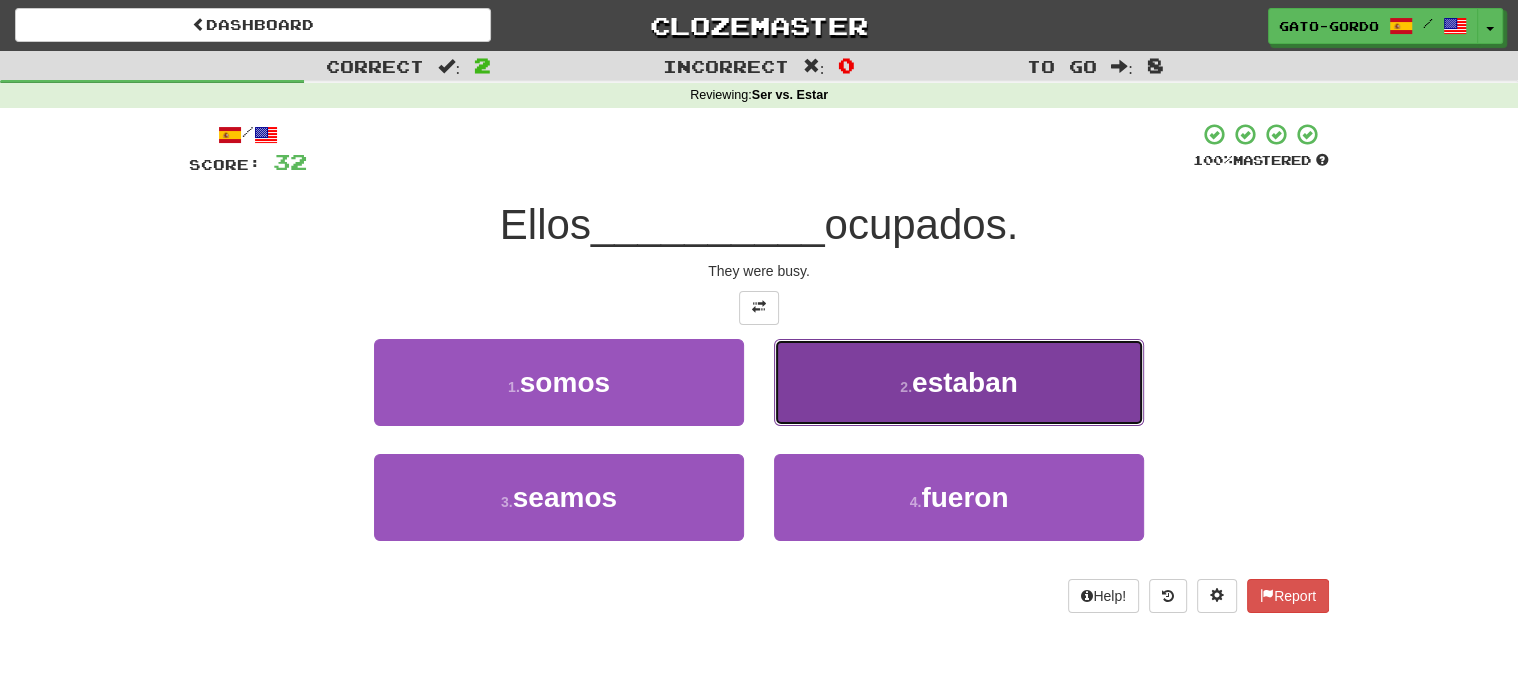 click on "estaban" at bounding box center [965, 382] 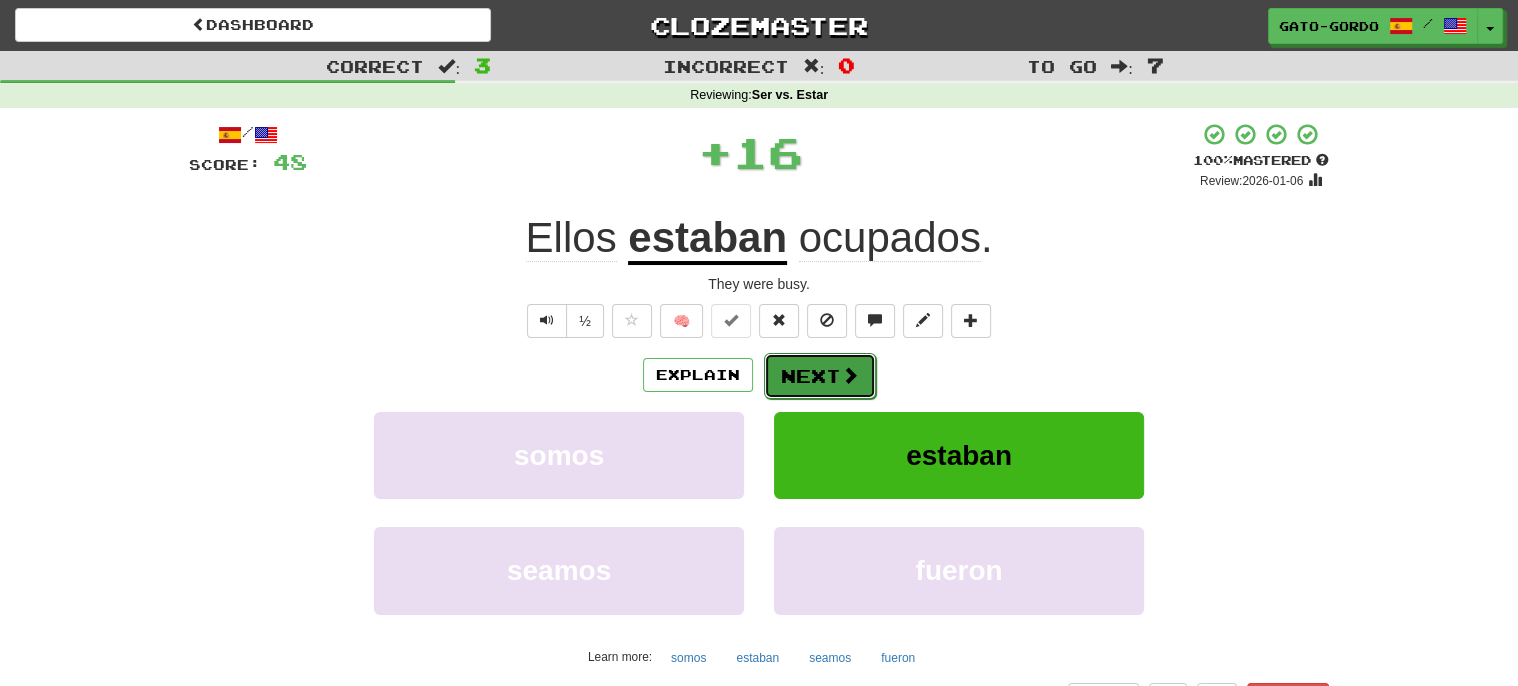 click at bounding box center [850, 375] 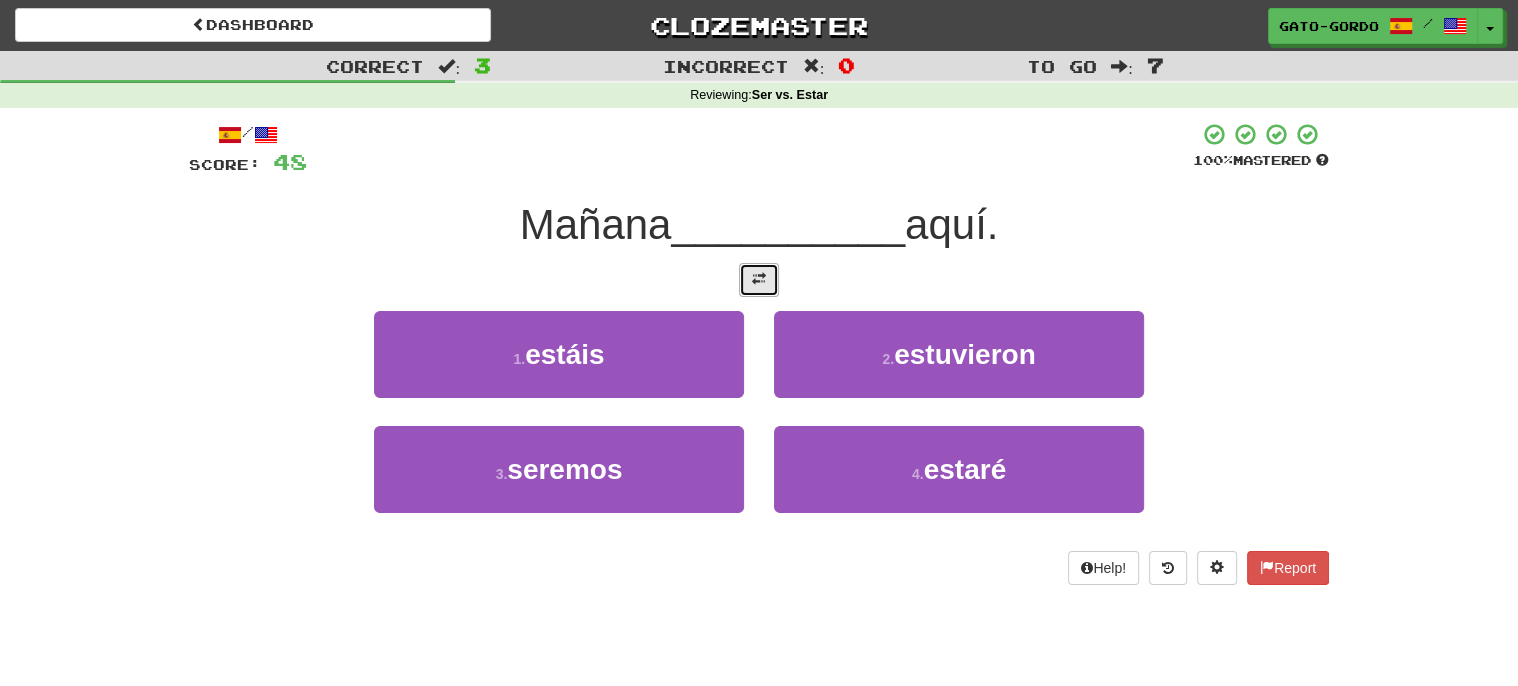 click at bounding box center [759, 279] 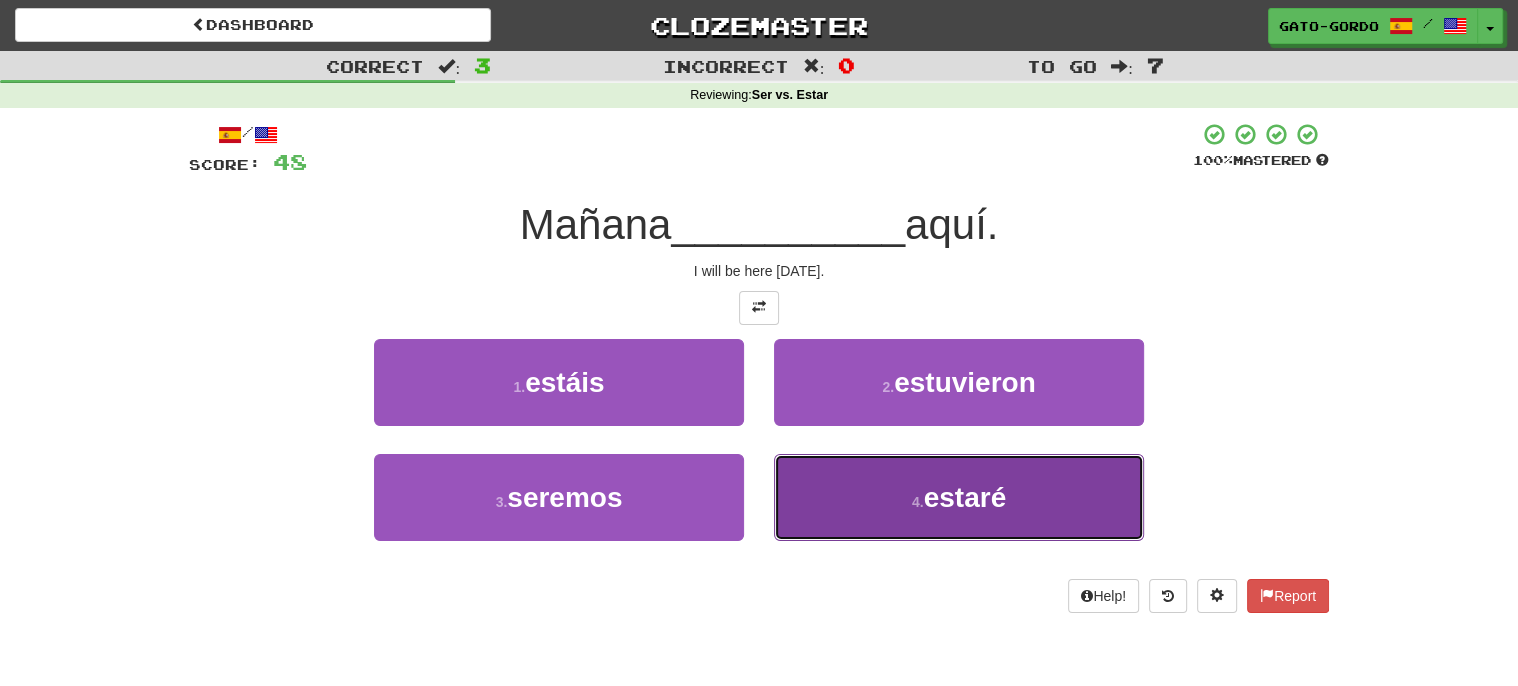 click on "estaré" at bounding box center [965, 497] 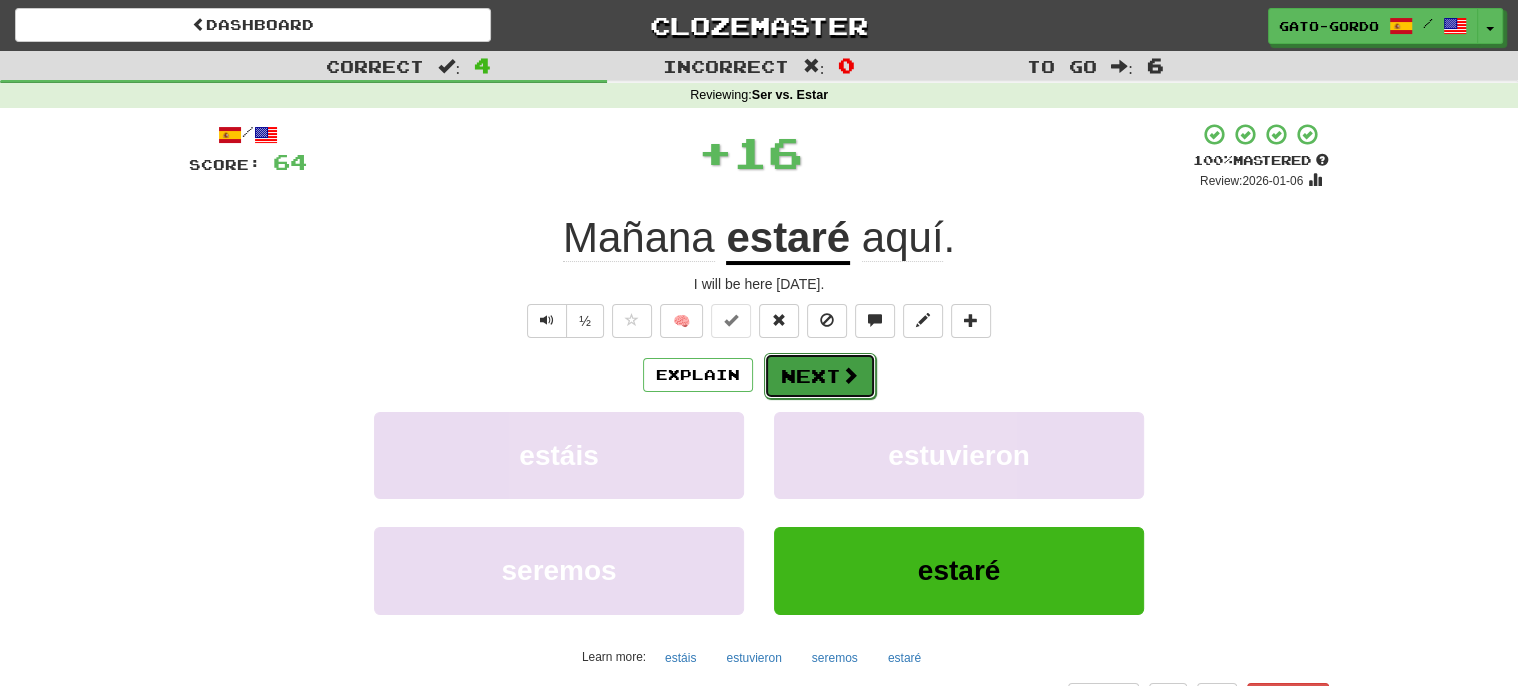 click on "Next" at bounding box center (820, 376) 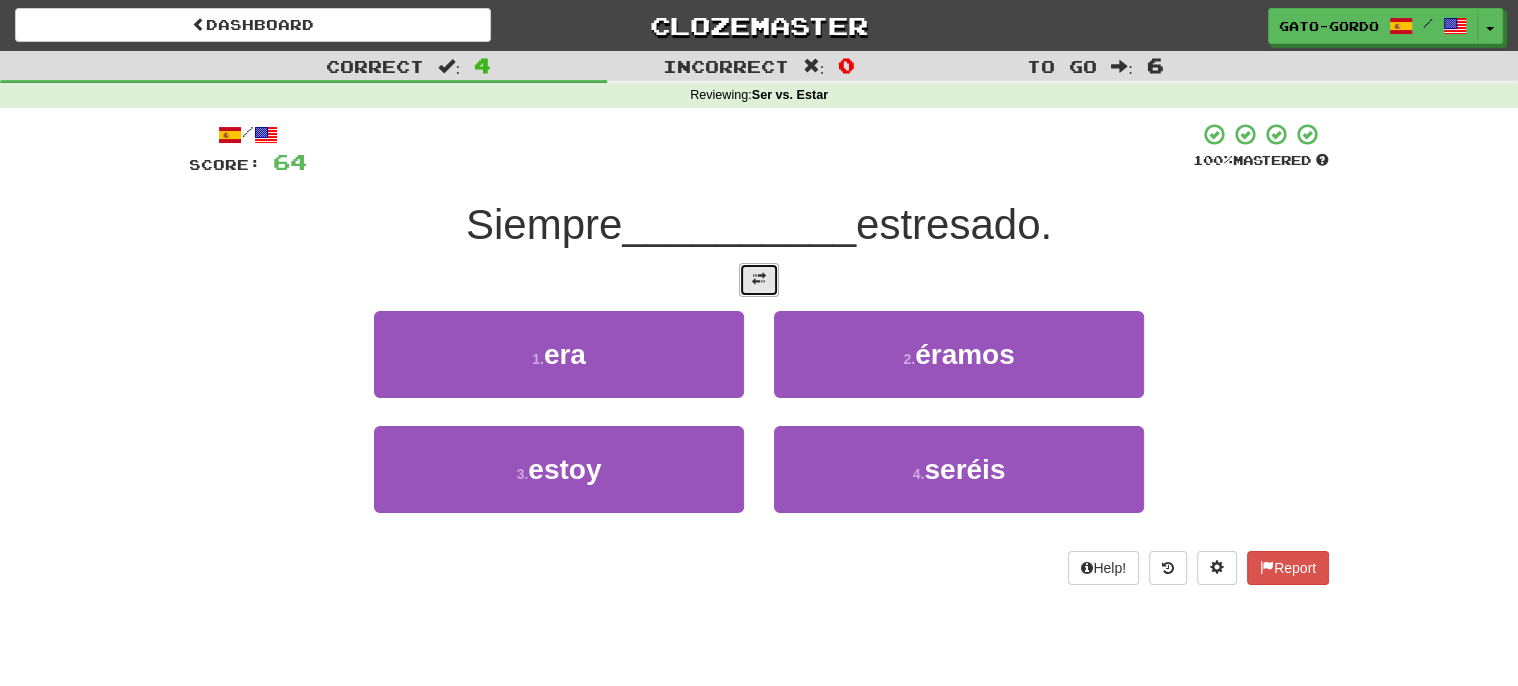 click at bounding box center (759, 279) 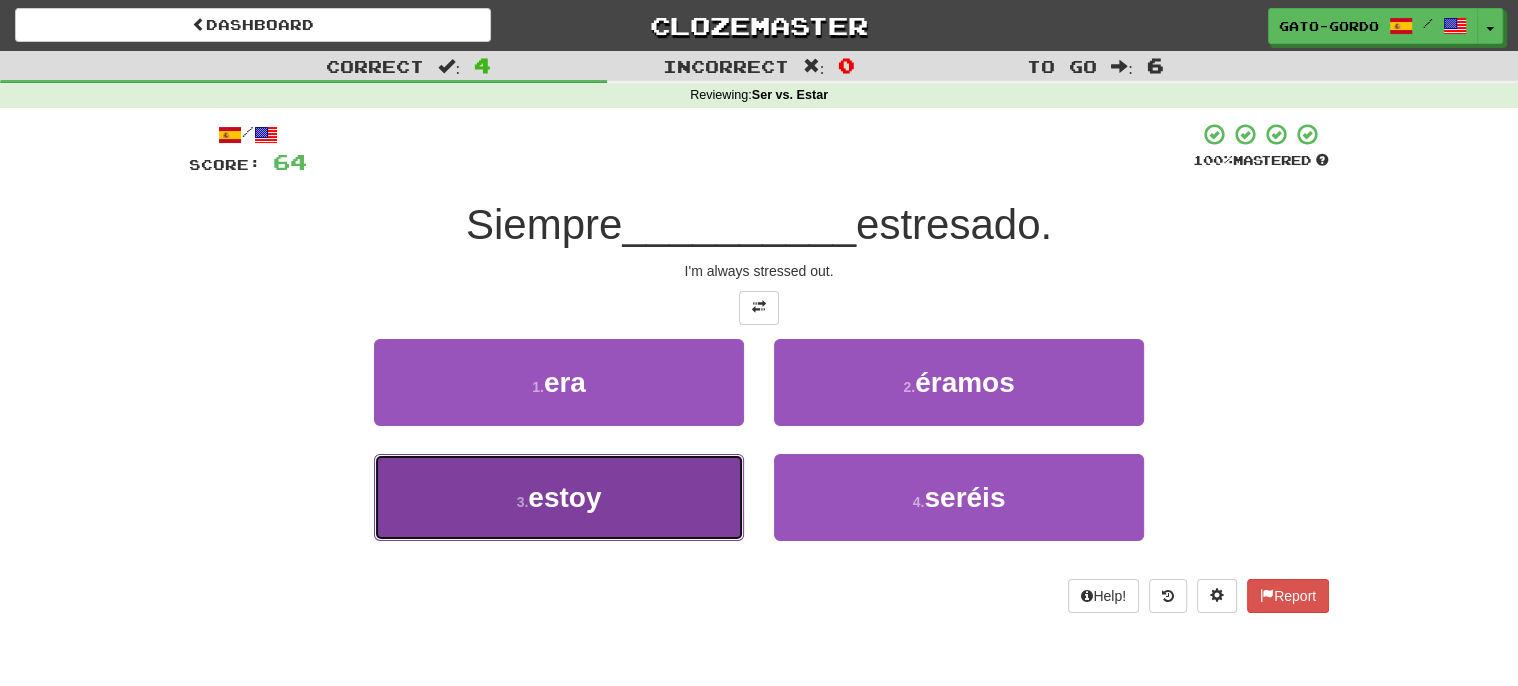 click on "3 .  estoy" at bounding box center (559, 497) 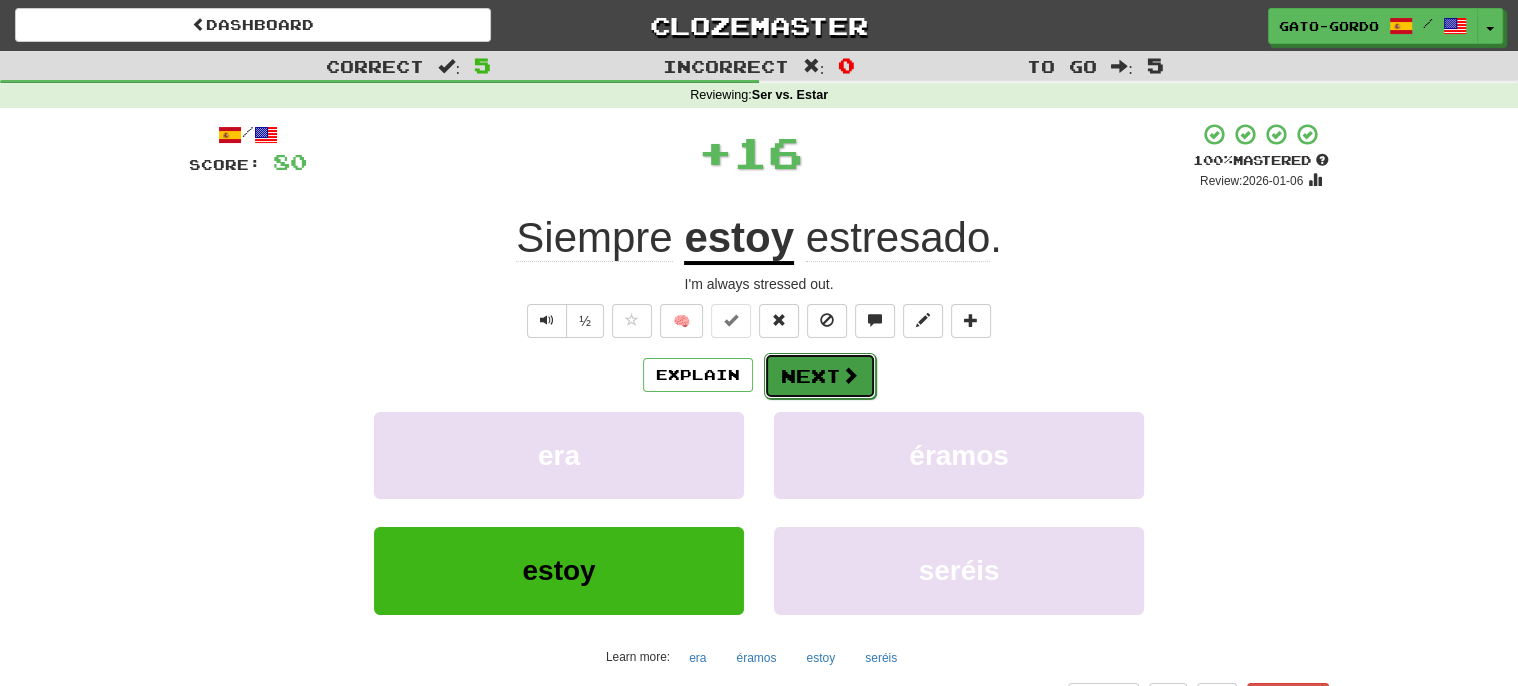 click on "Next" at bounding box center (820, 376) 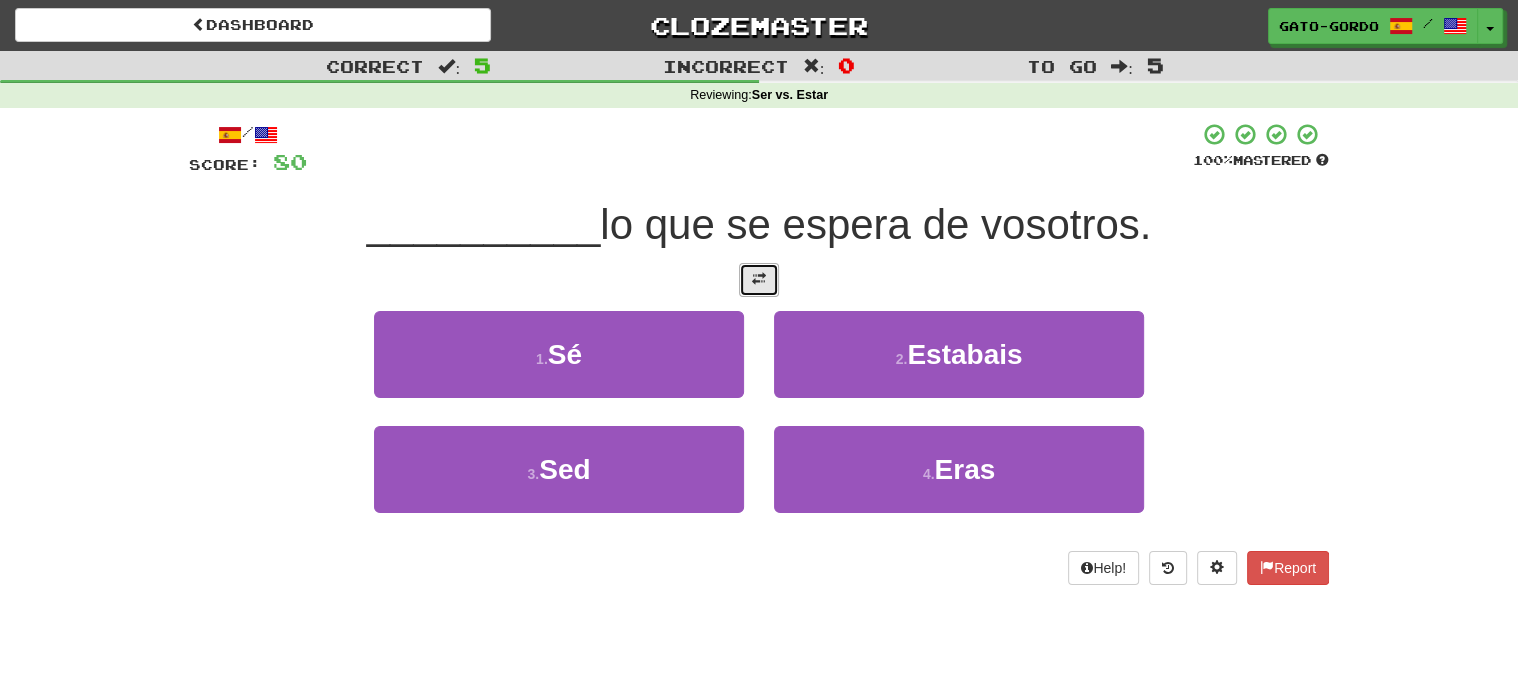 click at bounding box center (759, 280) 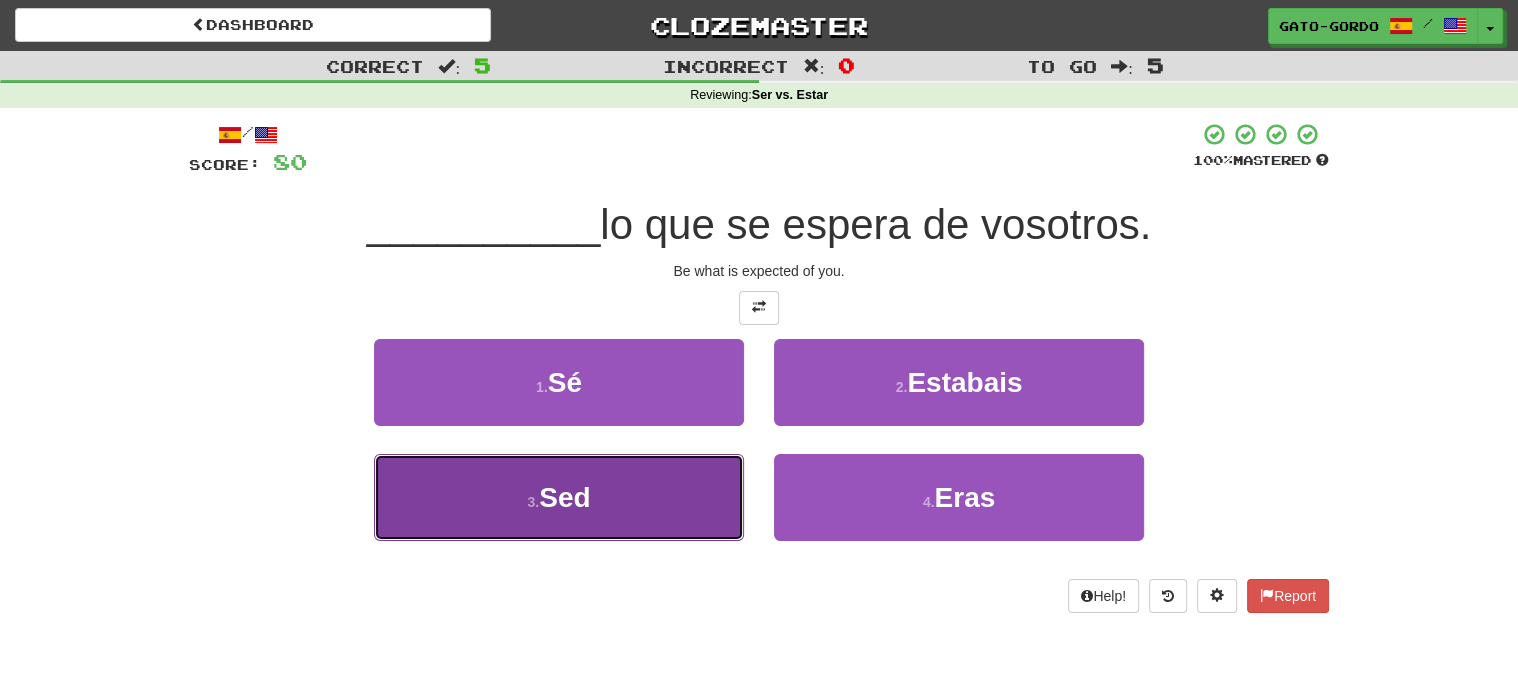 click on "3 .  Sed" at bounding box center (559, 497) 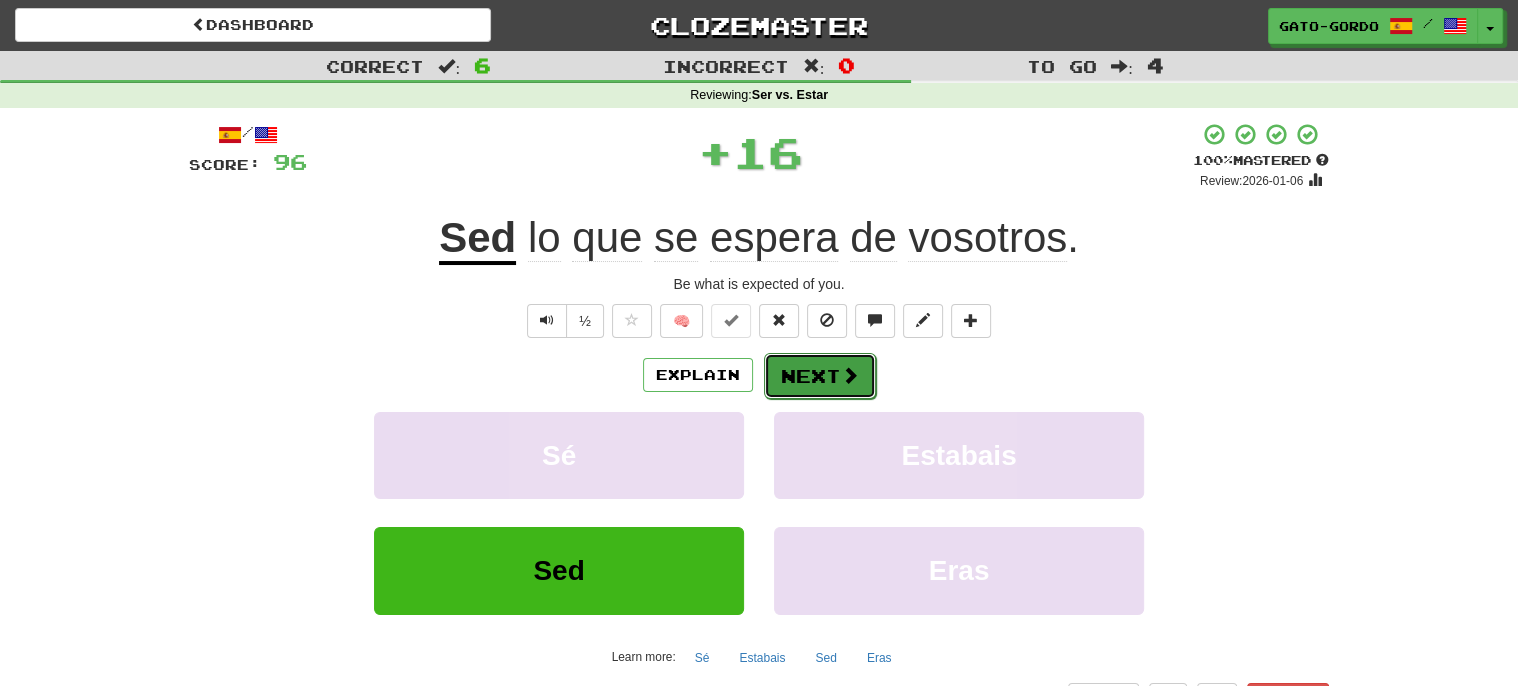 click on "Next" at bounding box center (820, 376) 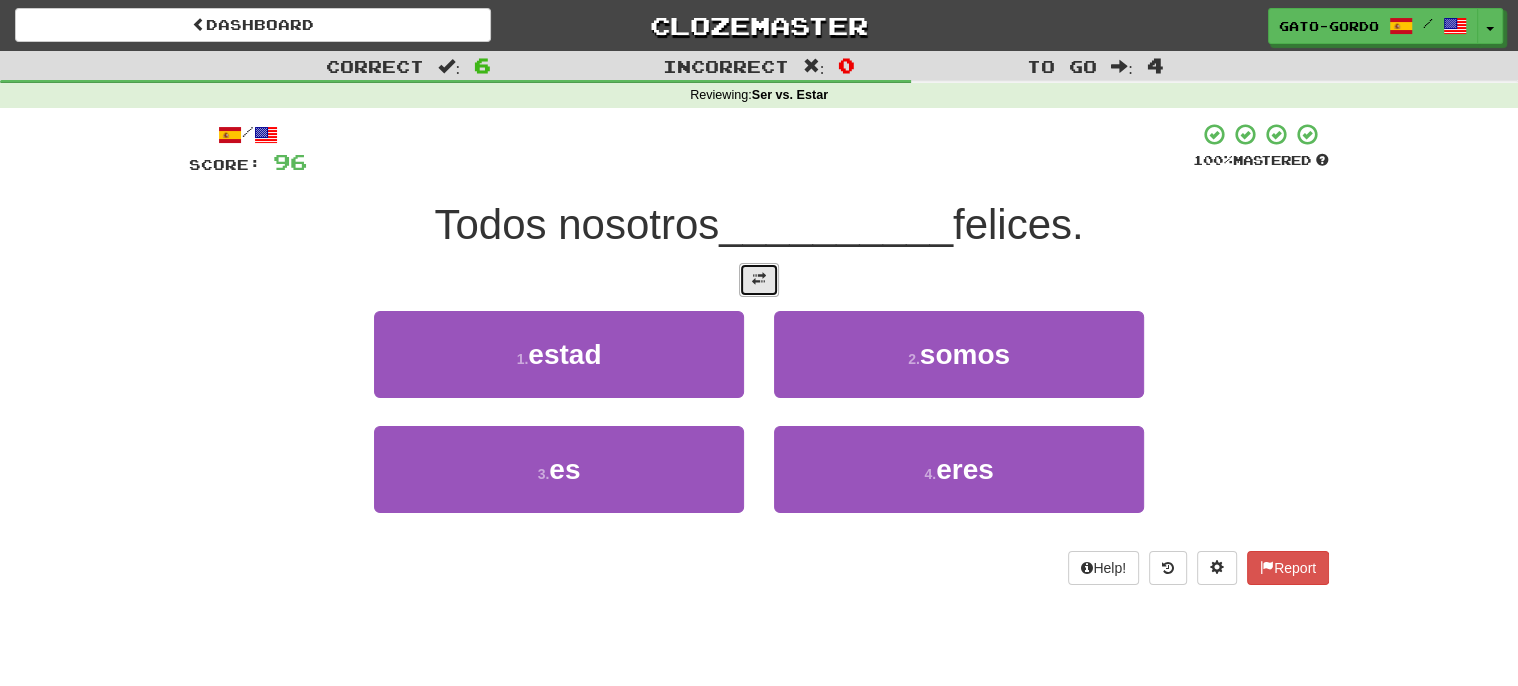 click at bounding box center (759, 280) 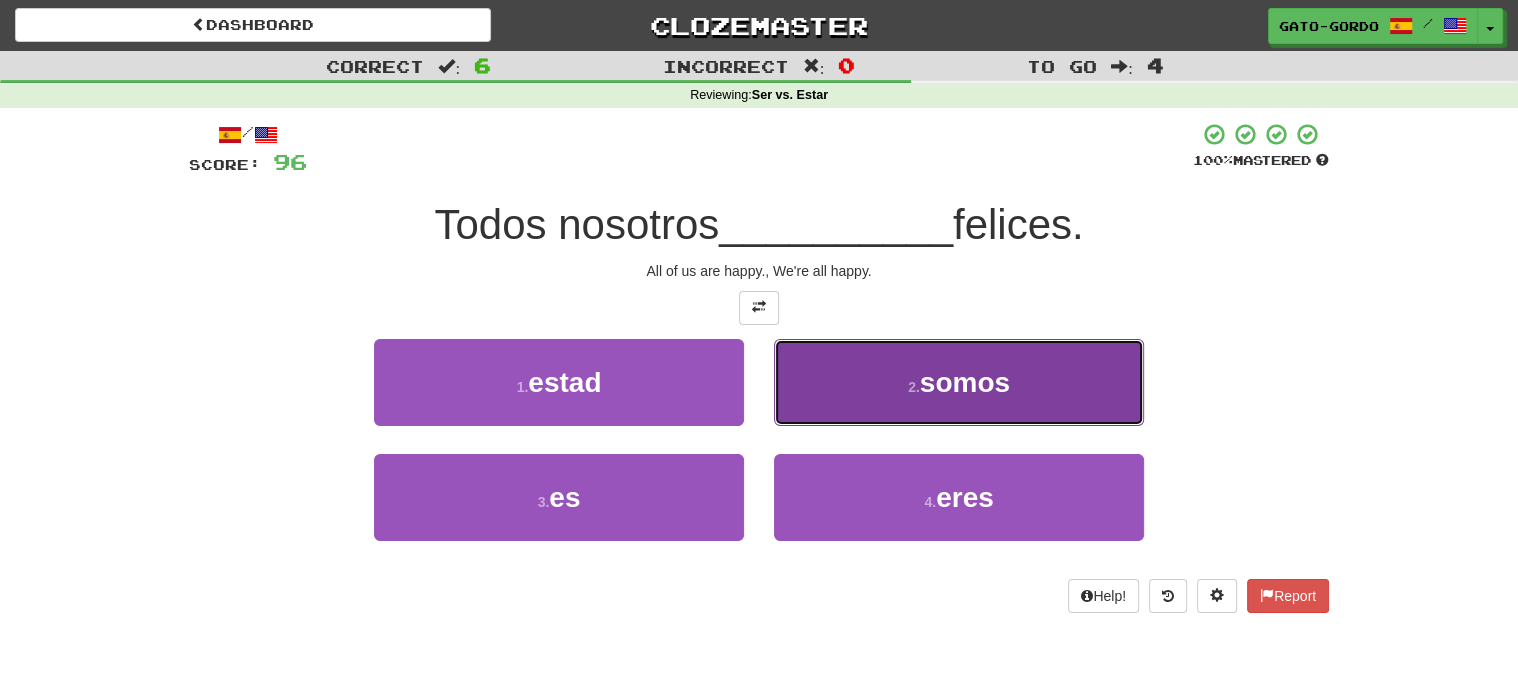 click on "2 .  somos" at bounding box center [959, 382] 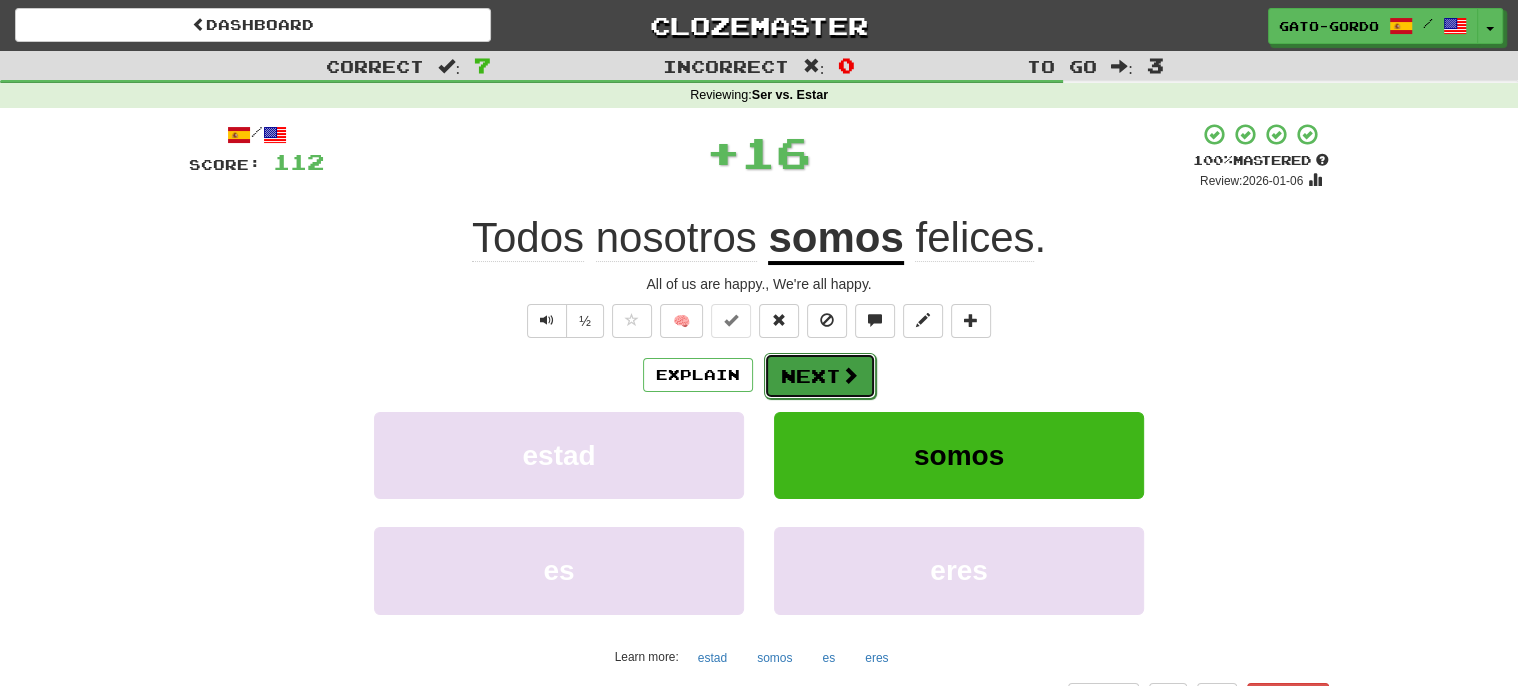 click on "Next" at bounding box center [820, 376] 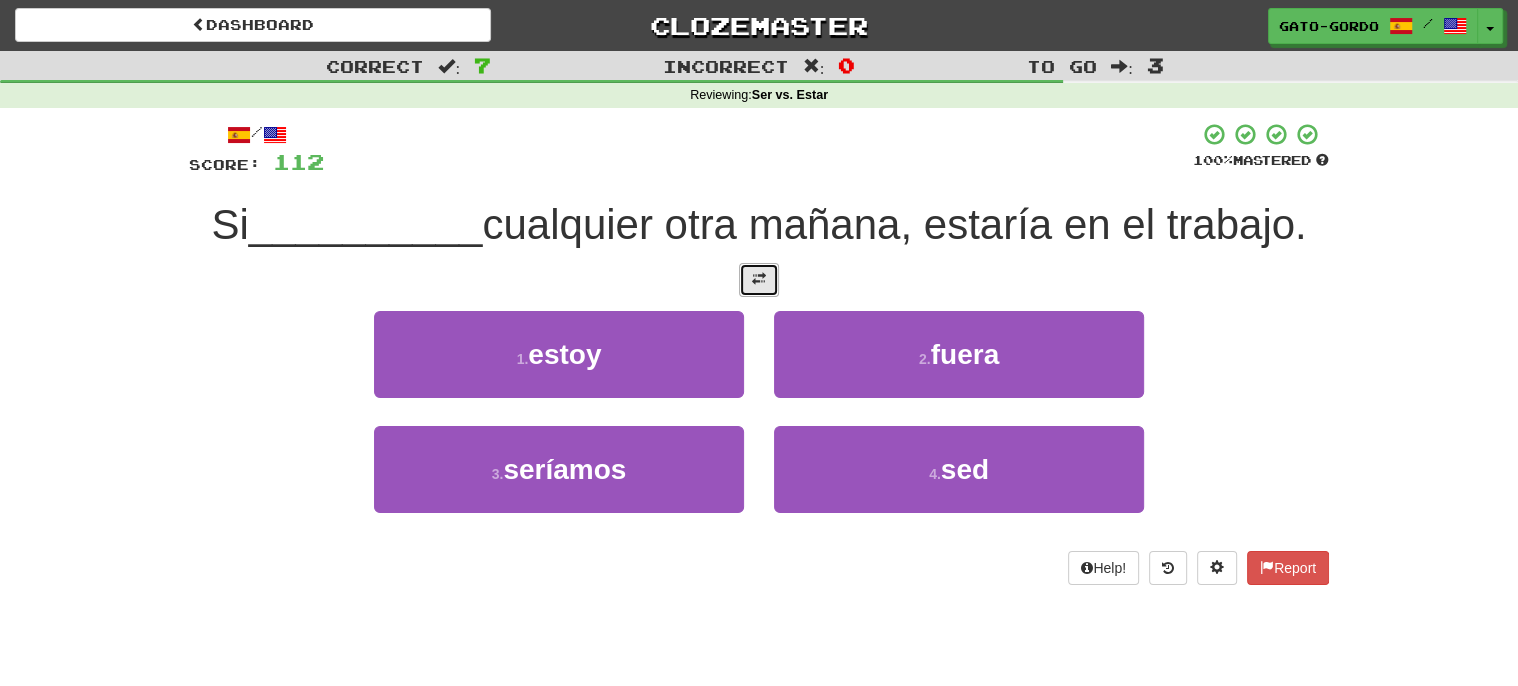 click at bounding box center [759, 279] 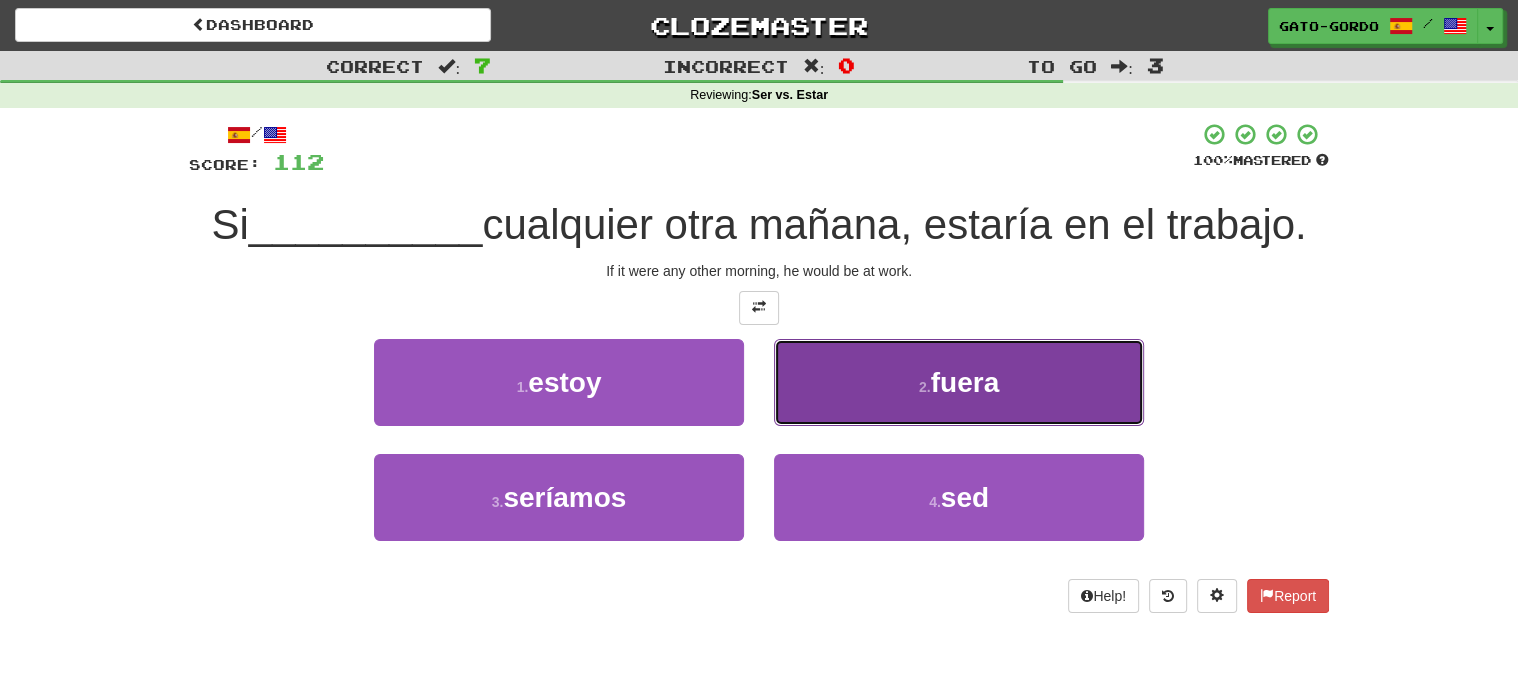 click on "fuera" at bounding box center (965, 382) 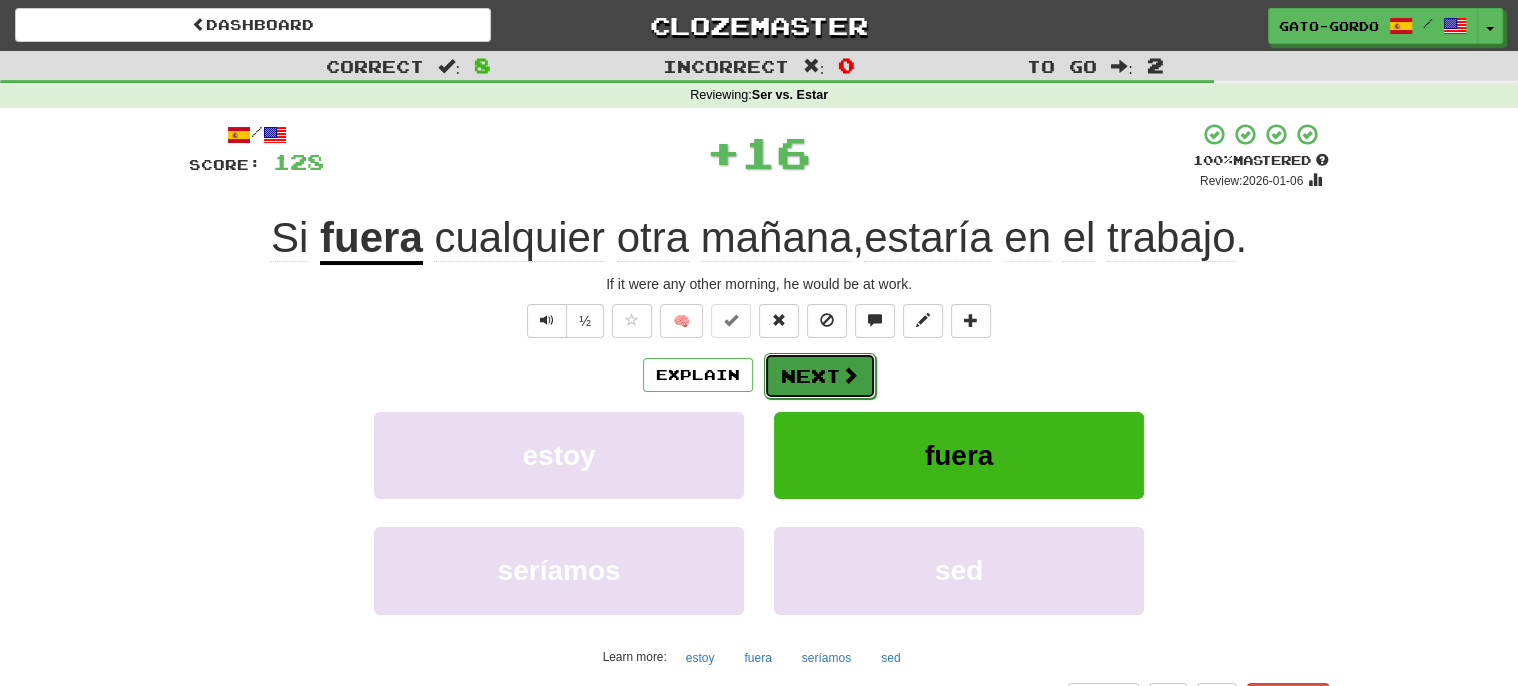 click on "Next" at bounding box center [820, 376] 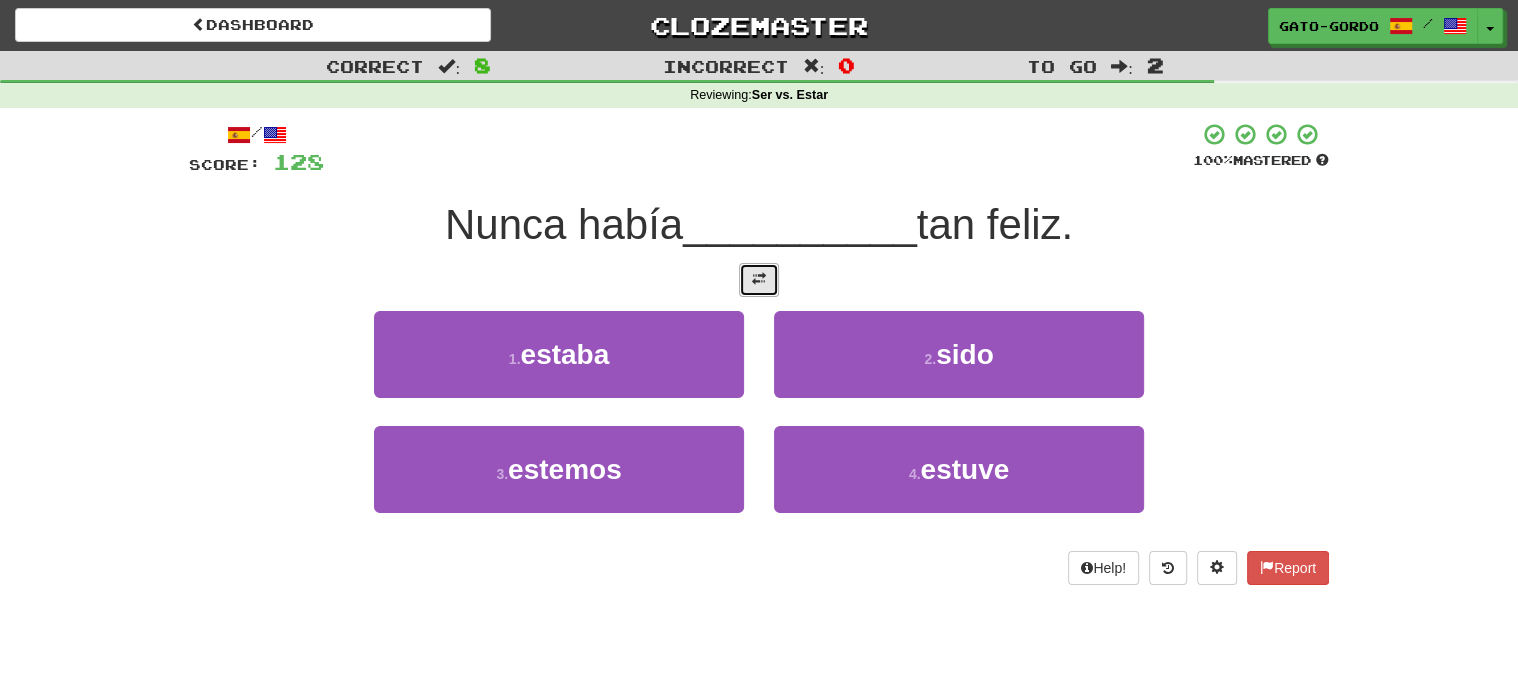 click at bounding box center (759, 280) 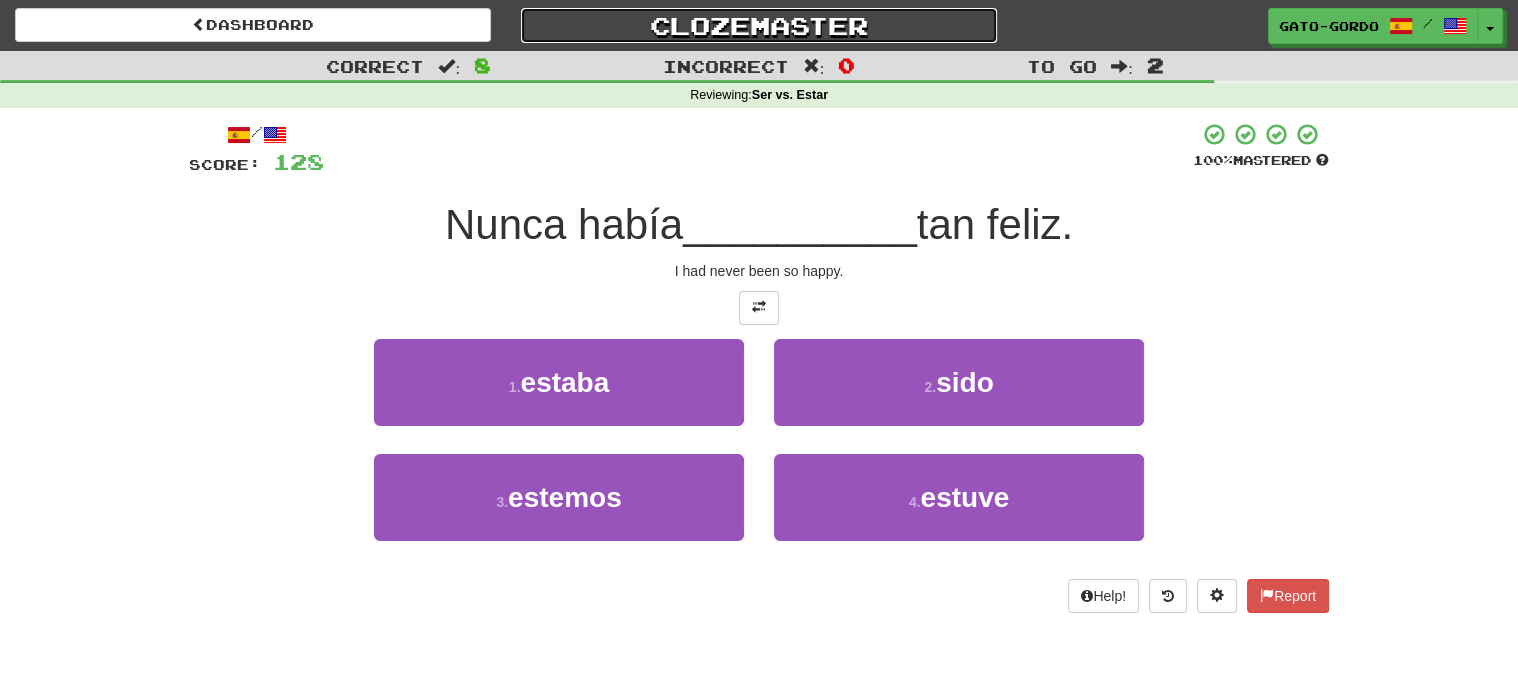 click on "Clozemaster" at bounding box center [759, 25] 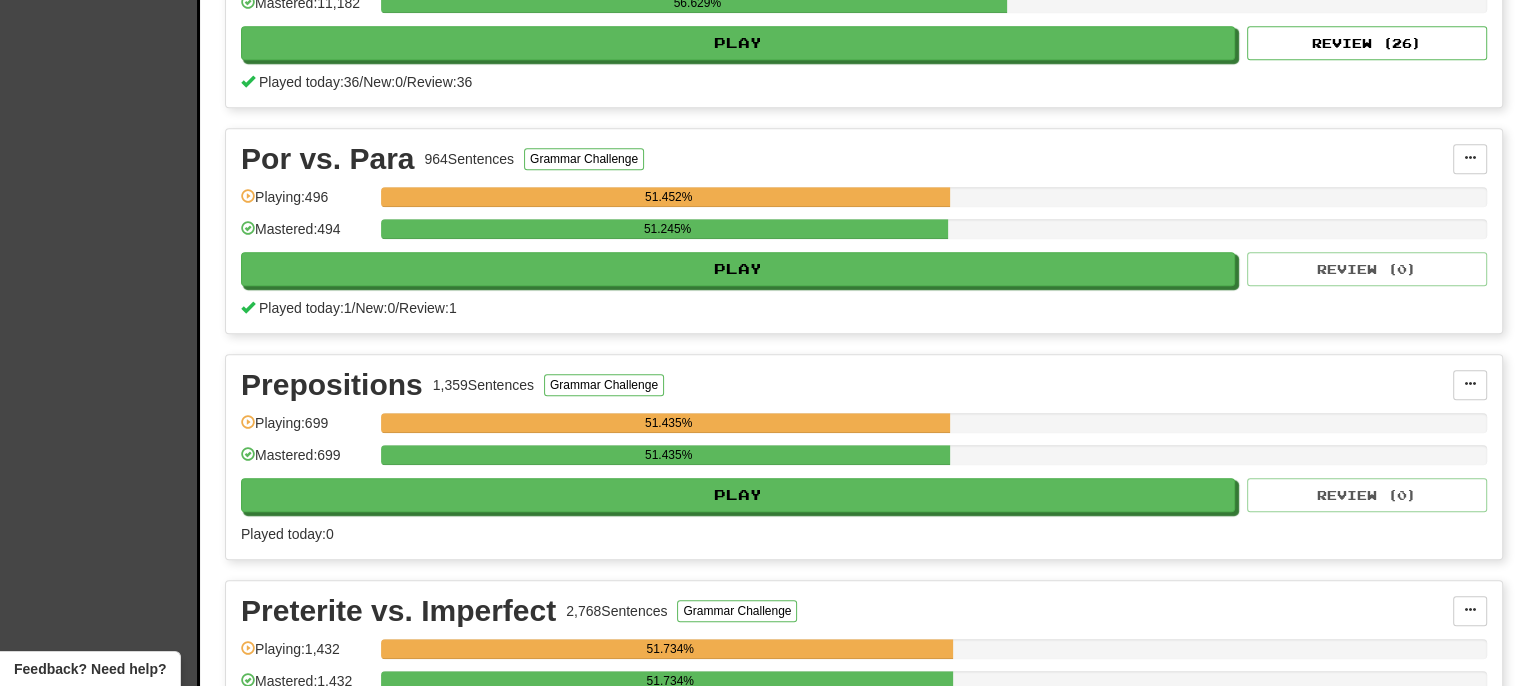 scroll, scrollTop: 0, scrollLeft: 0, axis: both 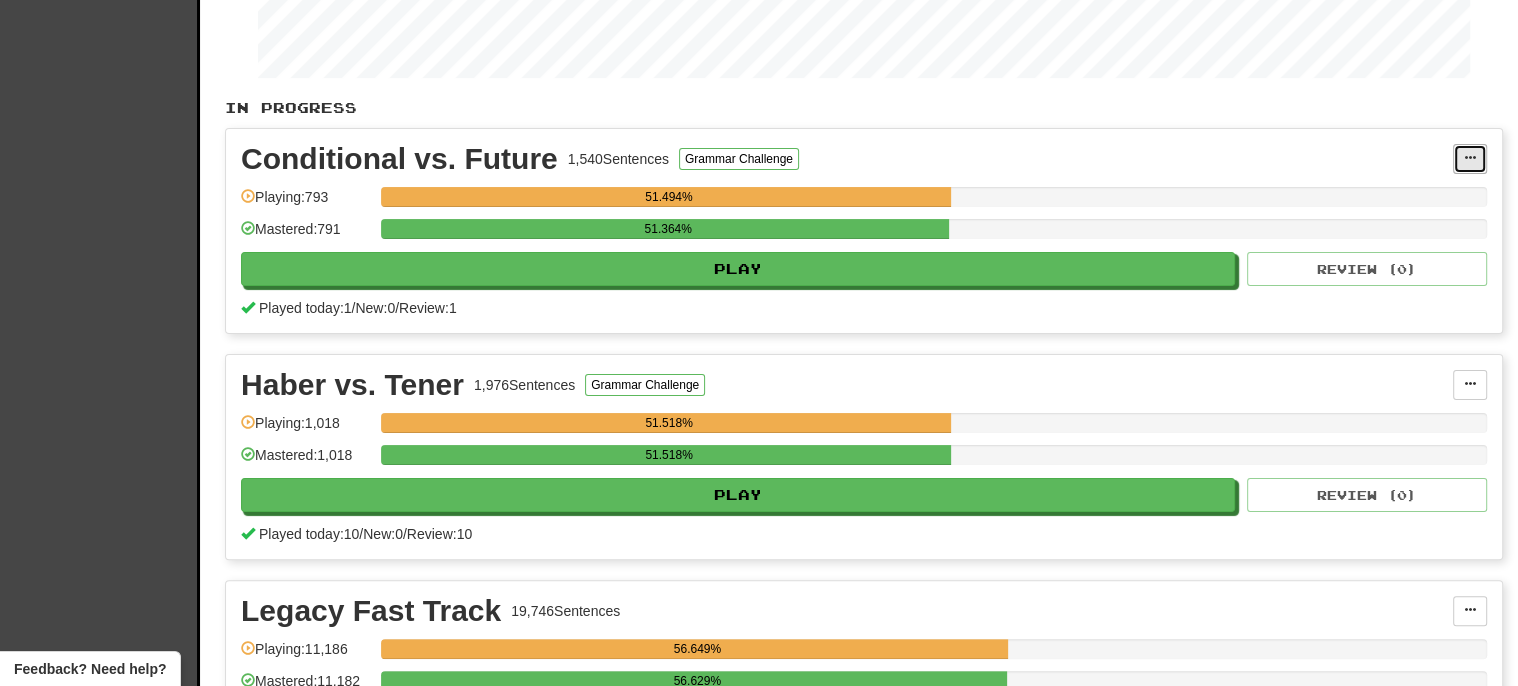 click at bounding box center [1470, 158] 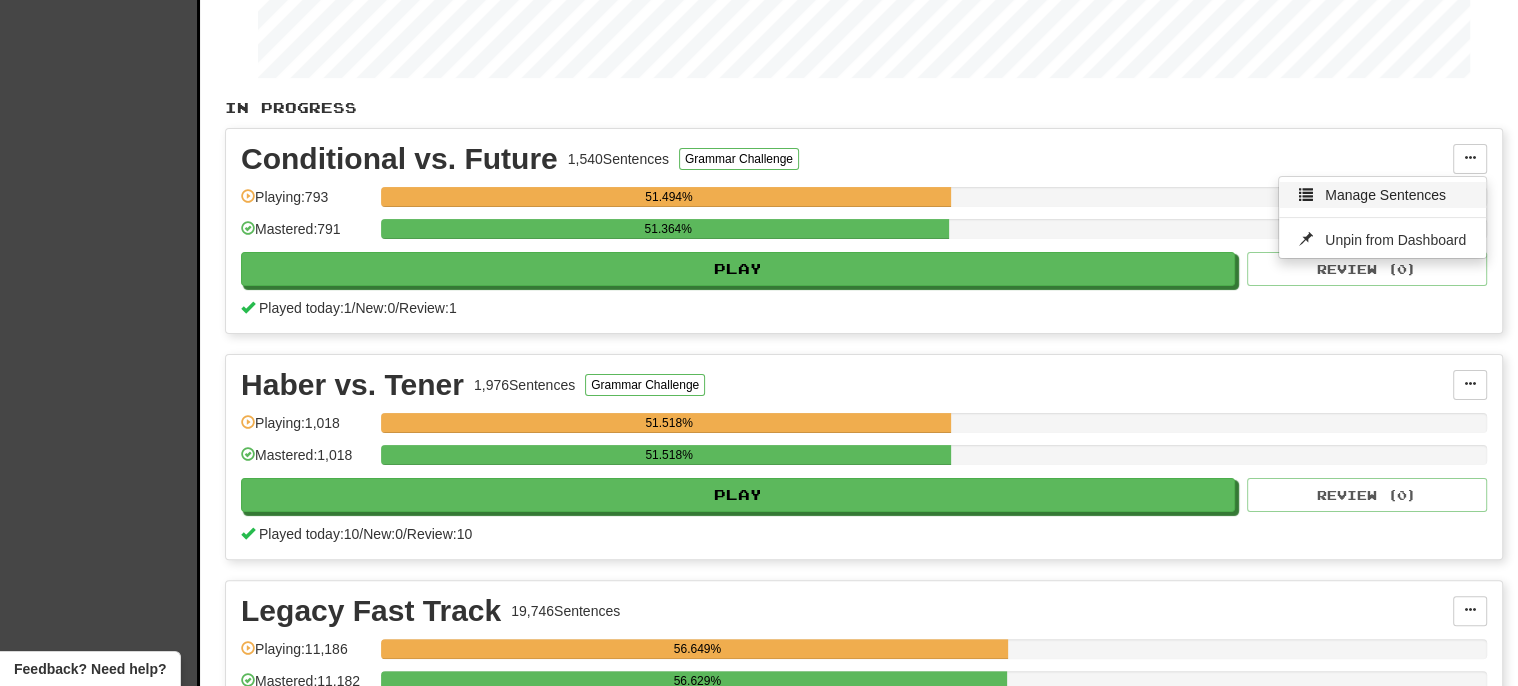 click on "Manage Sentences" at bounding box center [1385, 195] 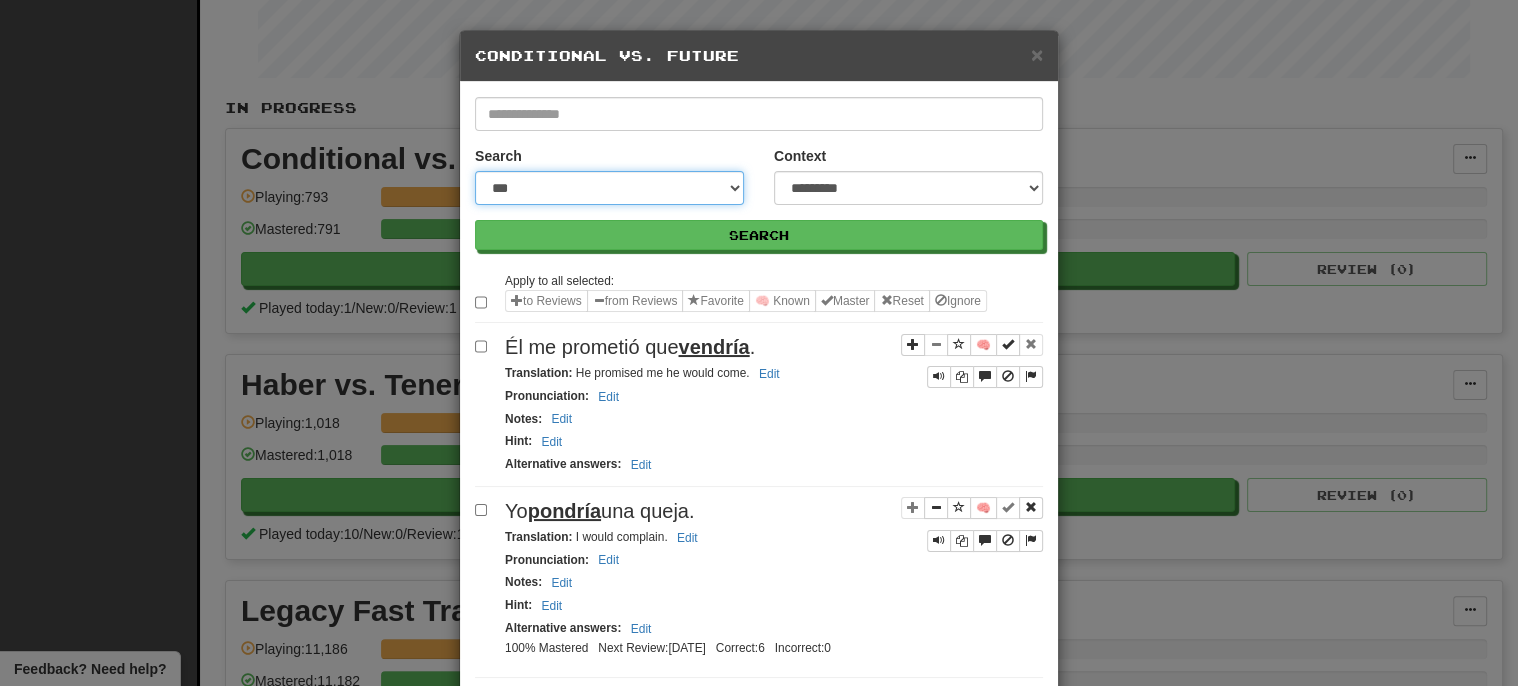 click on "**********" at bounding box center [609, 188] 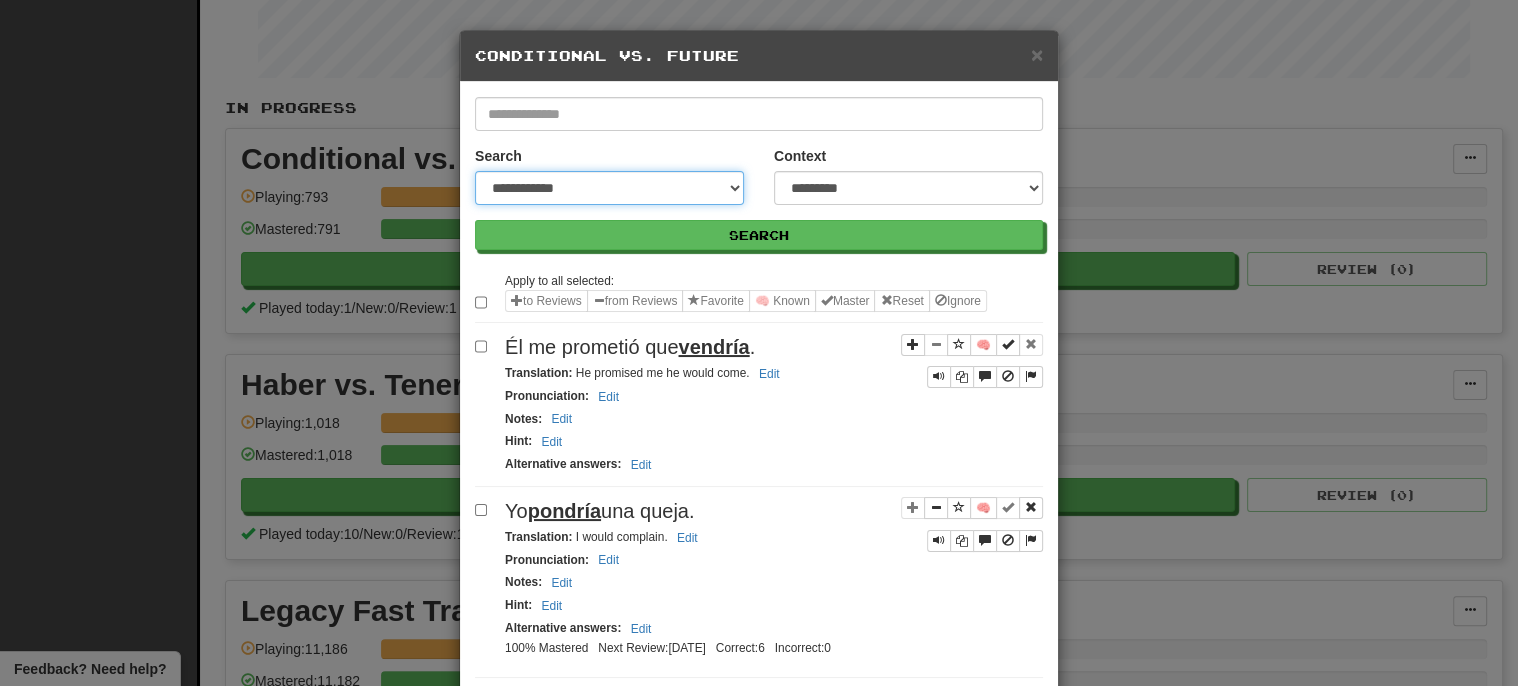 click on "**********" at bounding box center (609, 188) 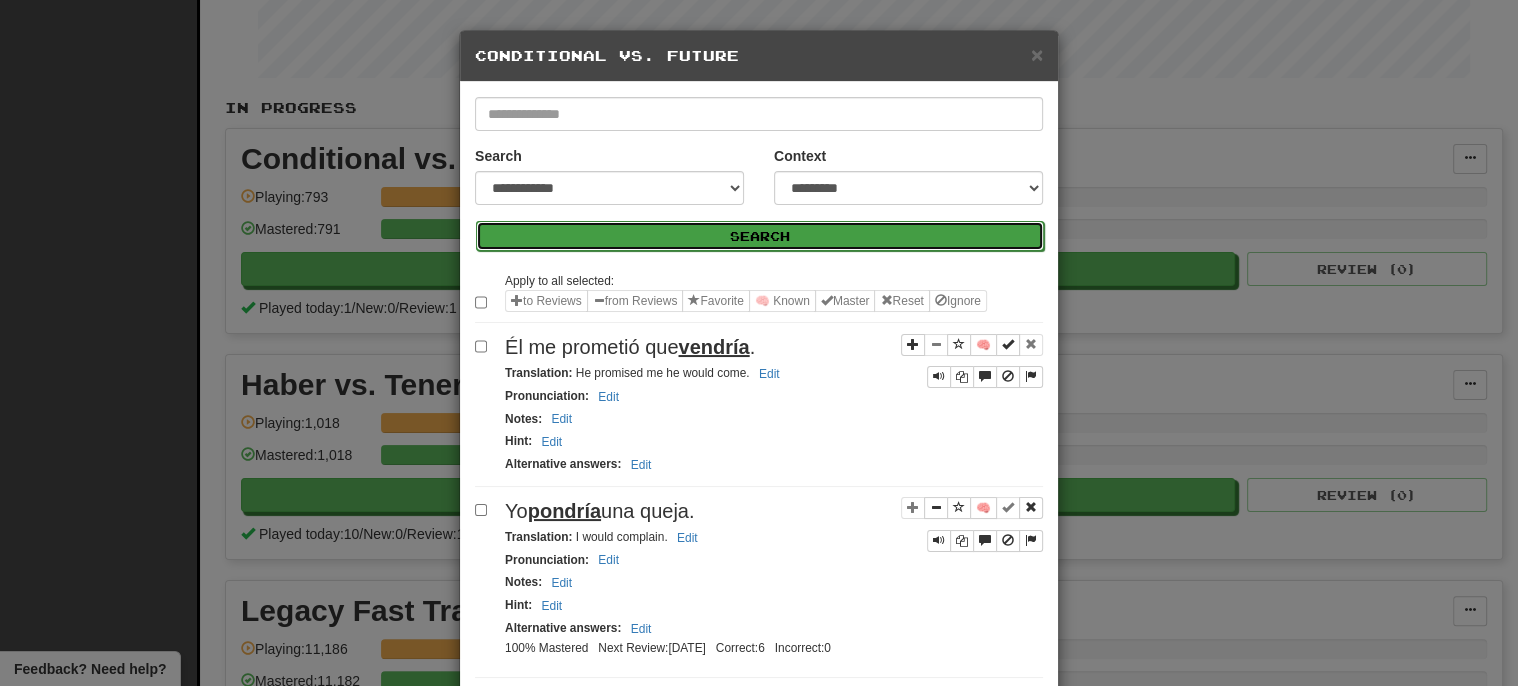 click on "Search" at bounding box center [760, 236] 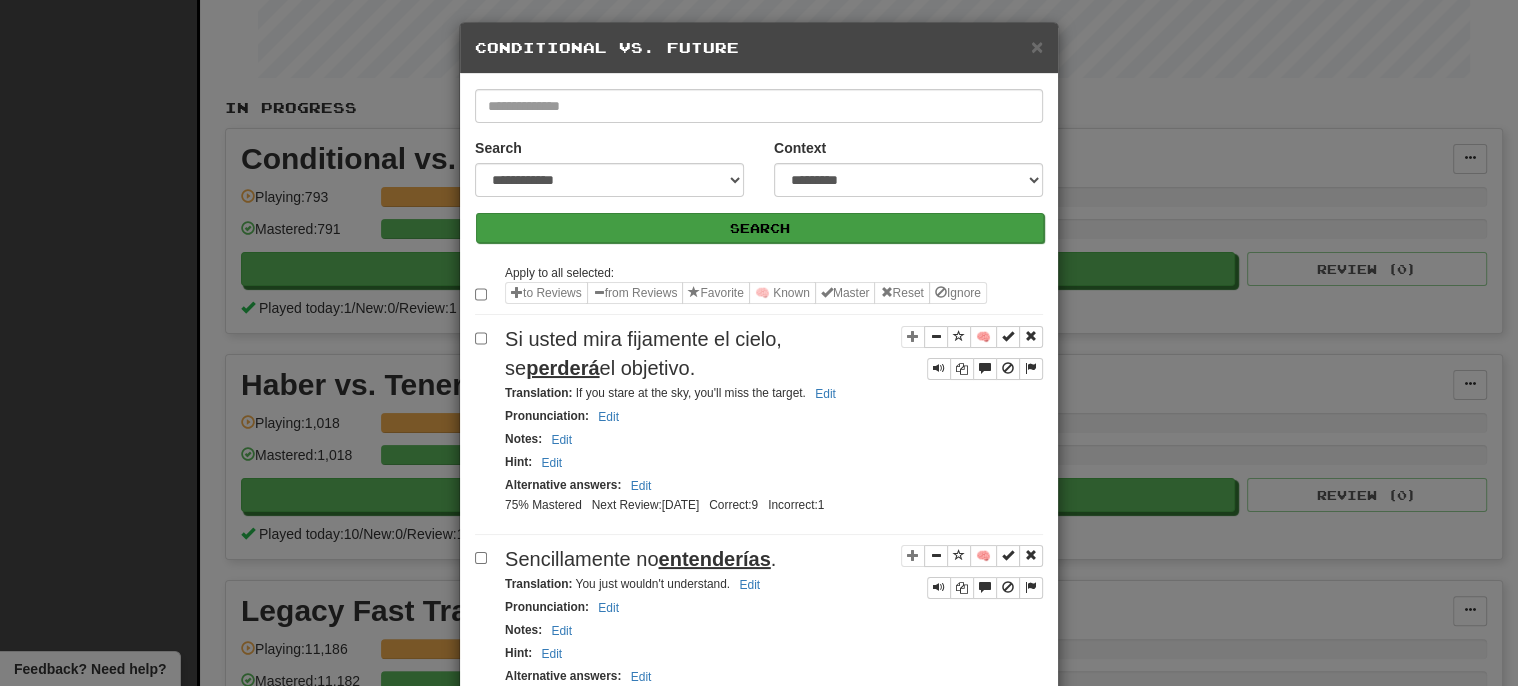 scroll, scrollTop: 0, scrollLeft: 0, axis: both 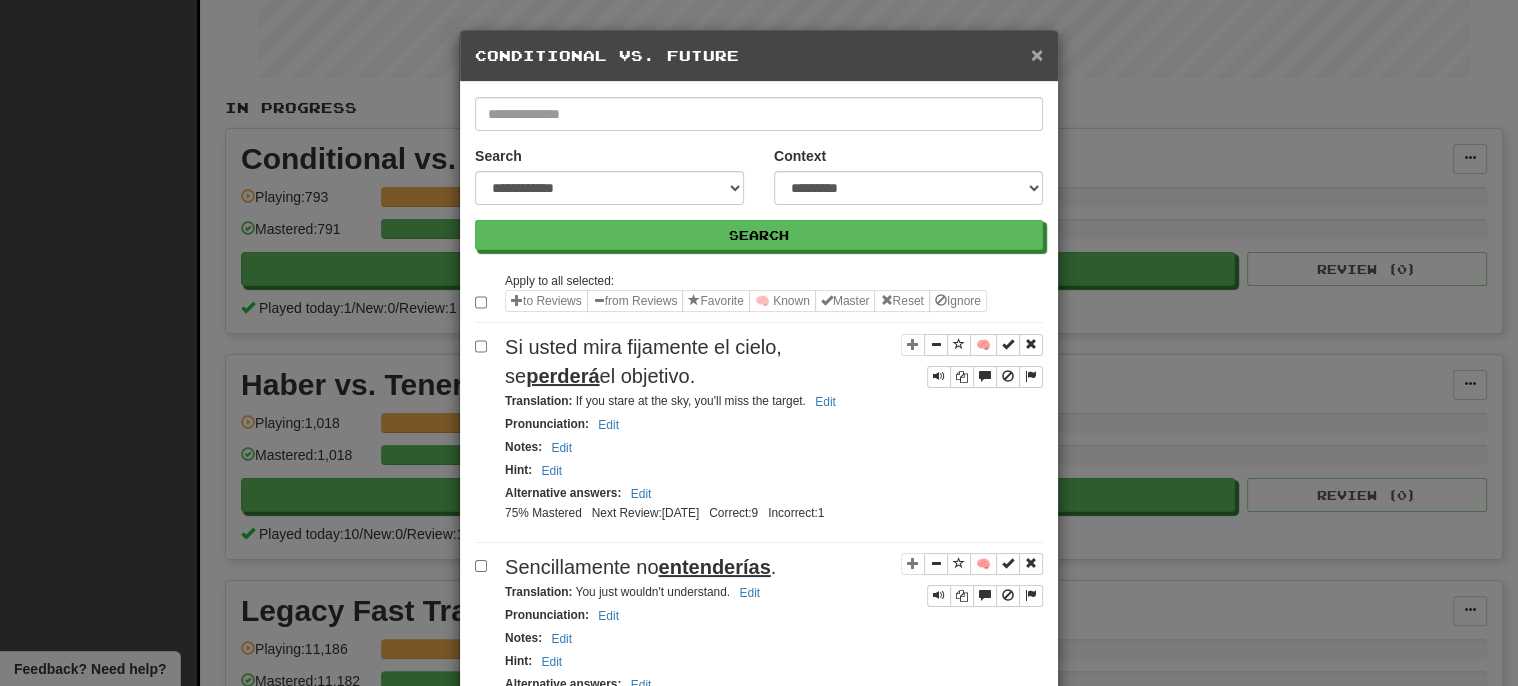 click on "×" at bounding box center [1037, 54] 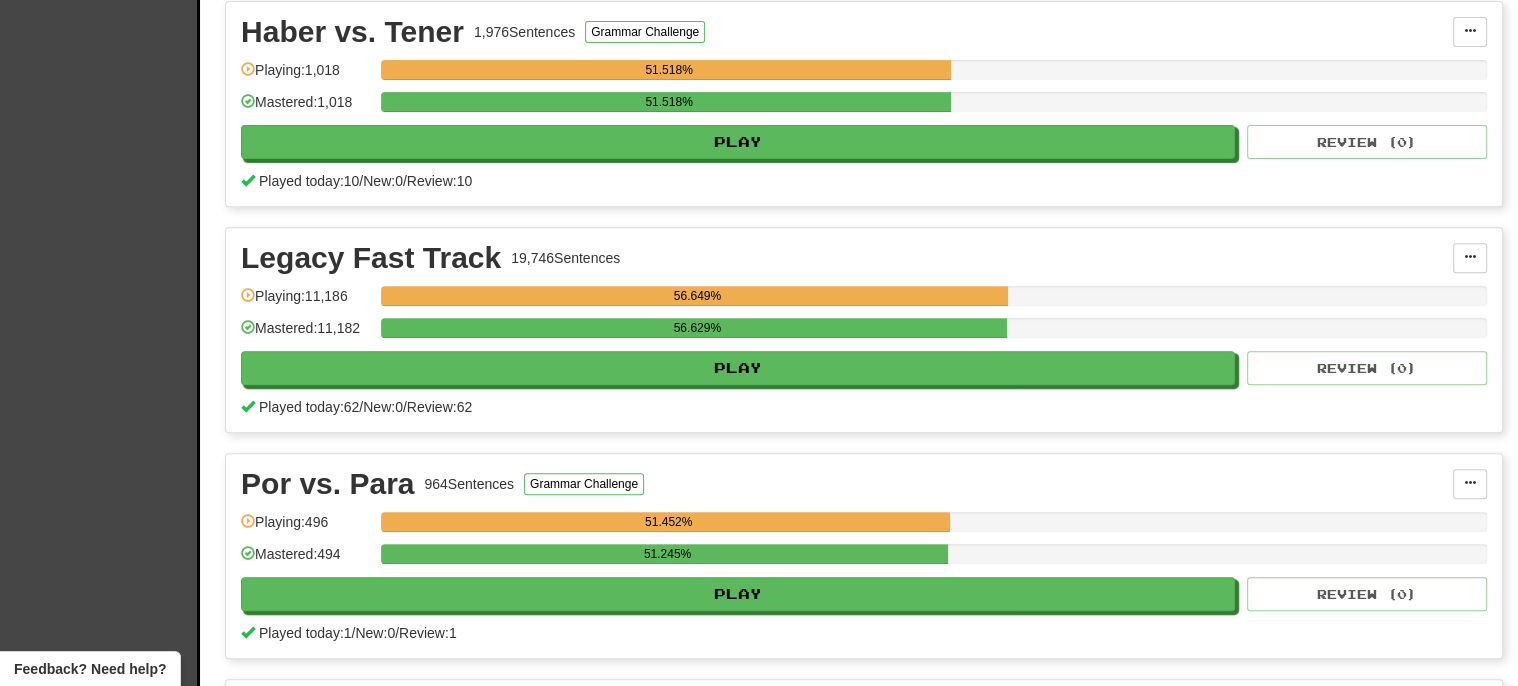 scroll, scrollTop: 687, scrollLeft: 0, axis: vertical 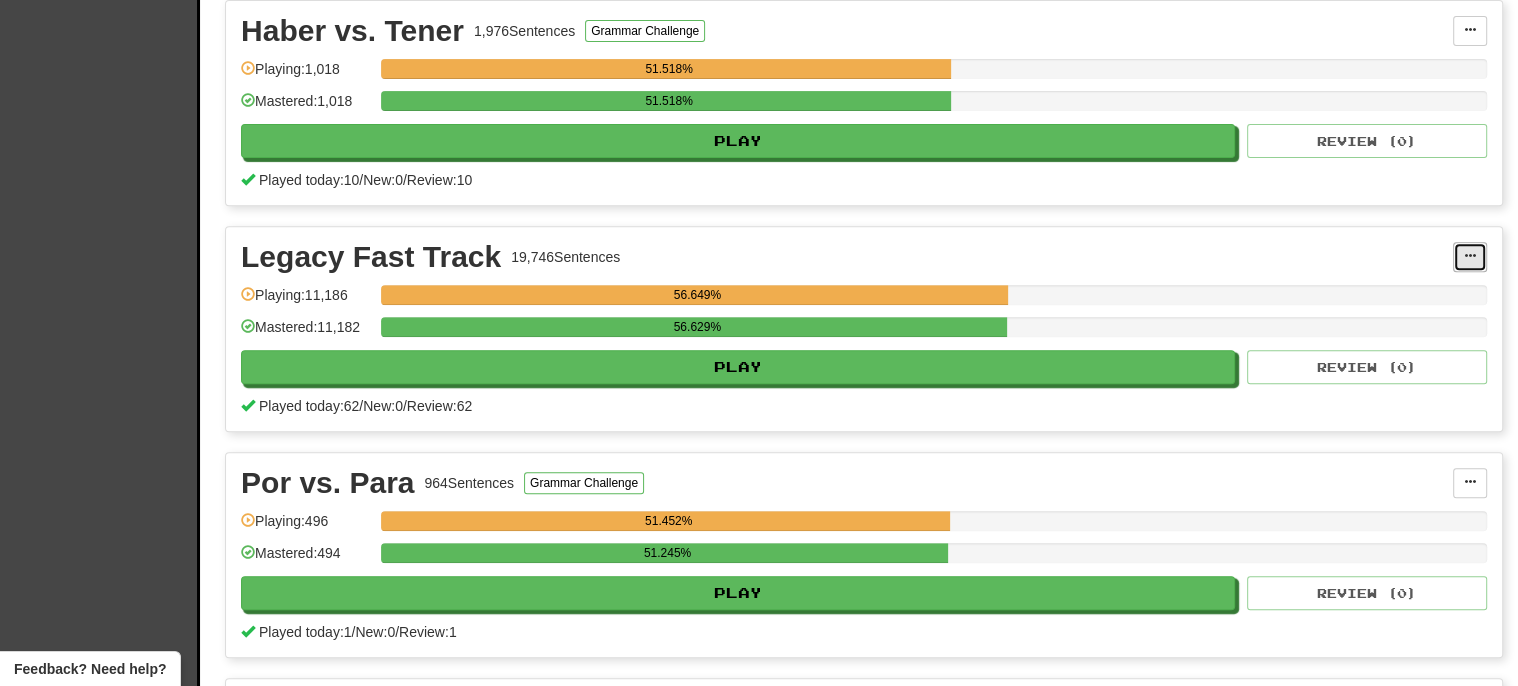 click at bounding box center (1470, 257) 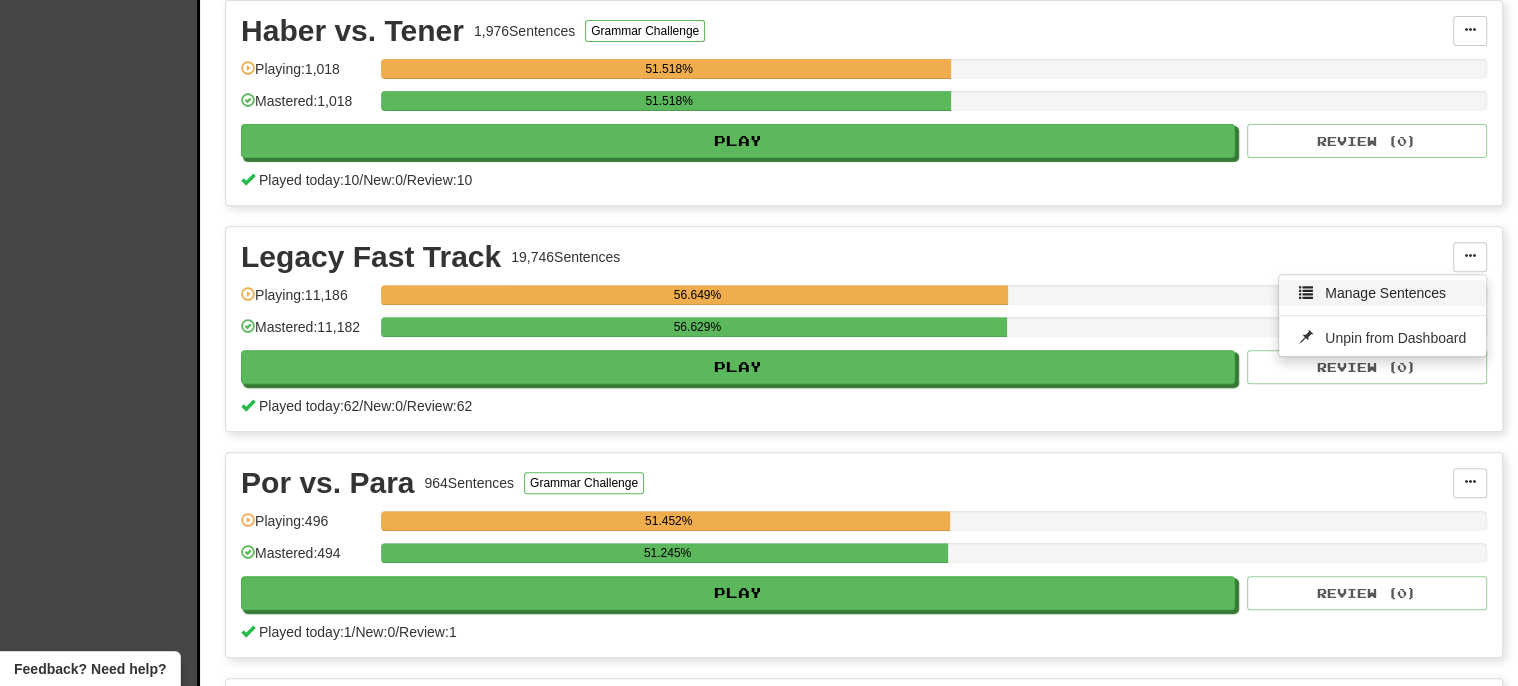 click on "Manage Sentences" at bounding box center (1385, 293) 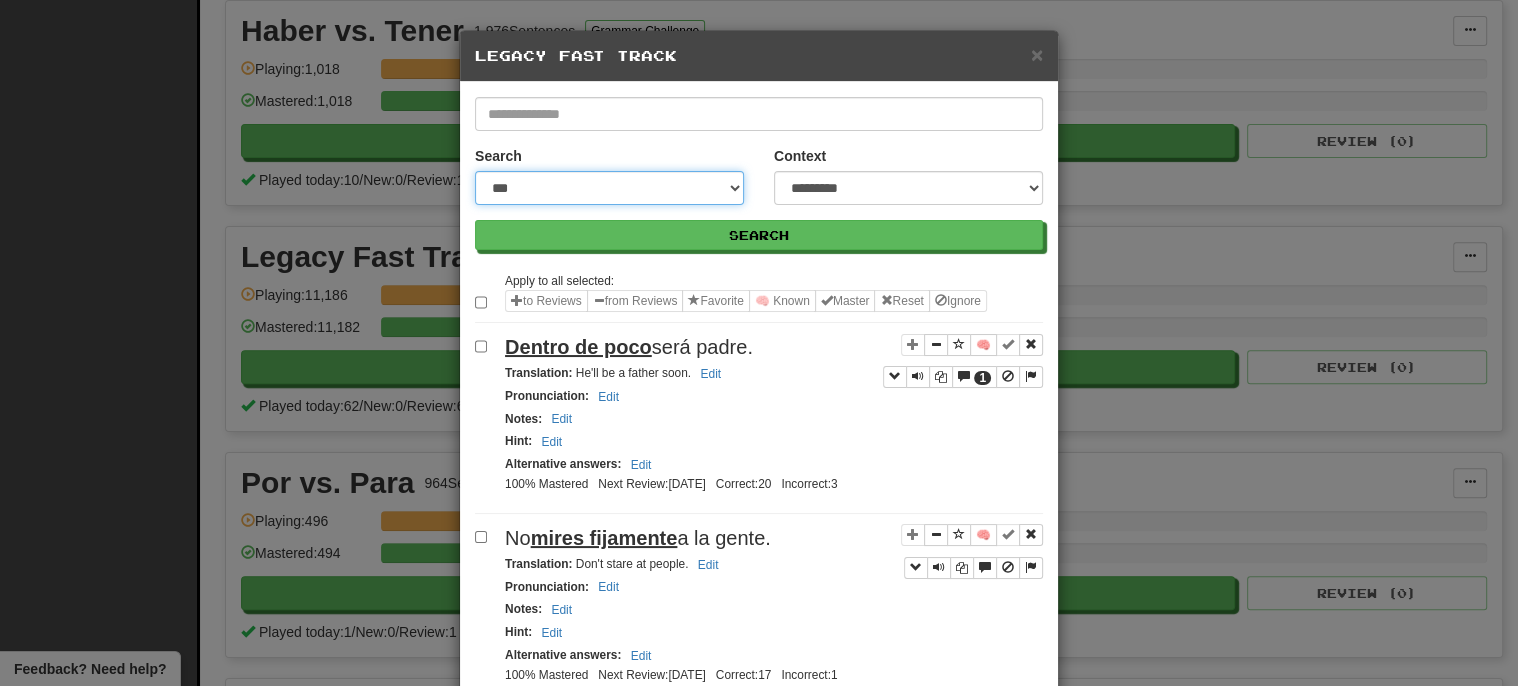 click on "**********" at bounding box center (609, 188) 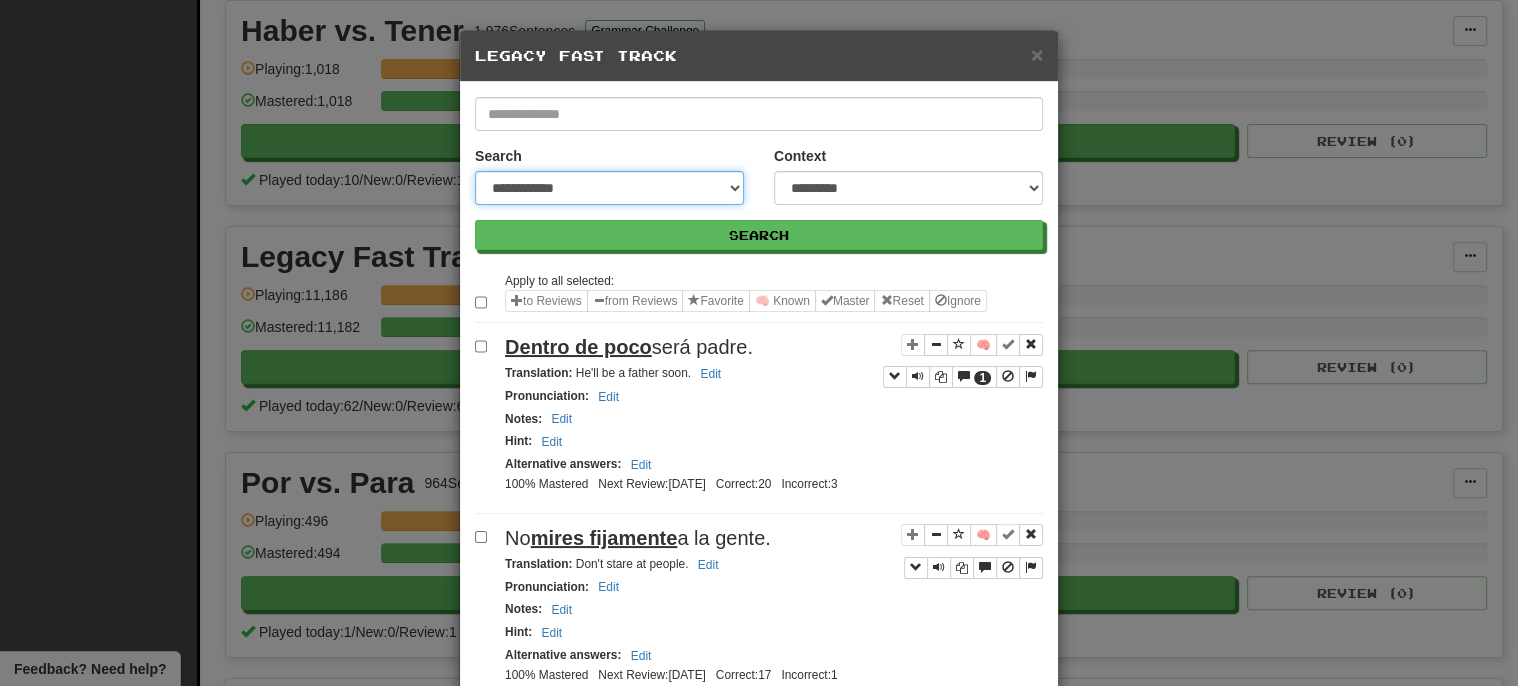 click on "**********" at bounding box center (609, 188) 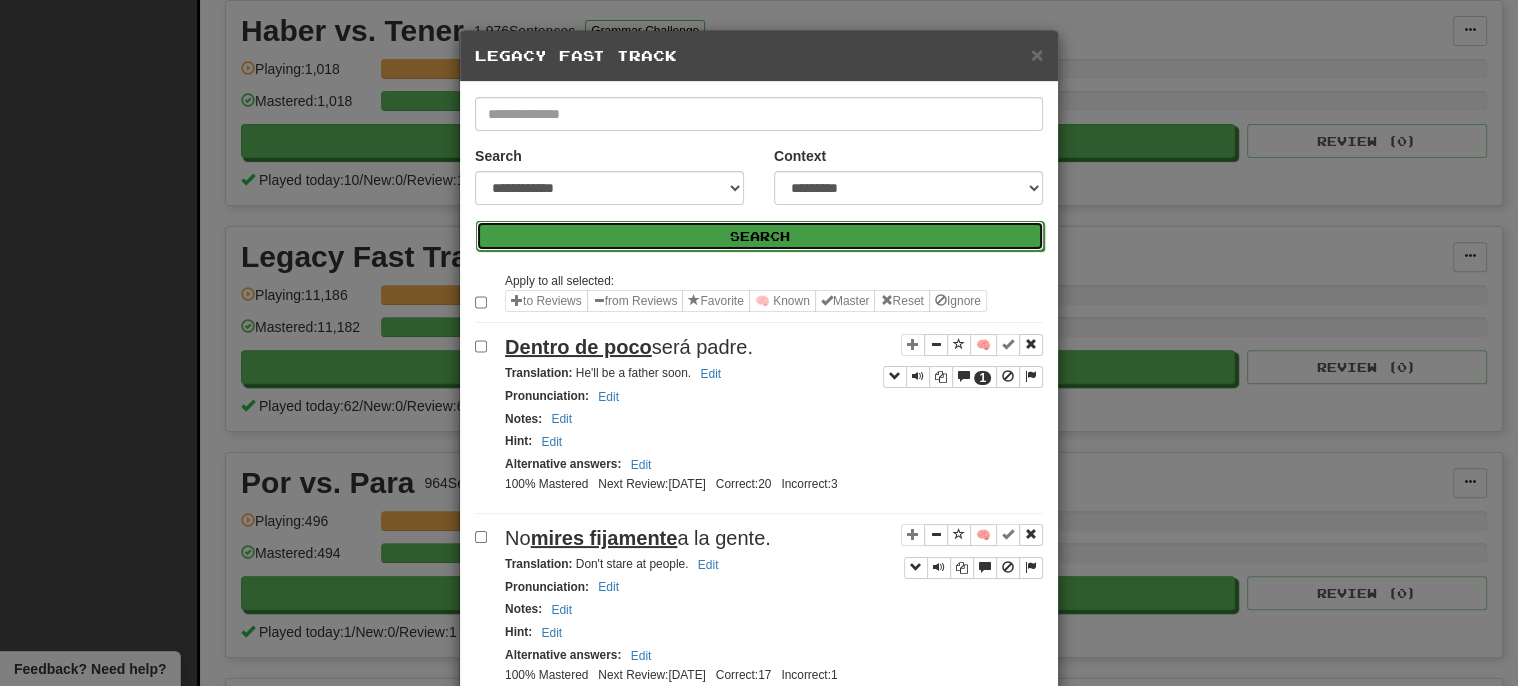click on "Search" at bounding box center [760, 236] 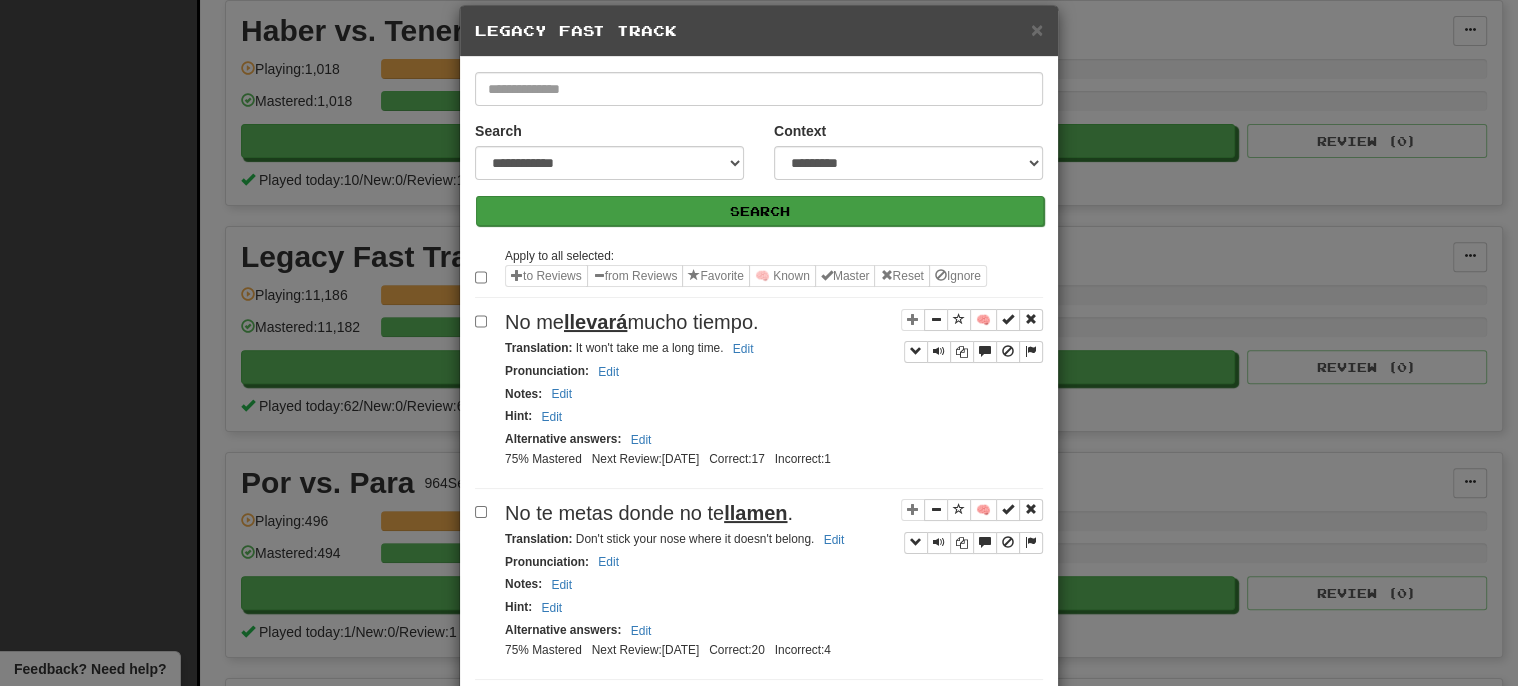 scroll, scrollTop: 20, scrollLeft: 0, axis: vertical 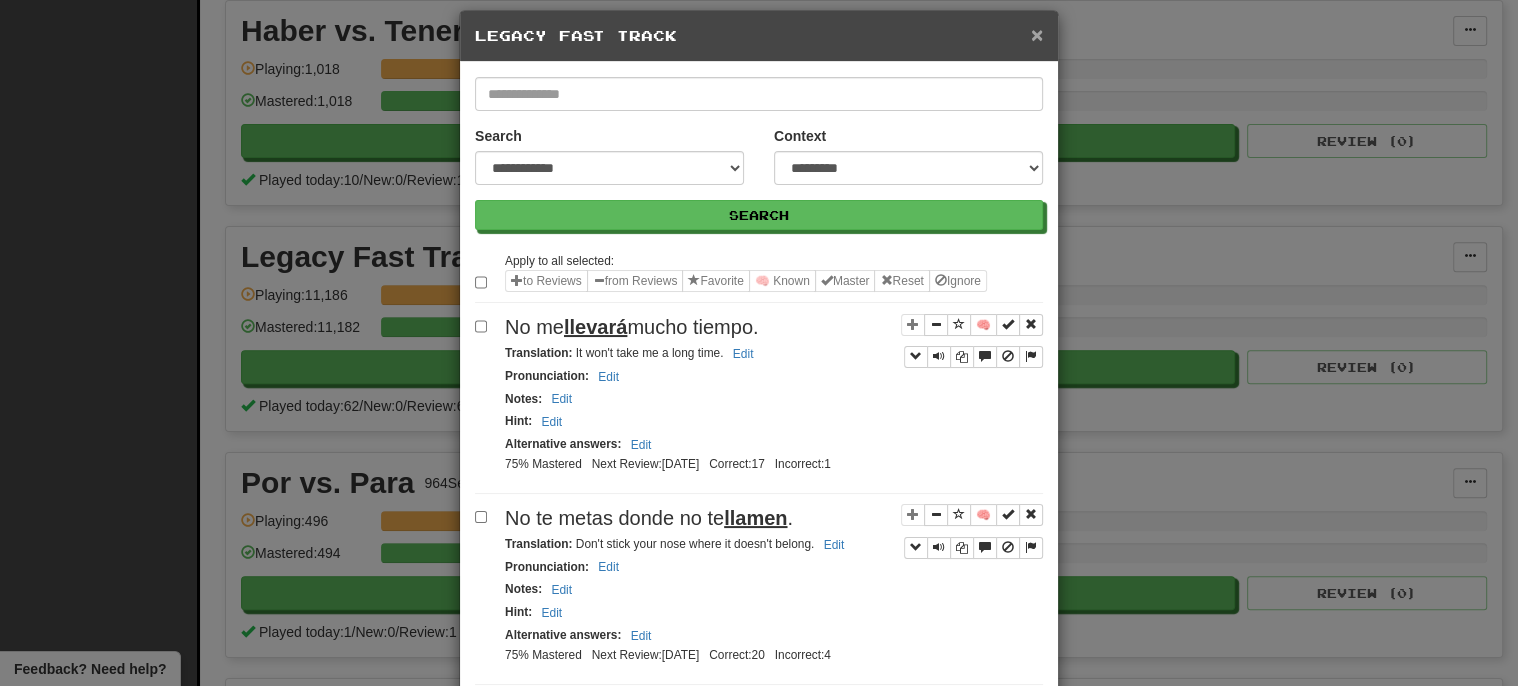 click on "×" at bounding box center [1037, 34] 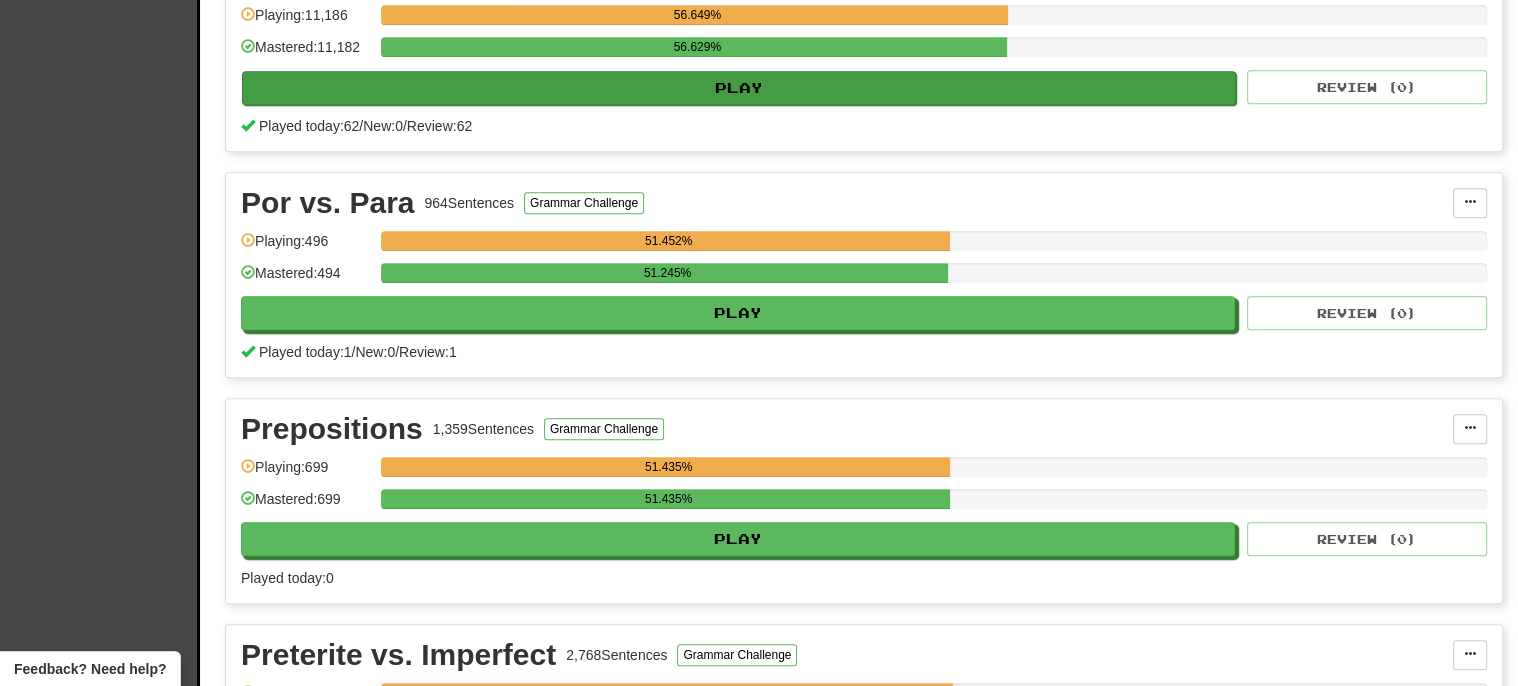 scroll, scrollTop: 977, scrollLeft: 0, axis: vertical 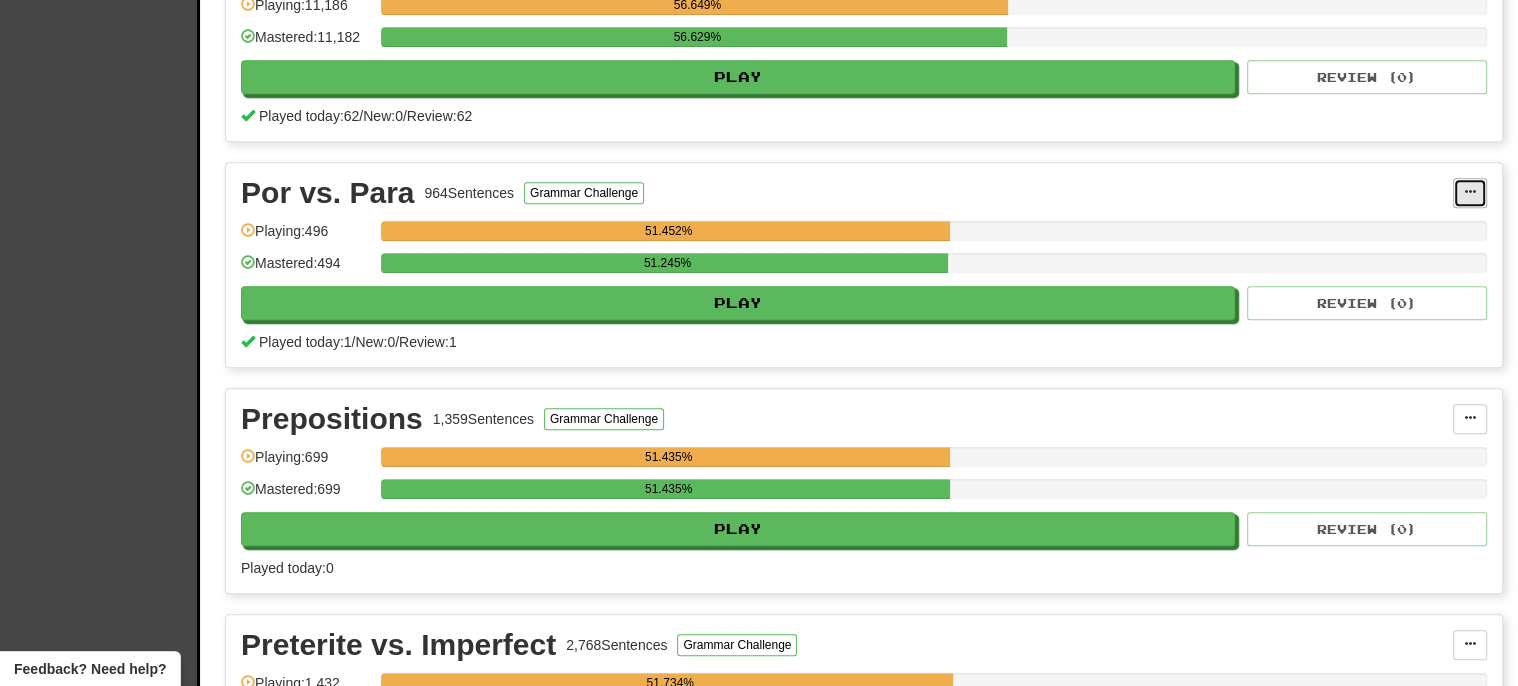 click at bounding box center [1470, 192] 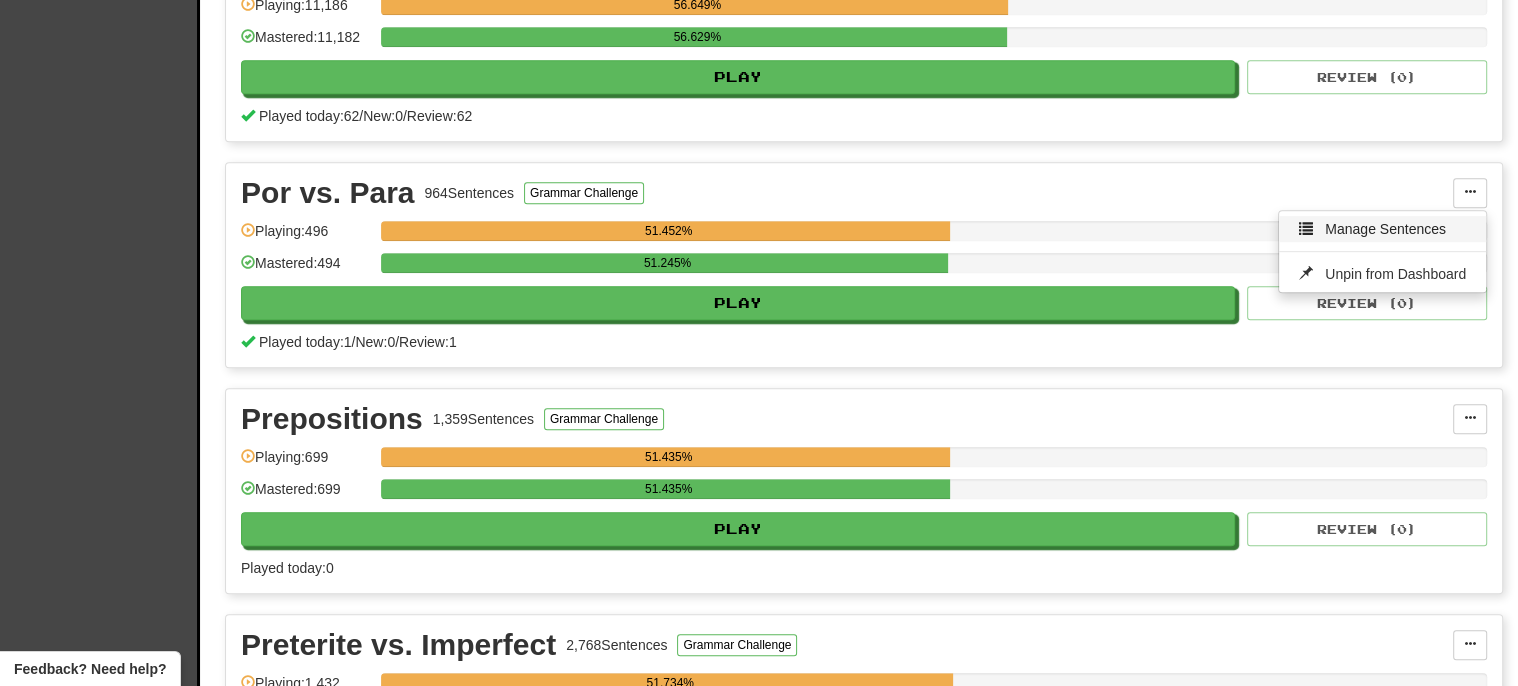 click on "Manage Sentences" at bounding box center (1385, 229) 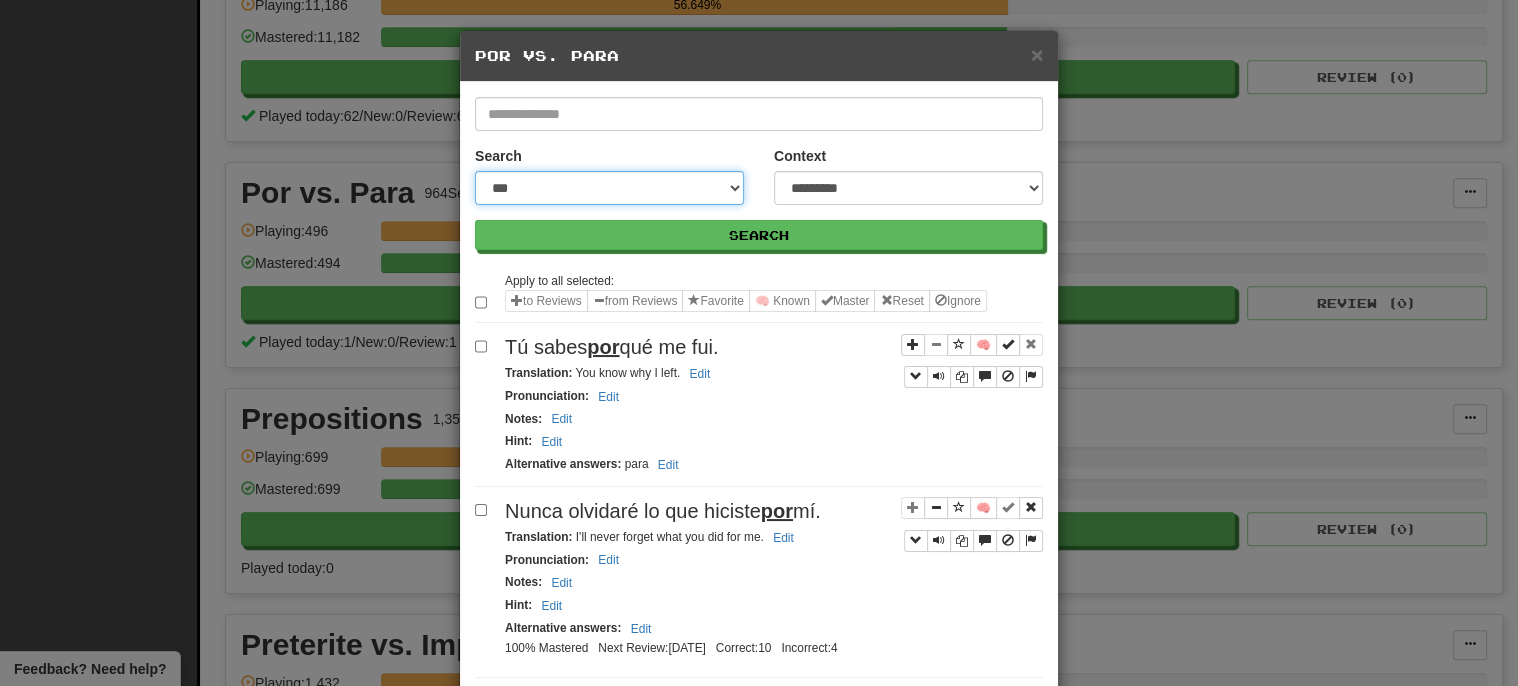 click on "**********" at bounding box center [609, 188] 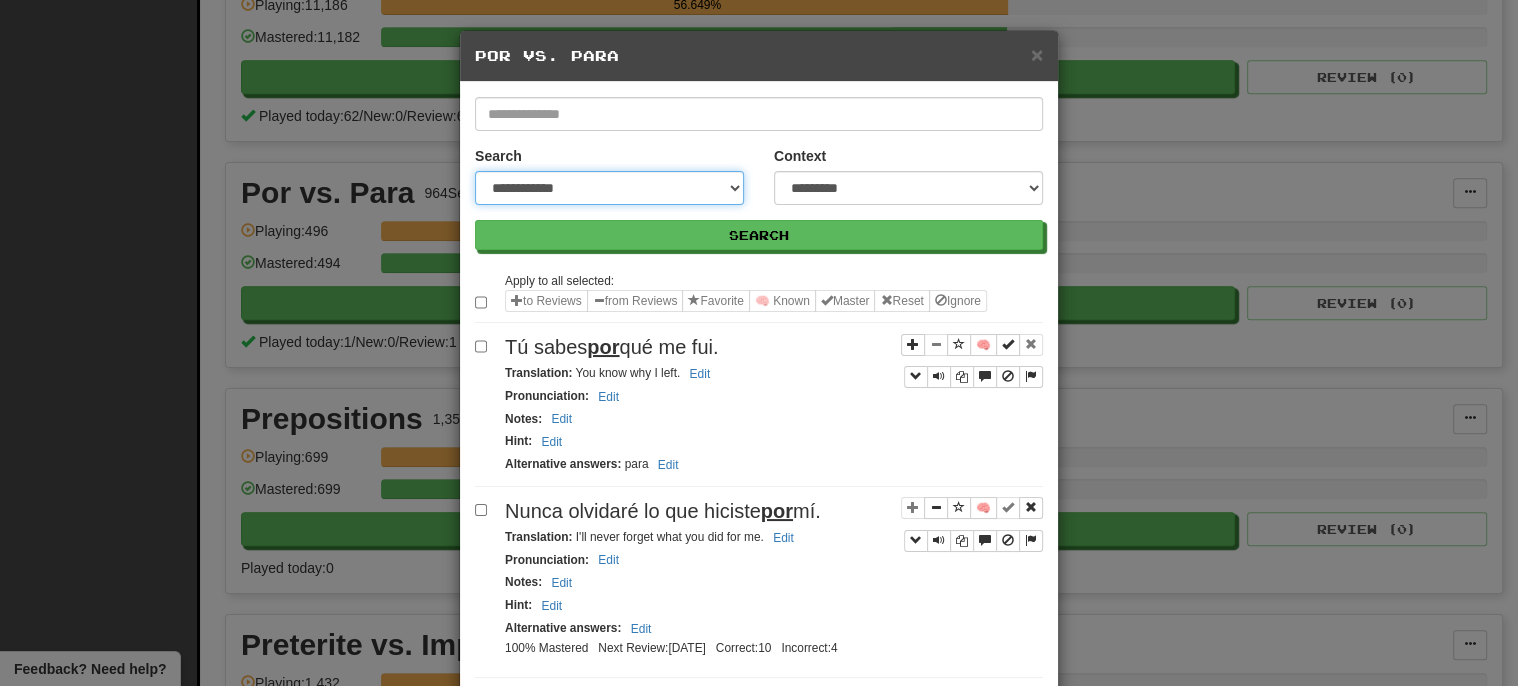 click on "**********" at bounding box center [609, 188] 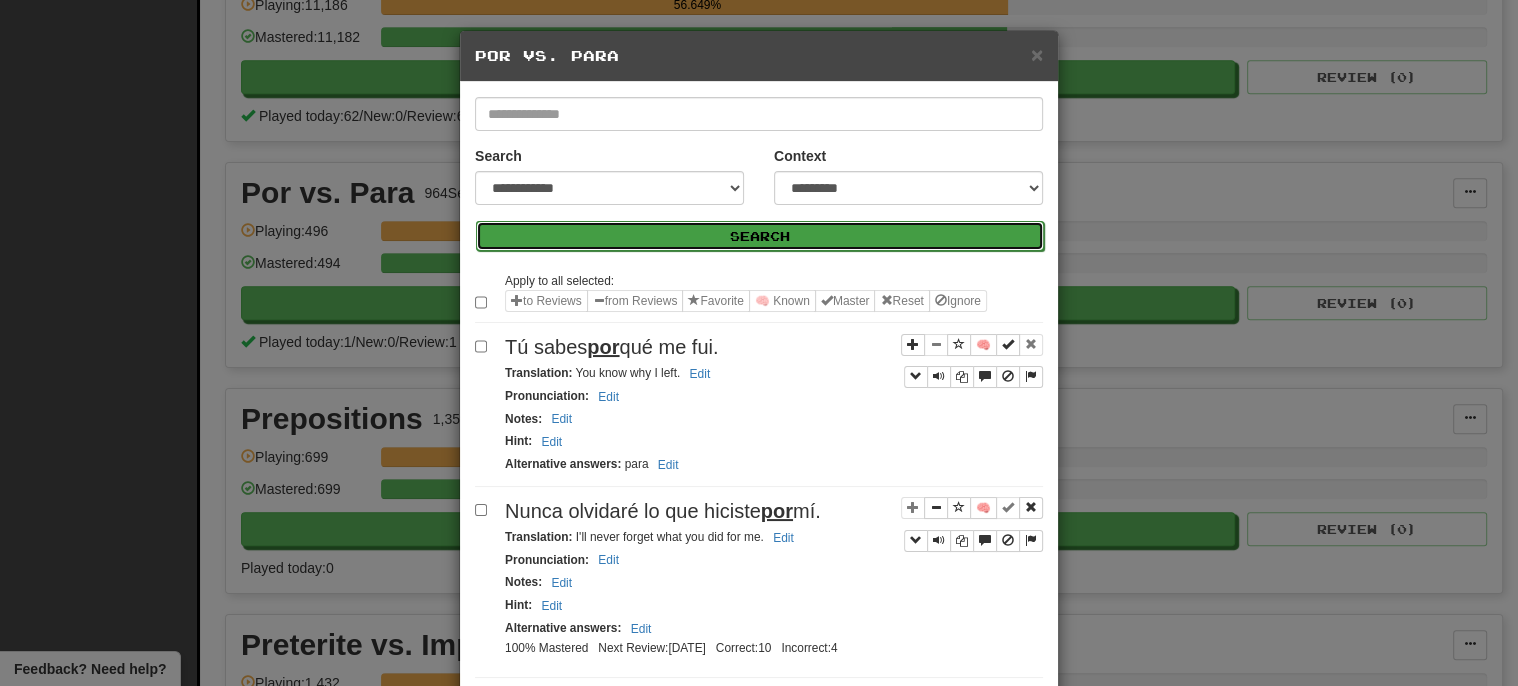click on "Search" at bounding box center [760, 236] 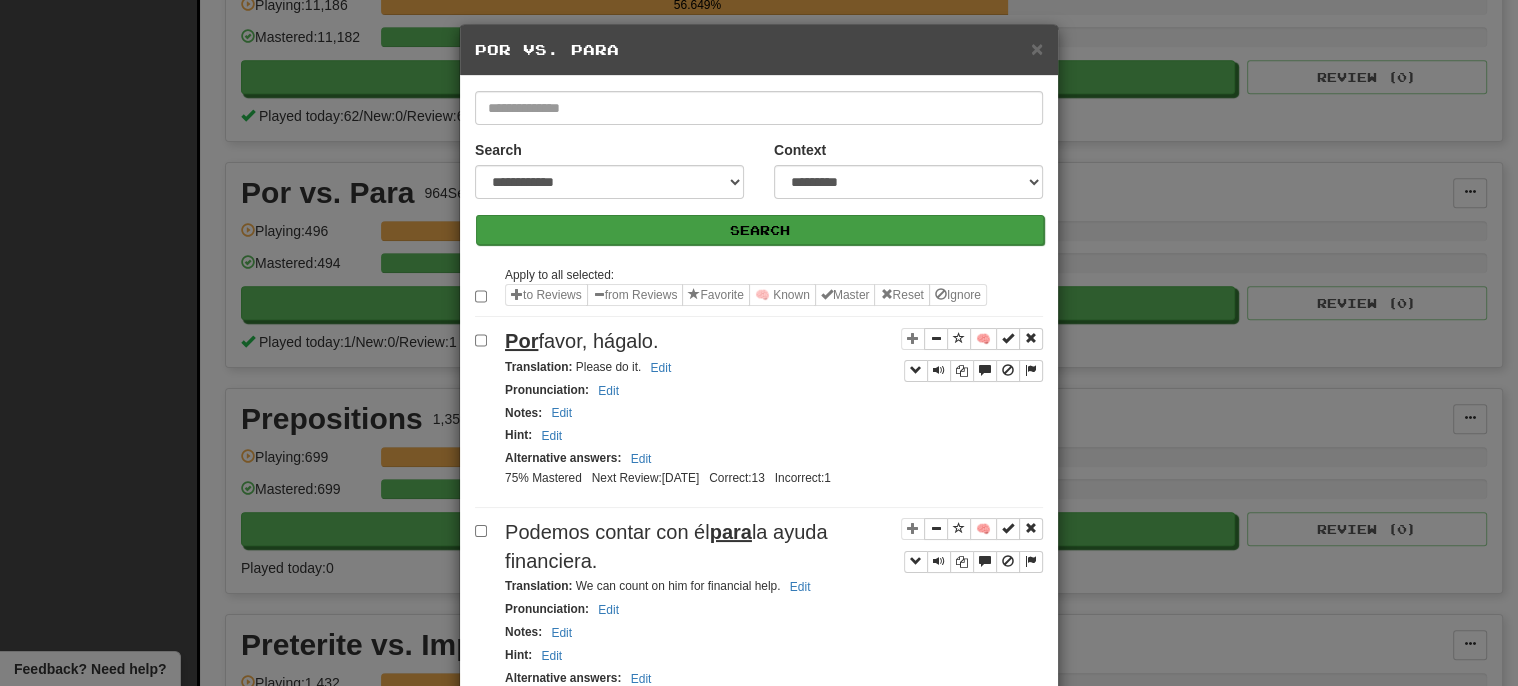 scroll, scrollTop: 0, scrollLeft: 0, axis: both 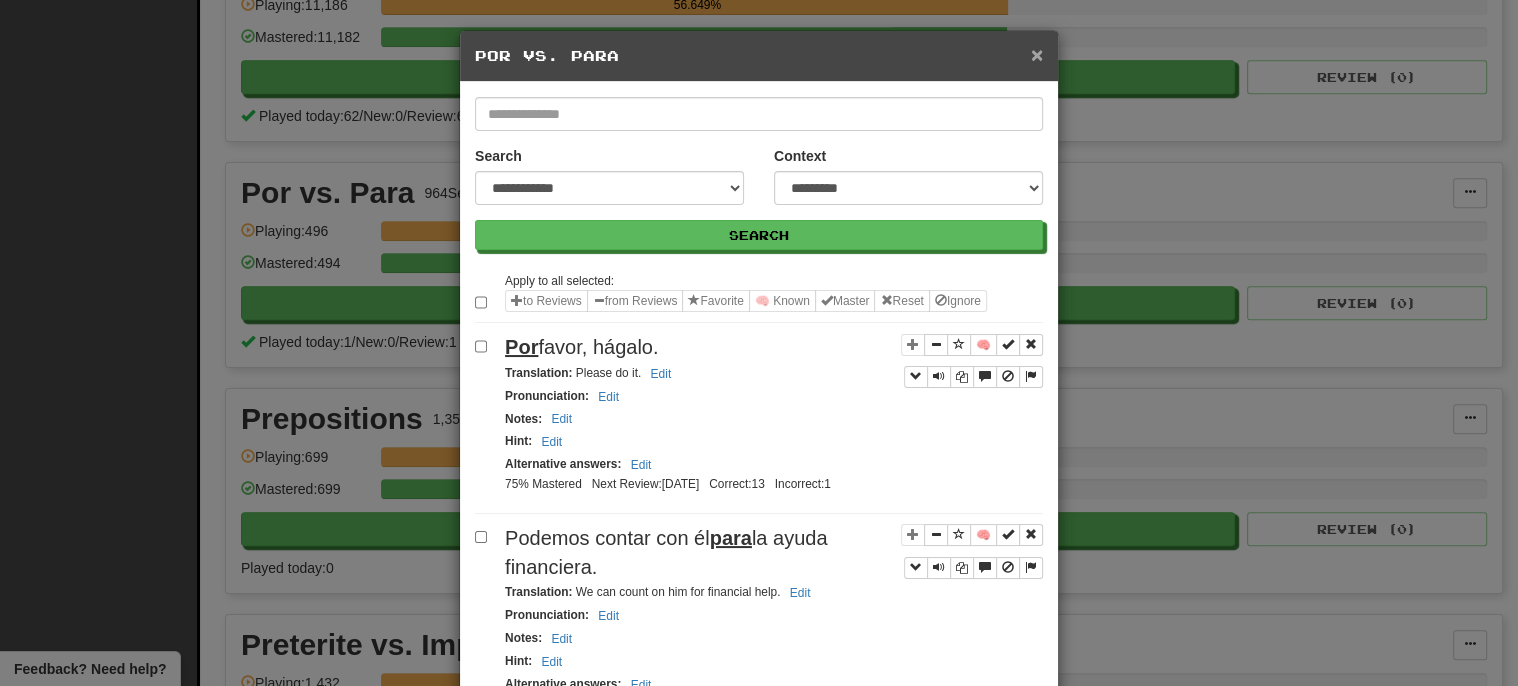 click on "×" at bounding box center (1037, 54) 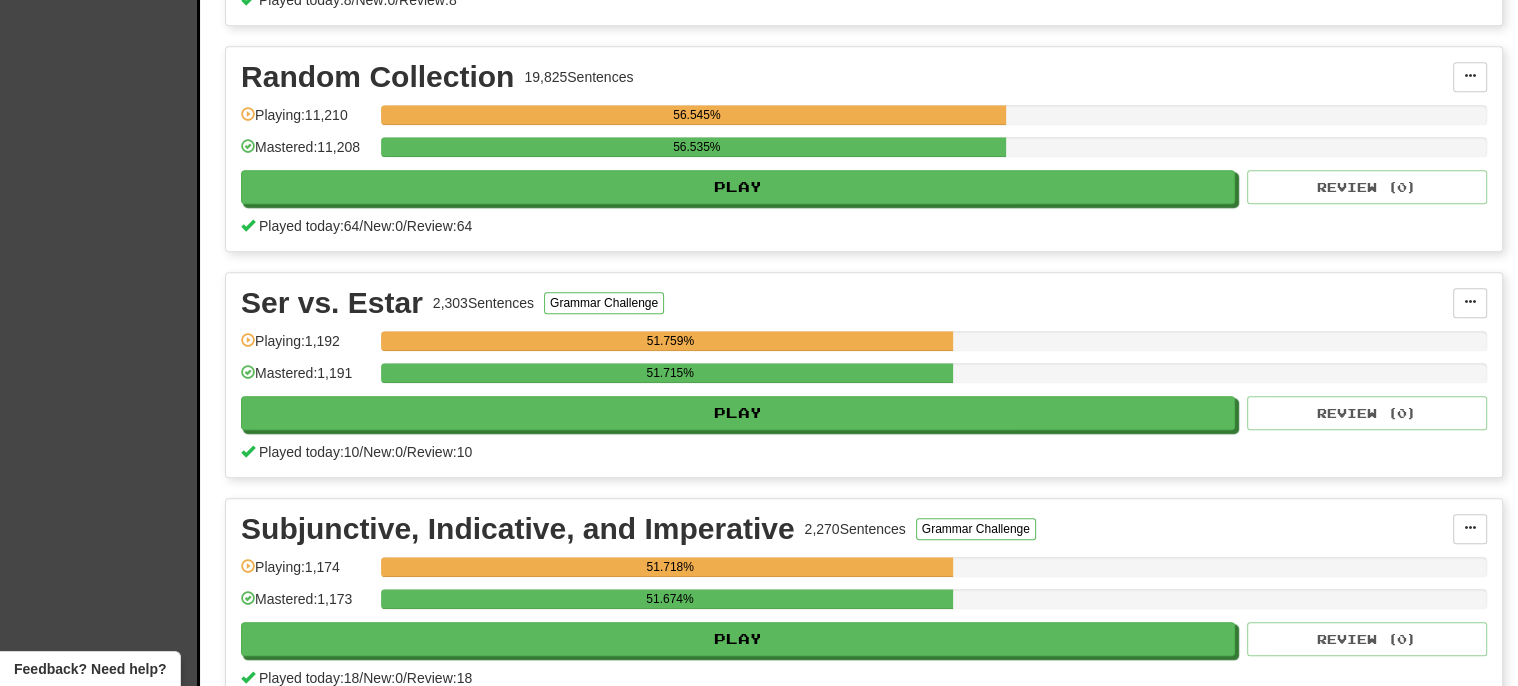 scroll, scrollTop: 1774, scrollLeft: 0, axis: vertical 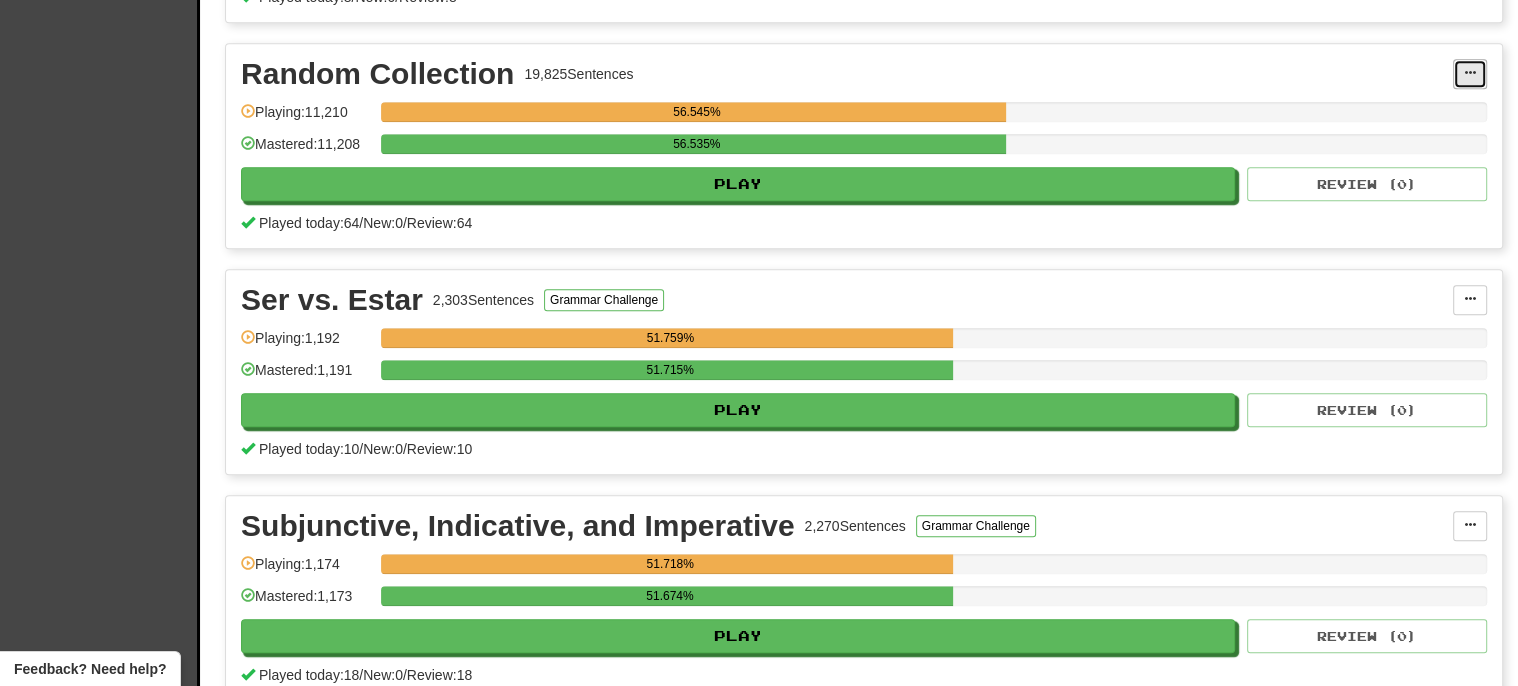 click at bounding box center [1470, 73] 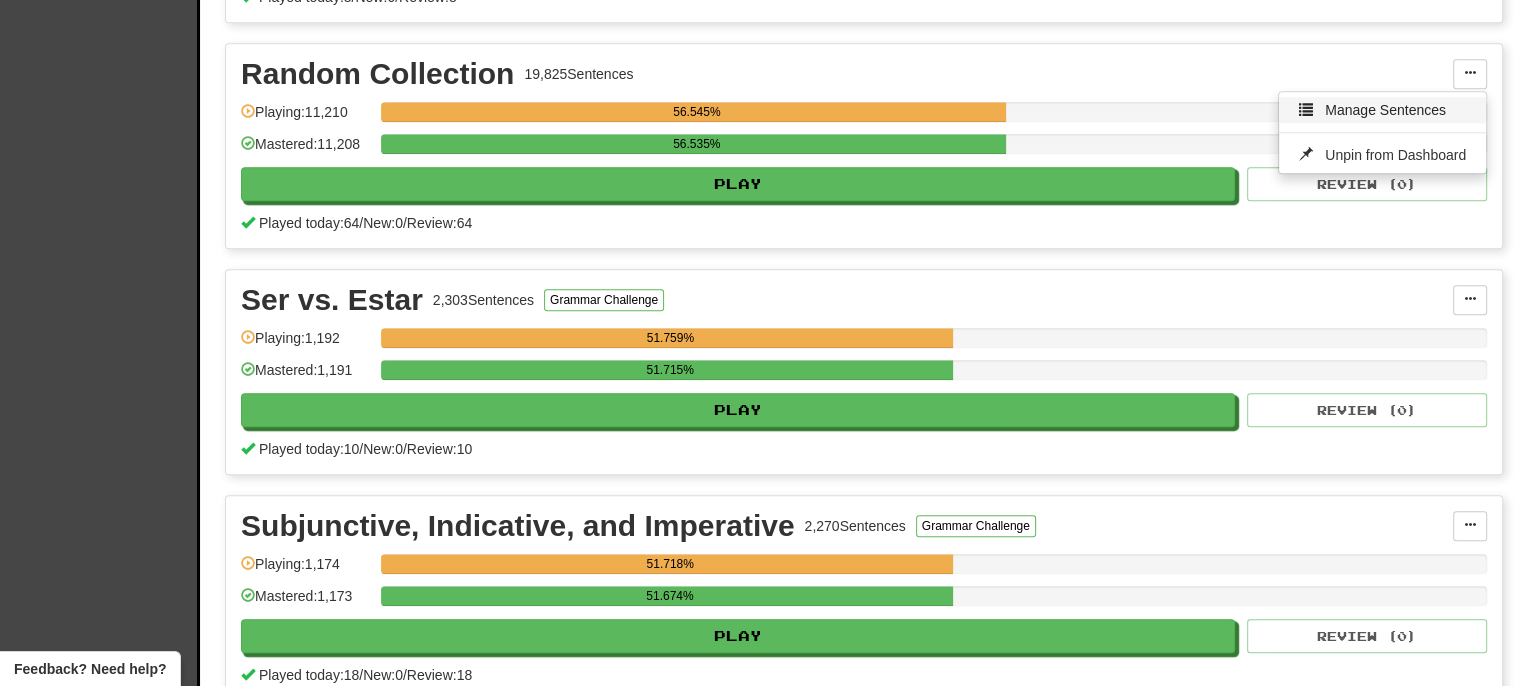 click on "Manage Sentences" at bounding box center (1385, 110) 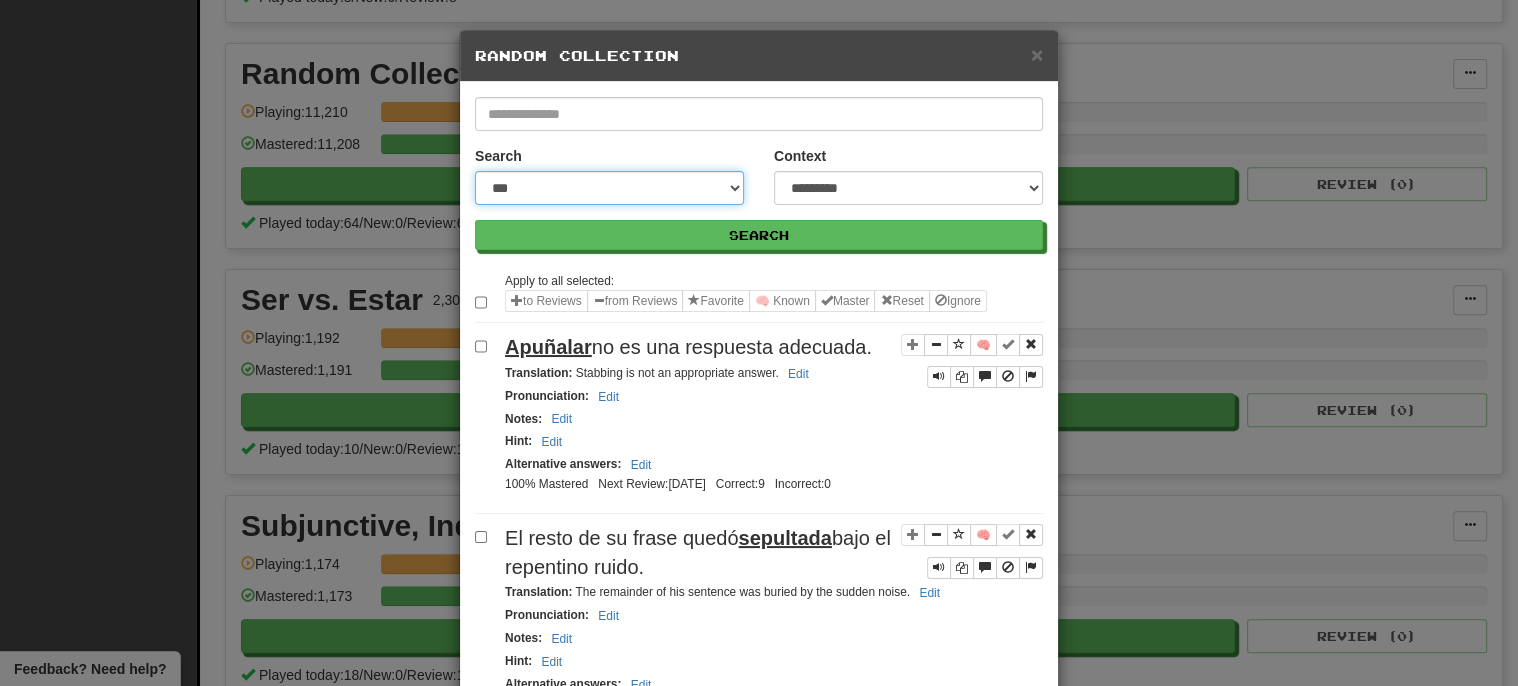 click on "**********" at bounding box center [609, 188] 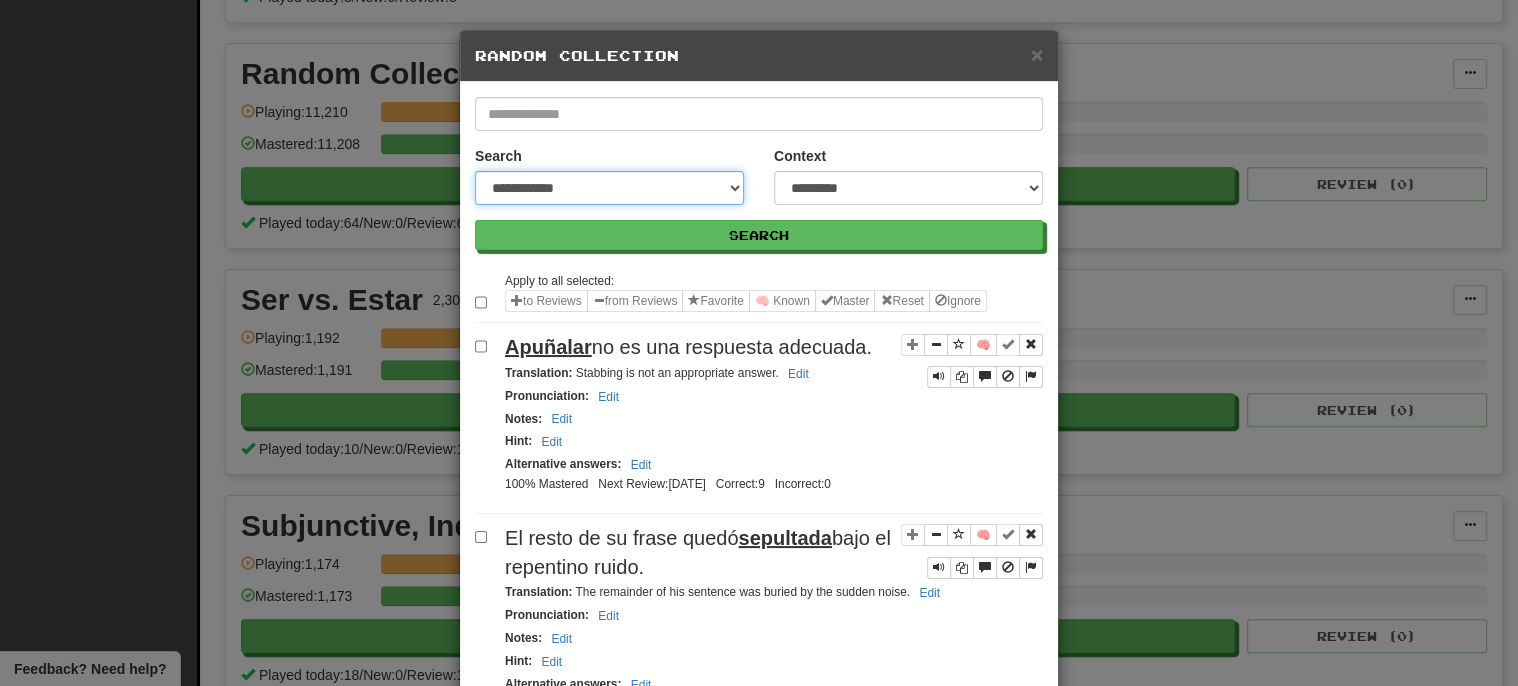 click on "**********" at bounding box center [609, 188] 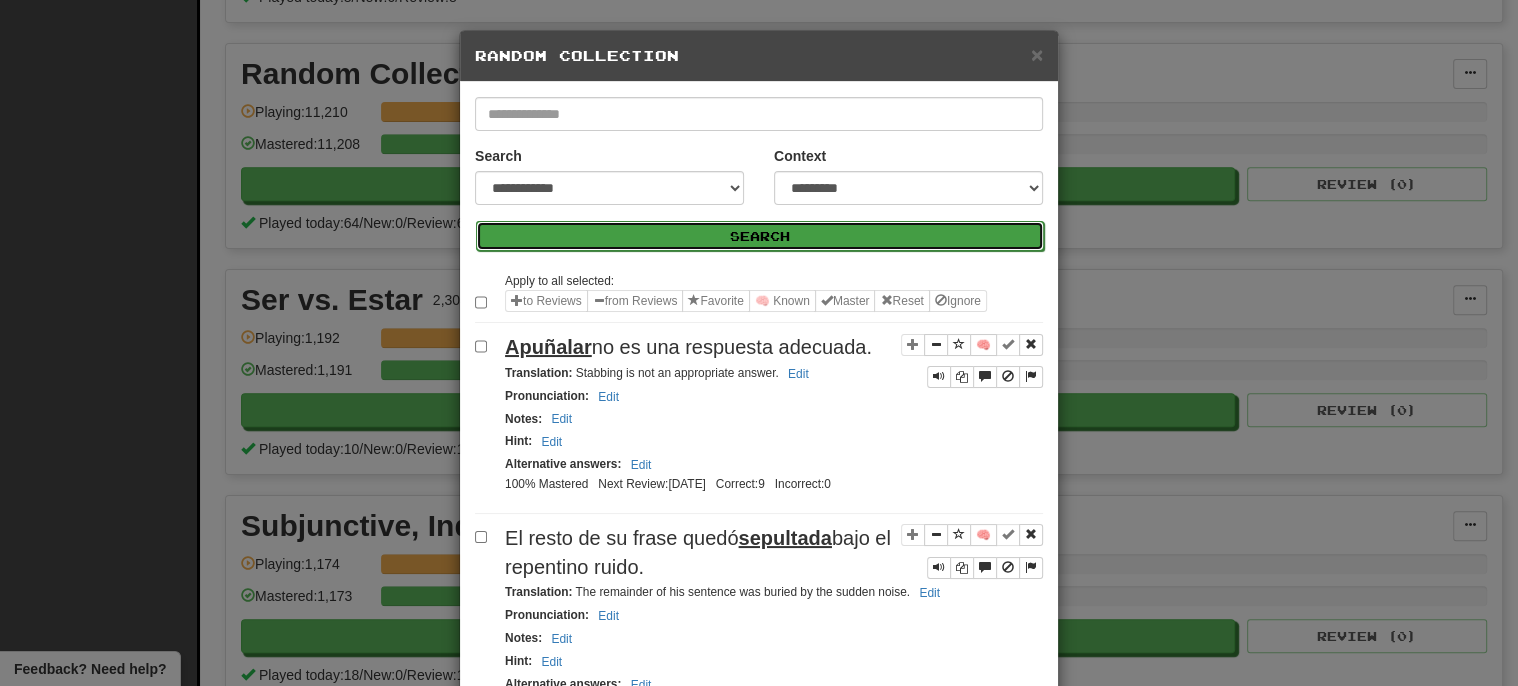 click on "Search" at bounding box center (760, 236) 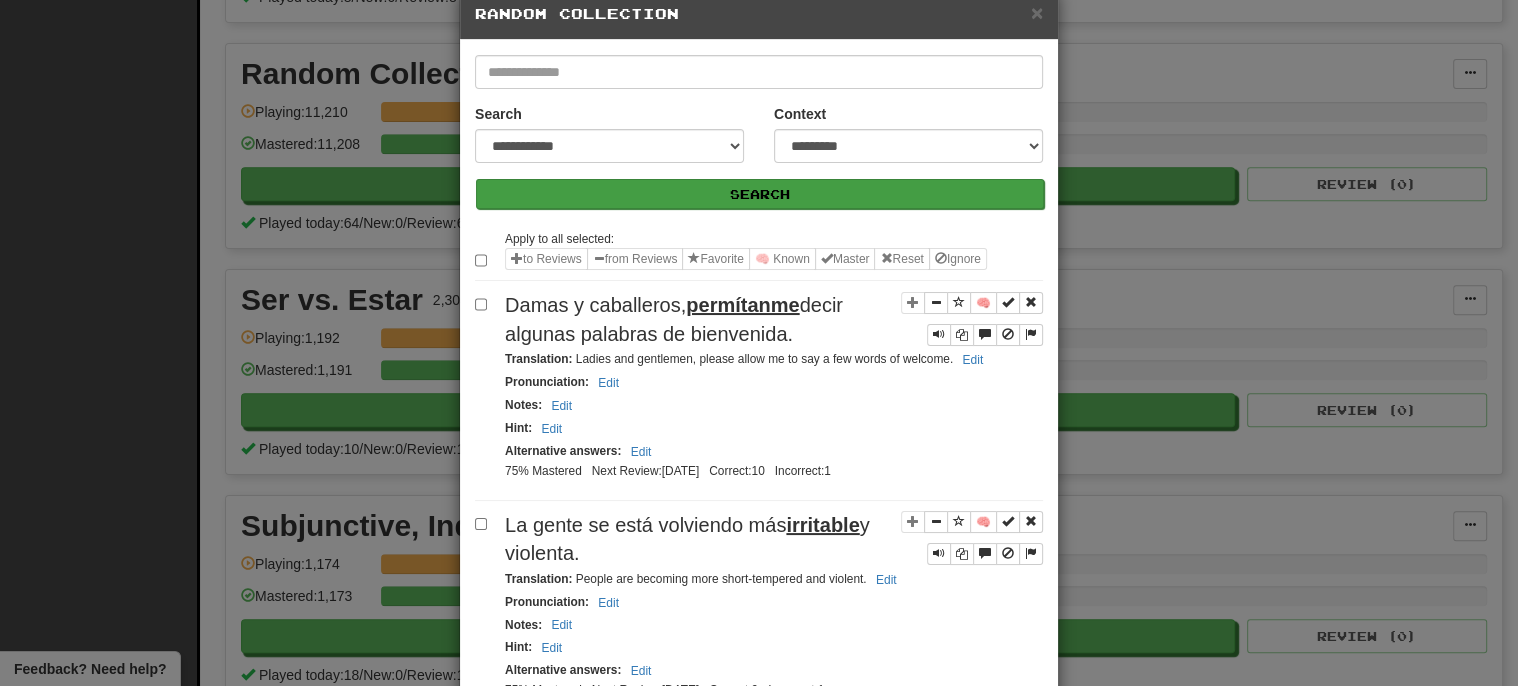 scroll, scrollTop: 0, scrollLeft: 0, axis: both 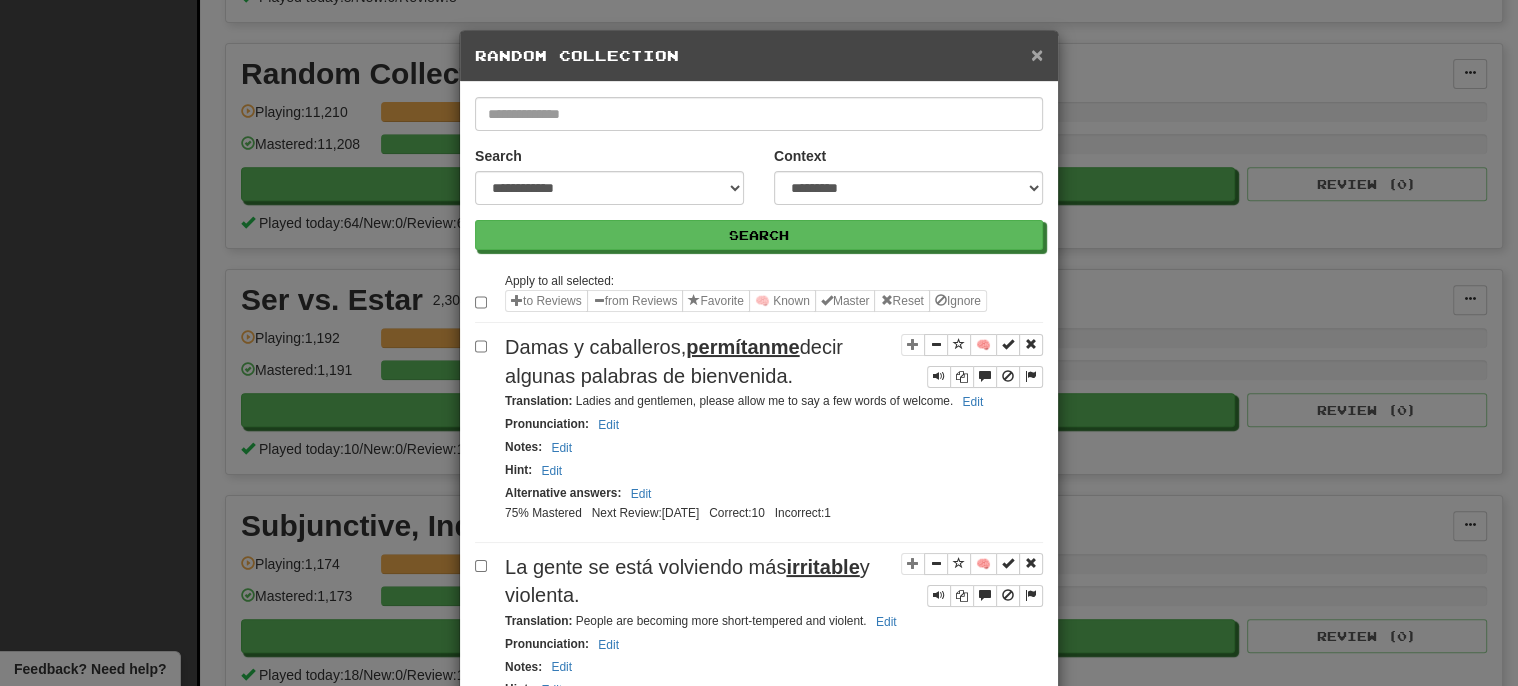 click on "×" at bounding box center (1037, 54) 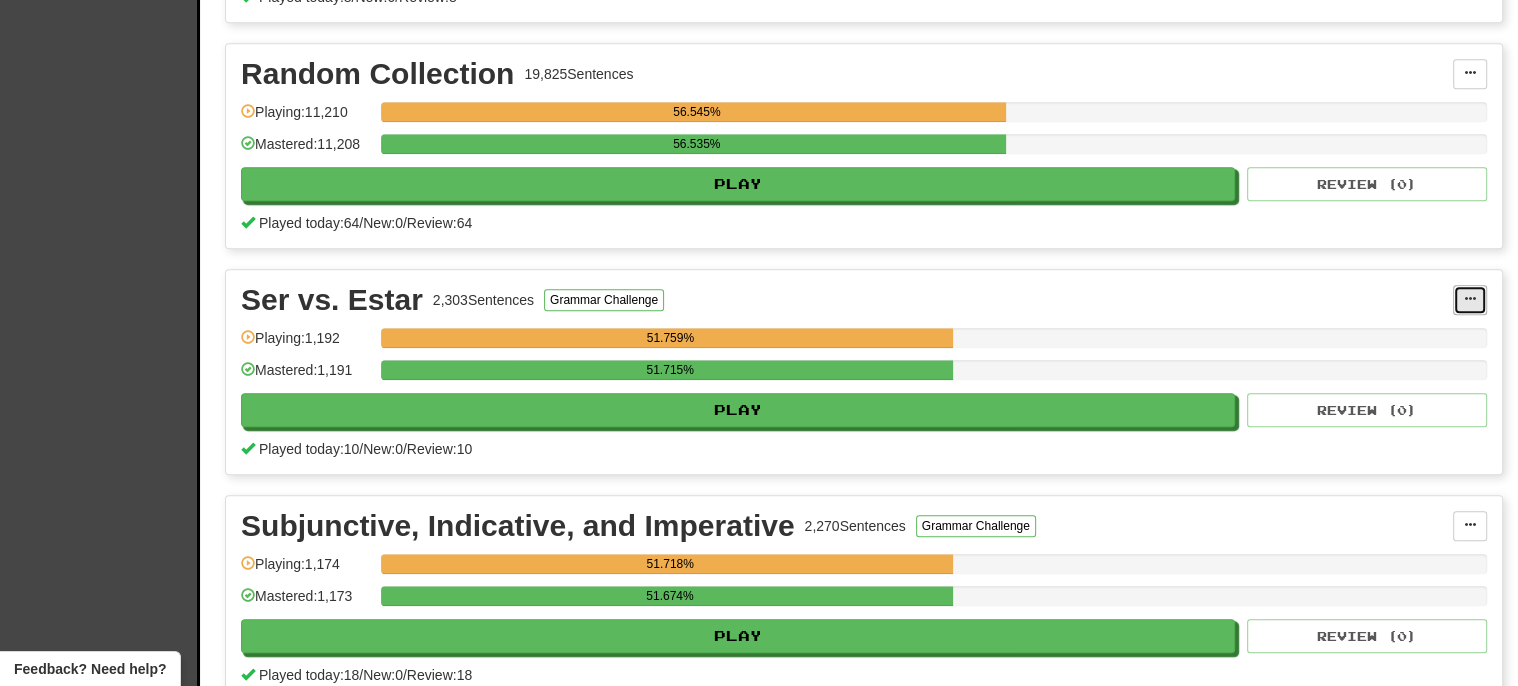 click at bounding box center (1470, 300) 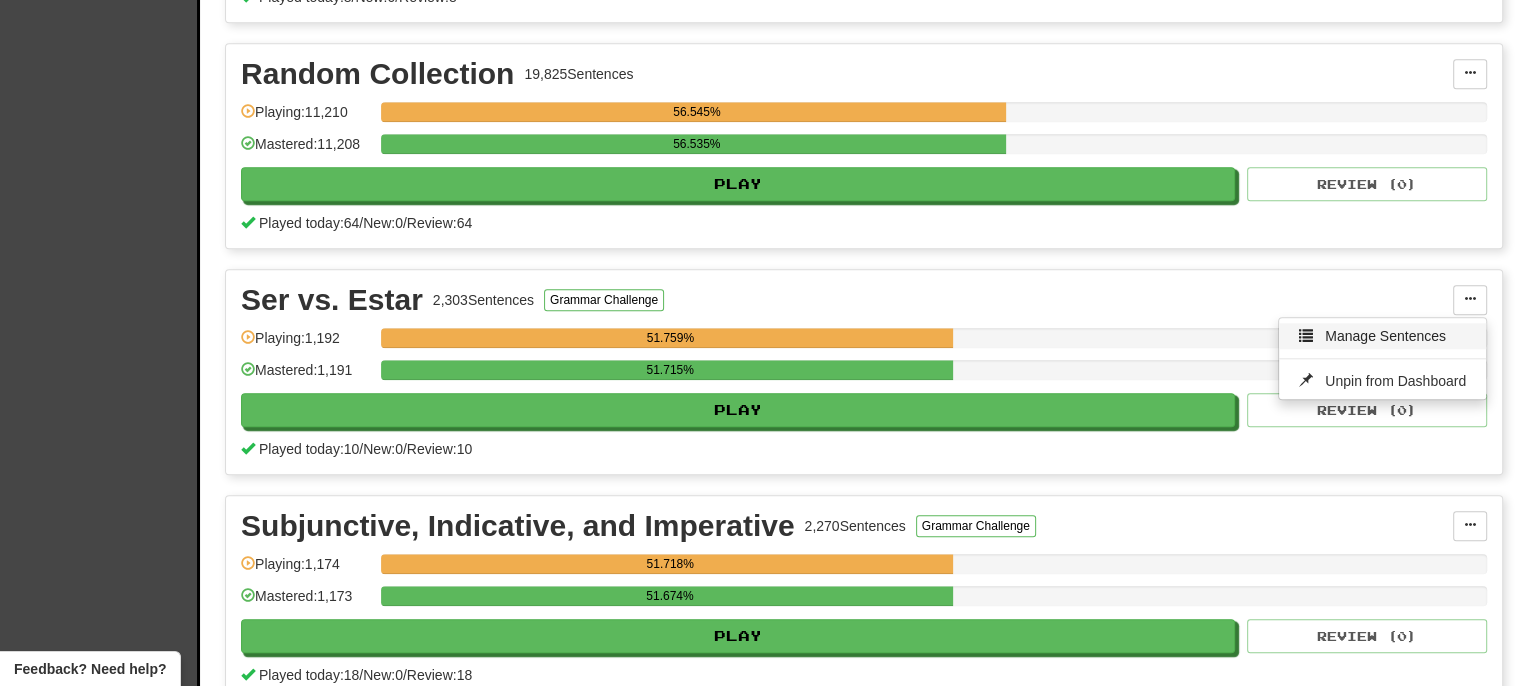 click on "Manage Sentences" at bounding box center (1382, 336) 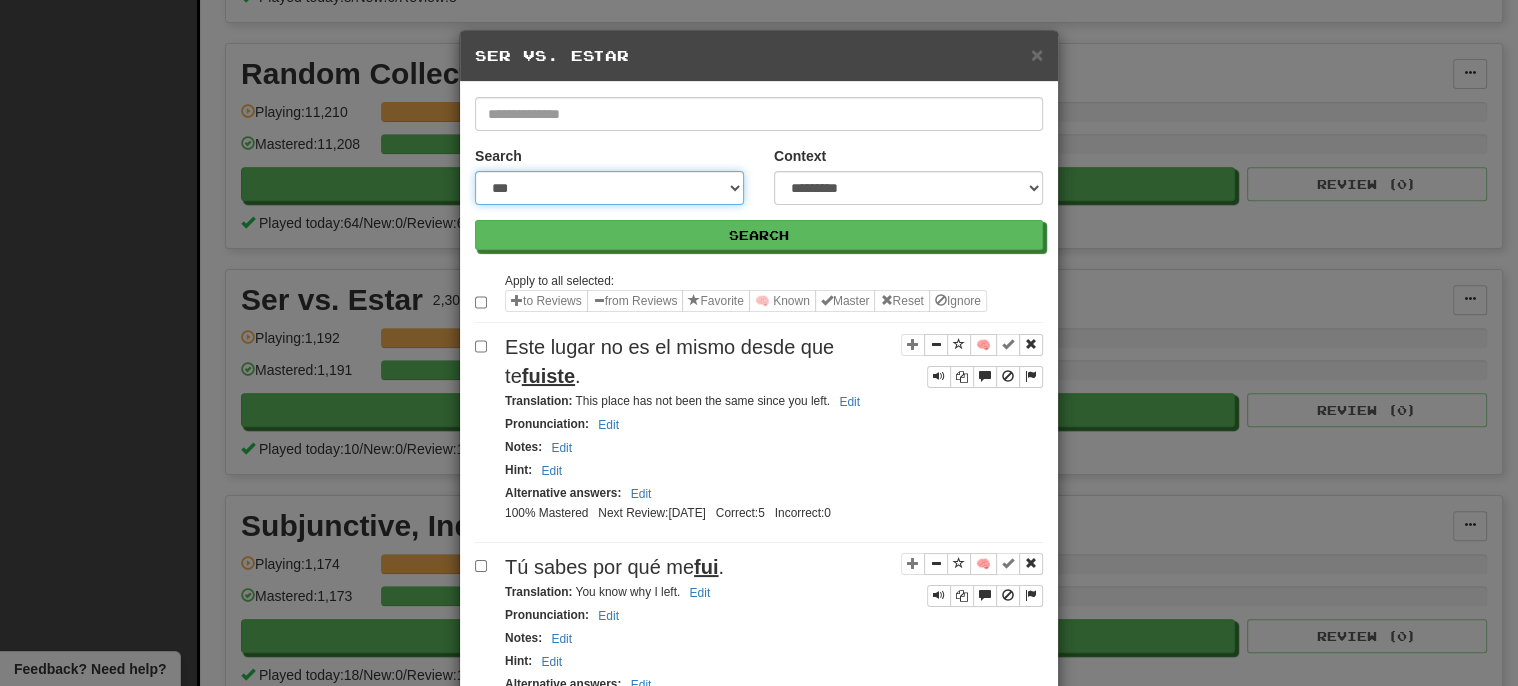 click on "**********" at bounding box center (609, 188) 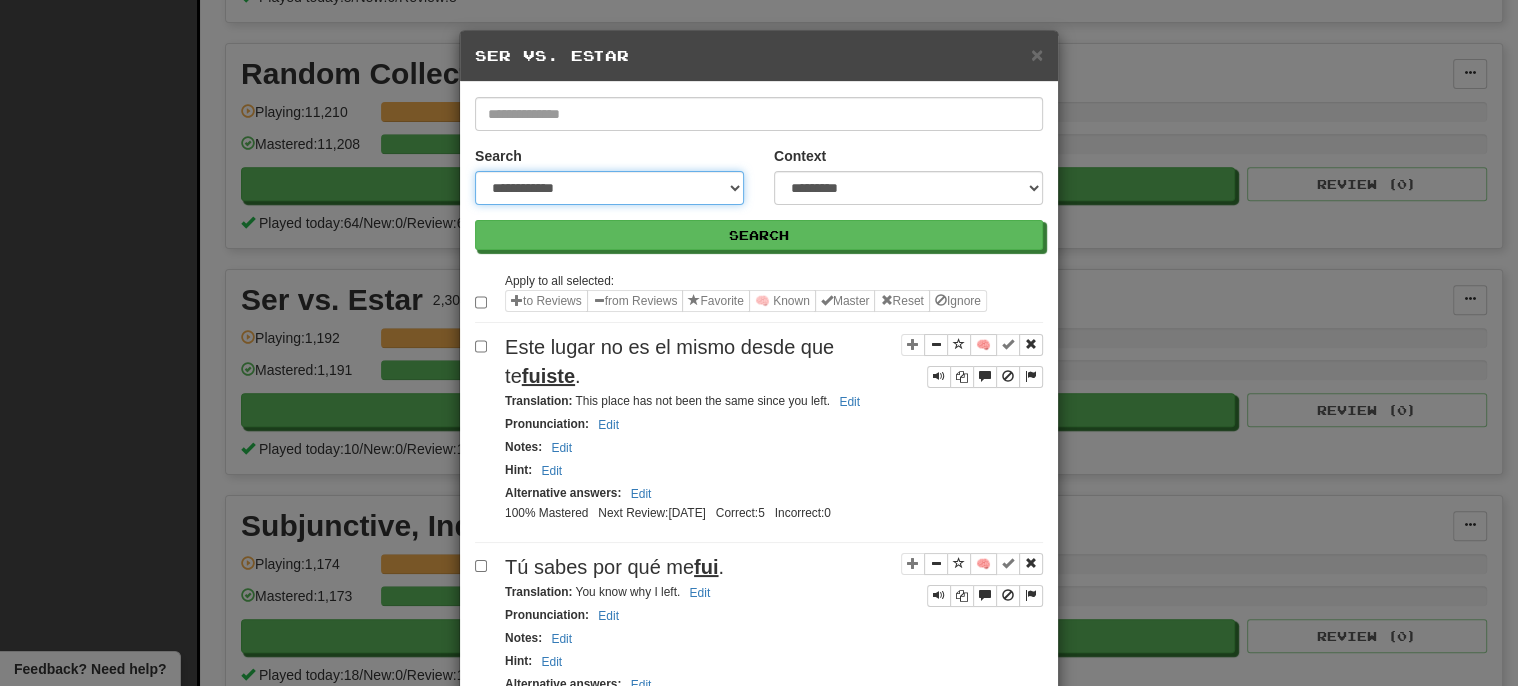 click on "**********" at bounding box center (609, 188) 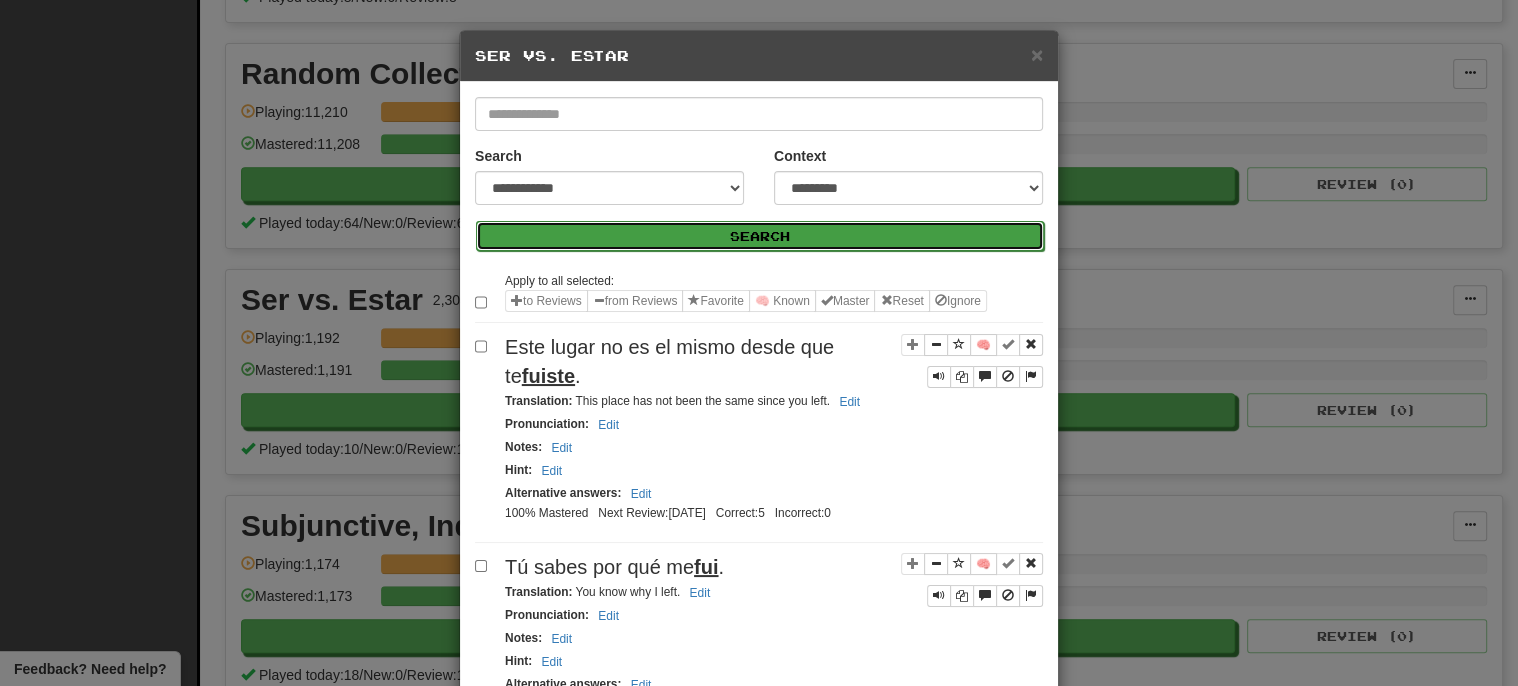 click on "Search" at bounding box center [760, 236] 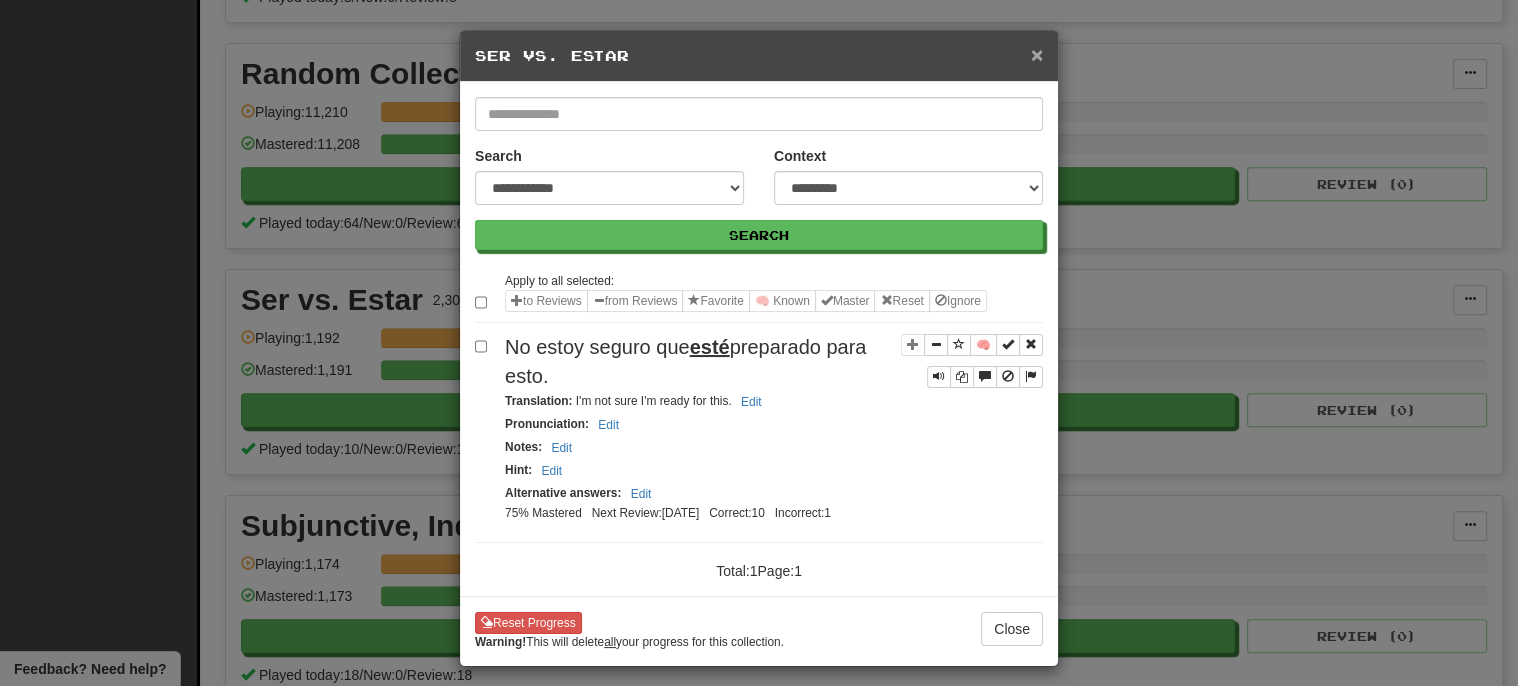 click on "×" at bounding box center (1037, 54) 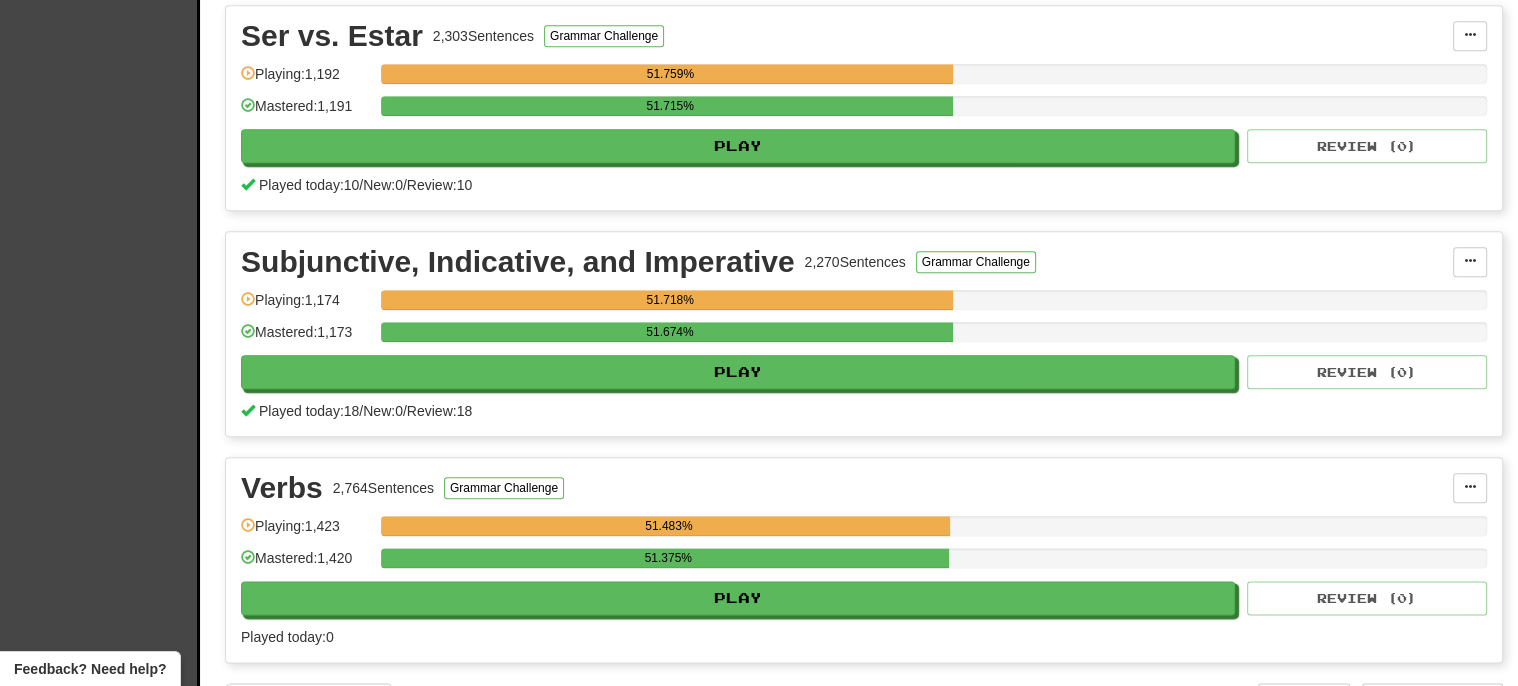 scroll, scrollTop: 2134, scrollLeft: 0, axis: vertical 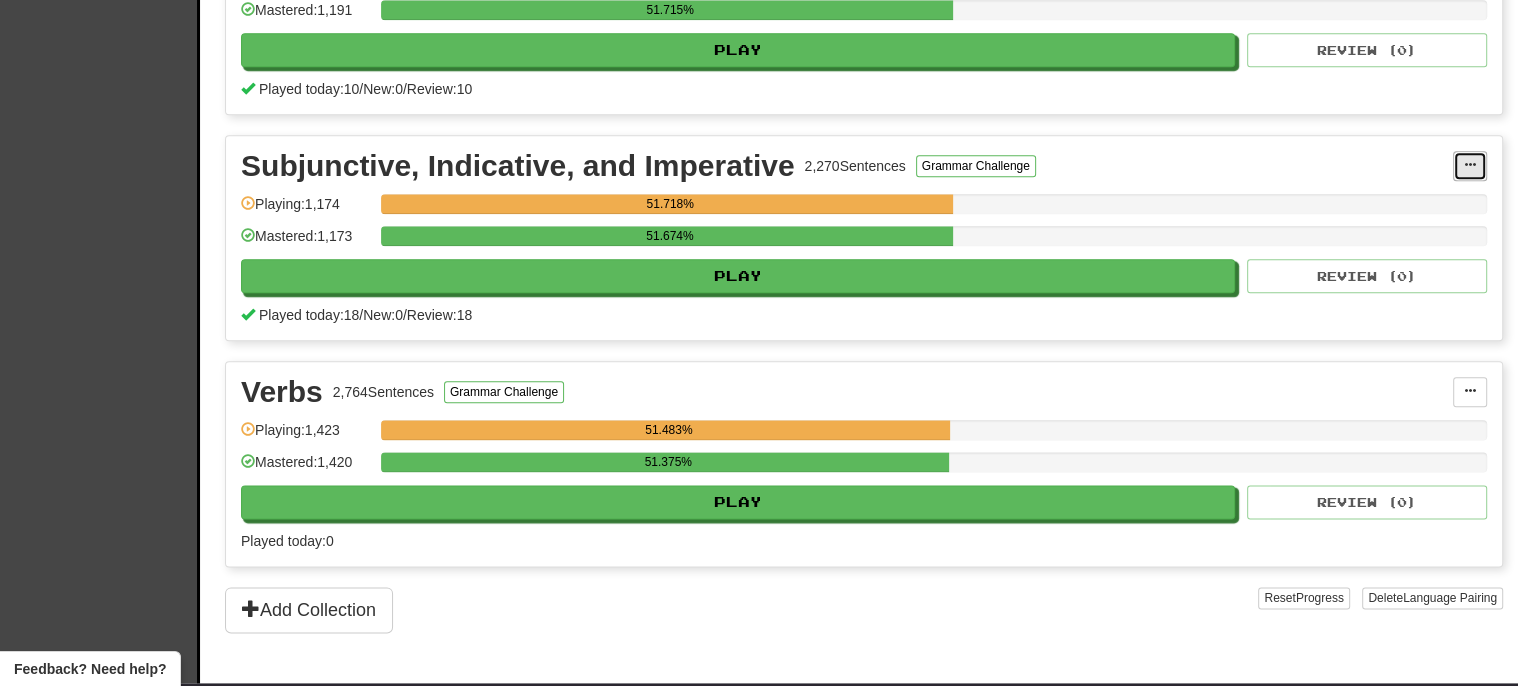 click at bounding box center [1470, 165] 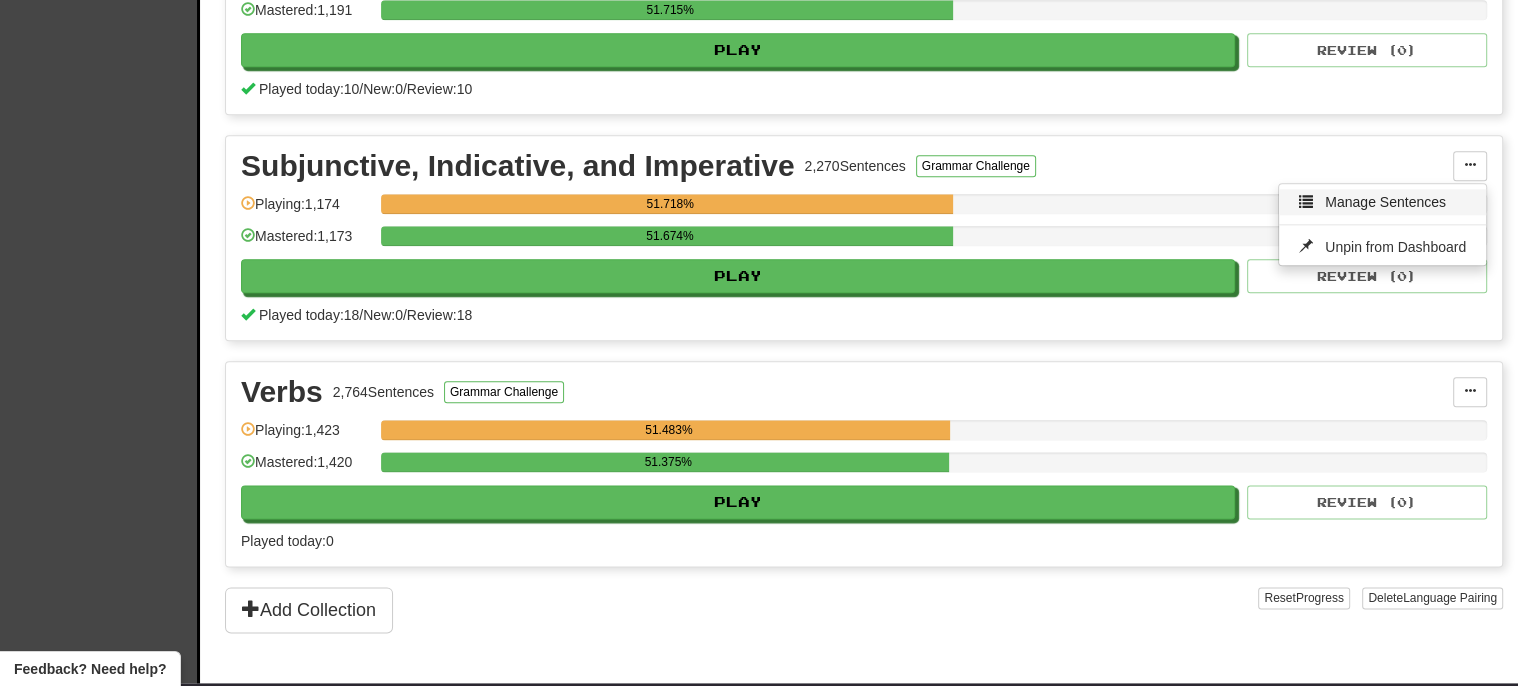 click on "Manage Sentences" at bounding box center [1385, 202] 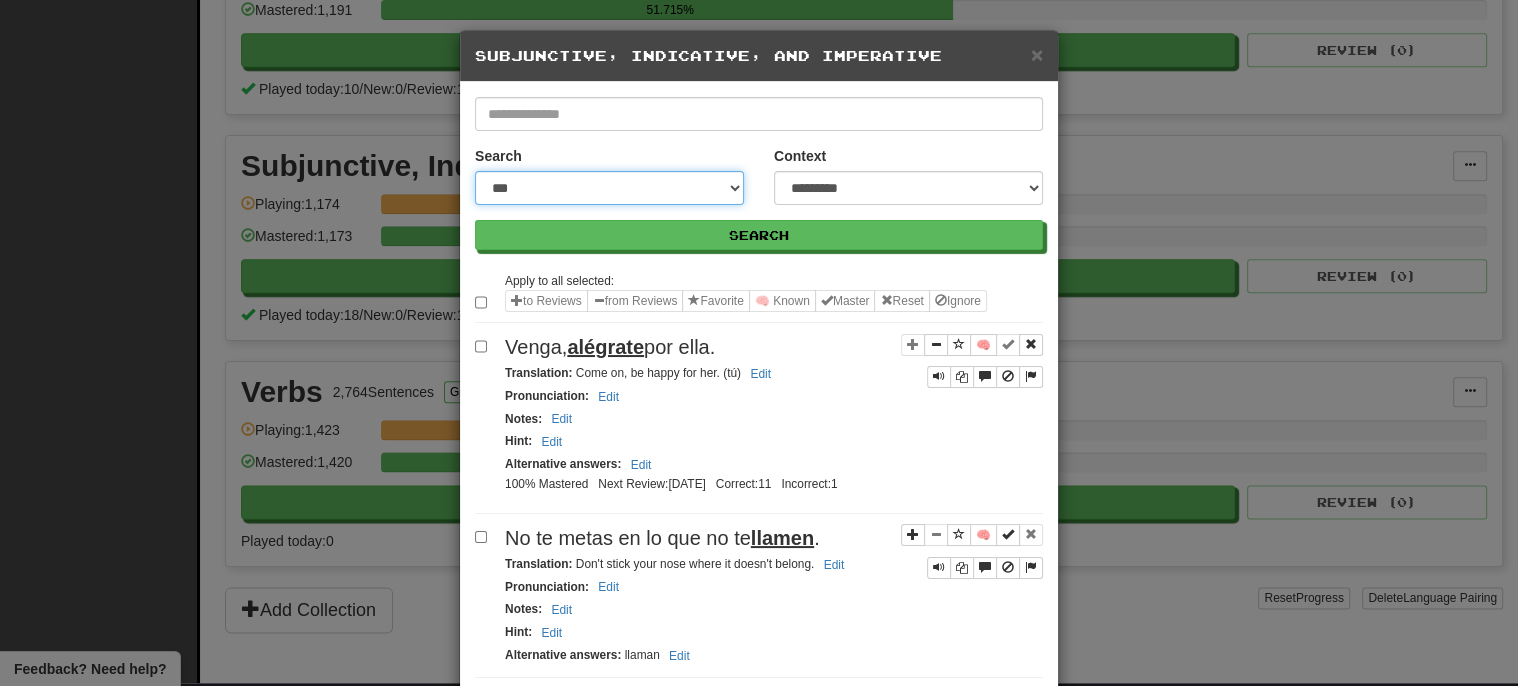 click on "**********" at bounding box center (609, 188) 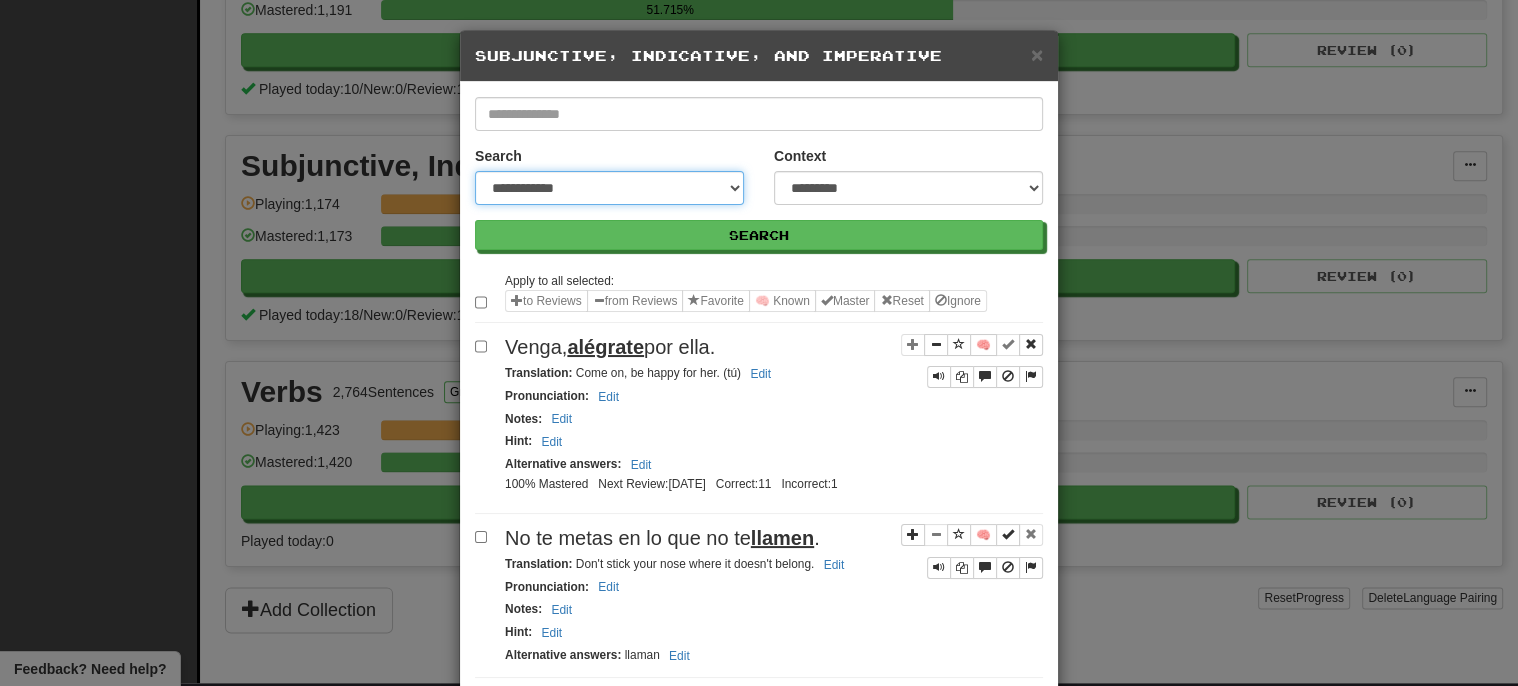 click on "**********" at bounding box center (609, 188) 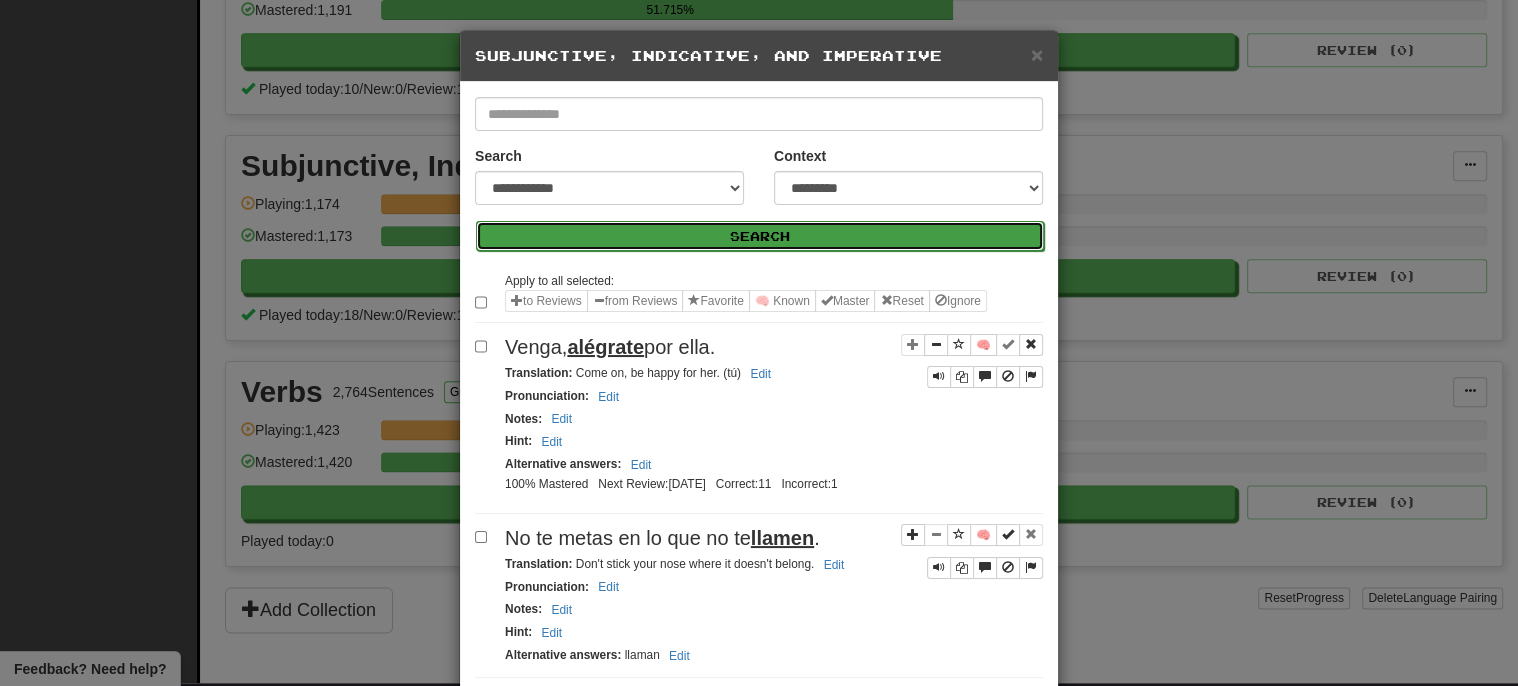 click on "Search" at bounding box center [760, 236] 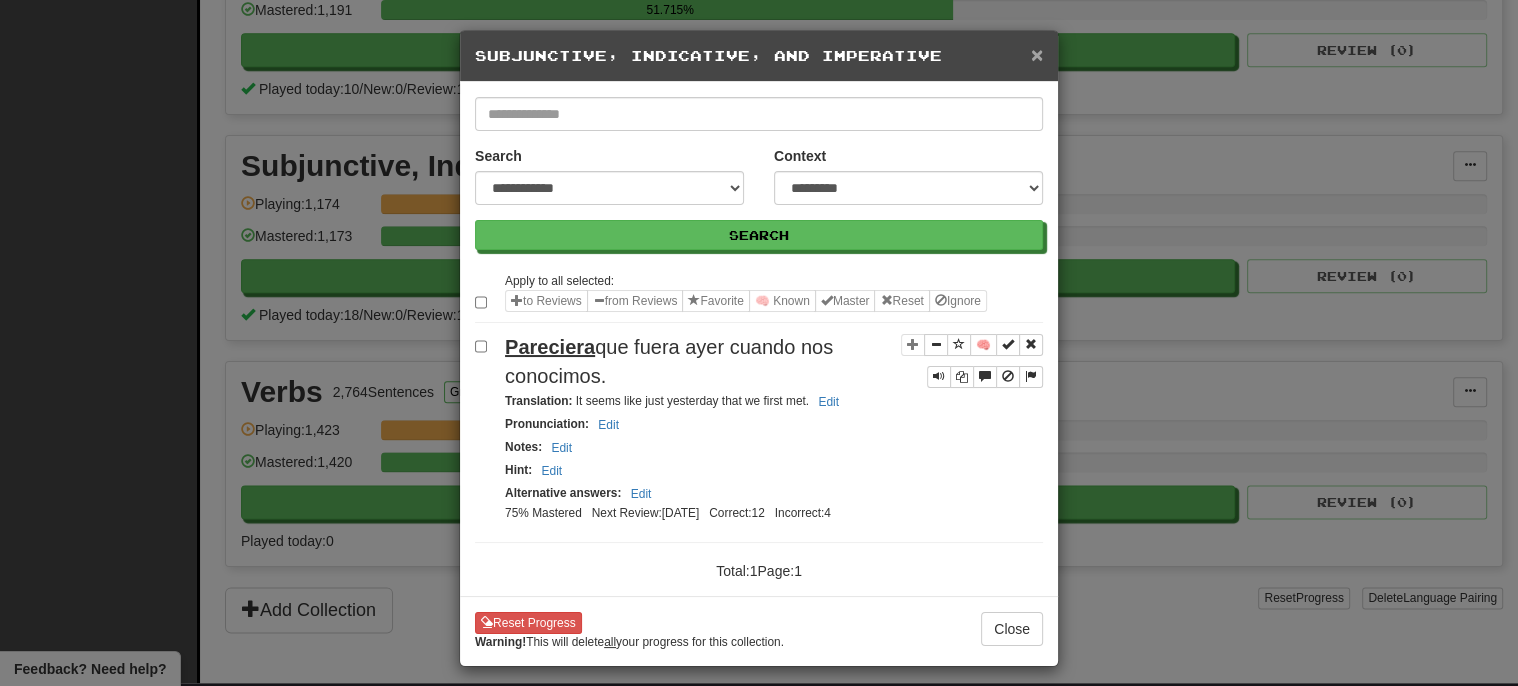 click on "×" at bounding box center [1037, 54] 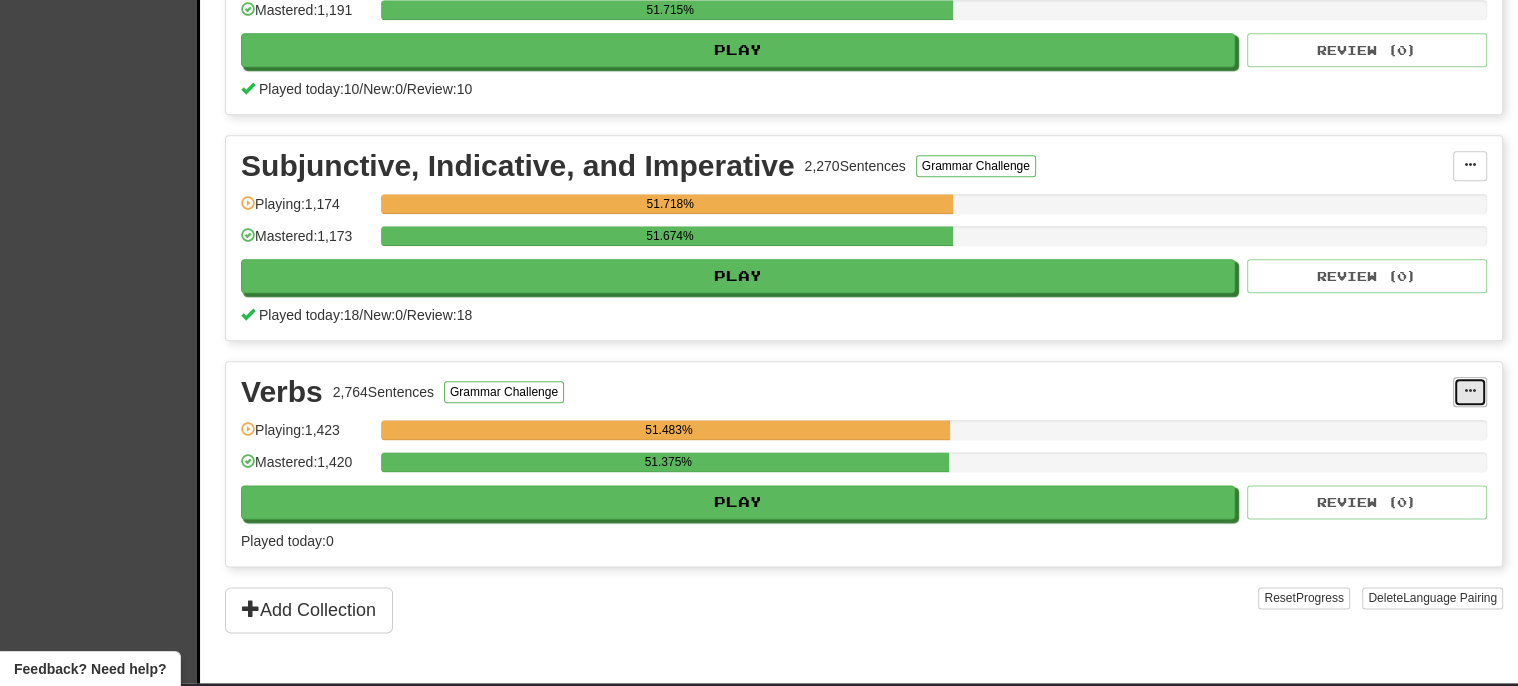 click at bounding box center [1470, 391] 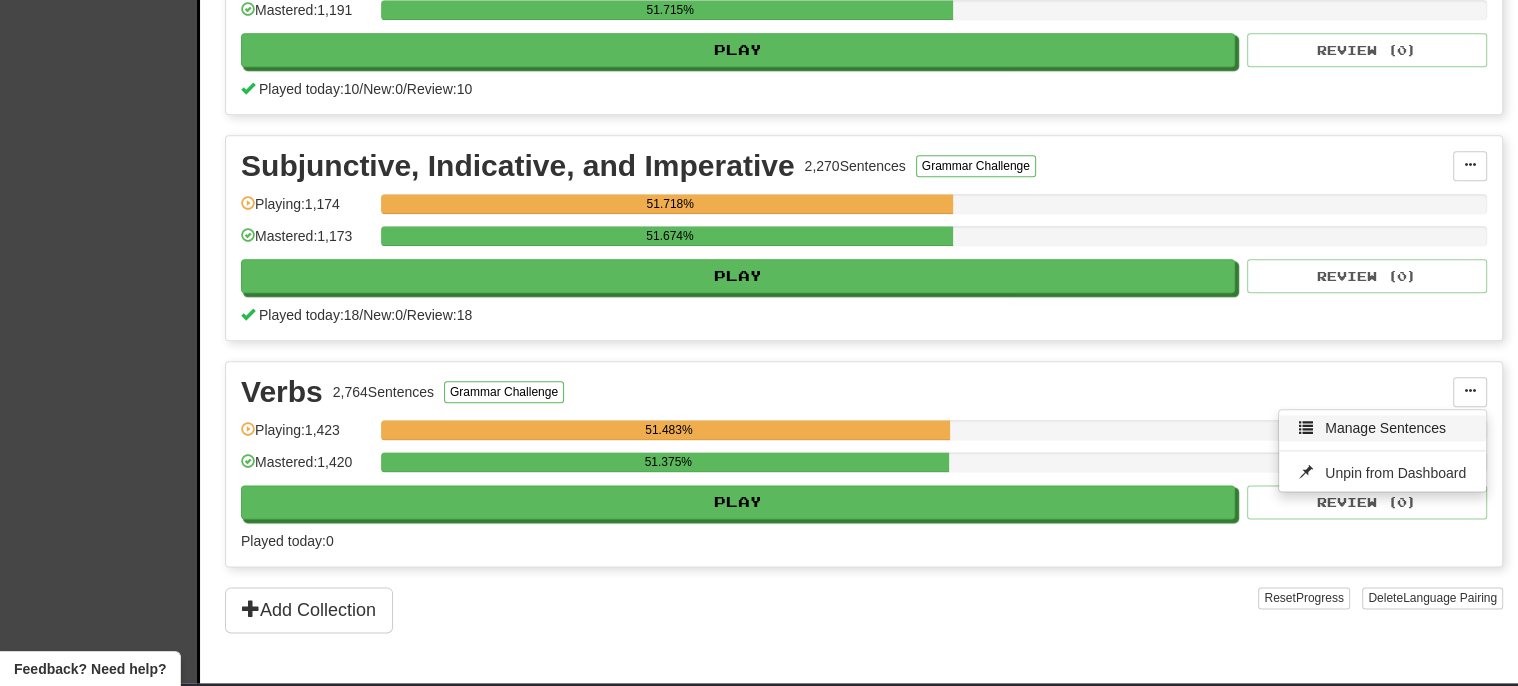 click on "Manage Sentences" at bounding box center [1385, 428] 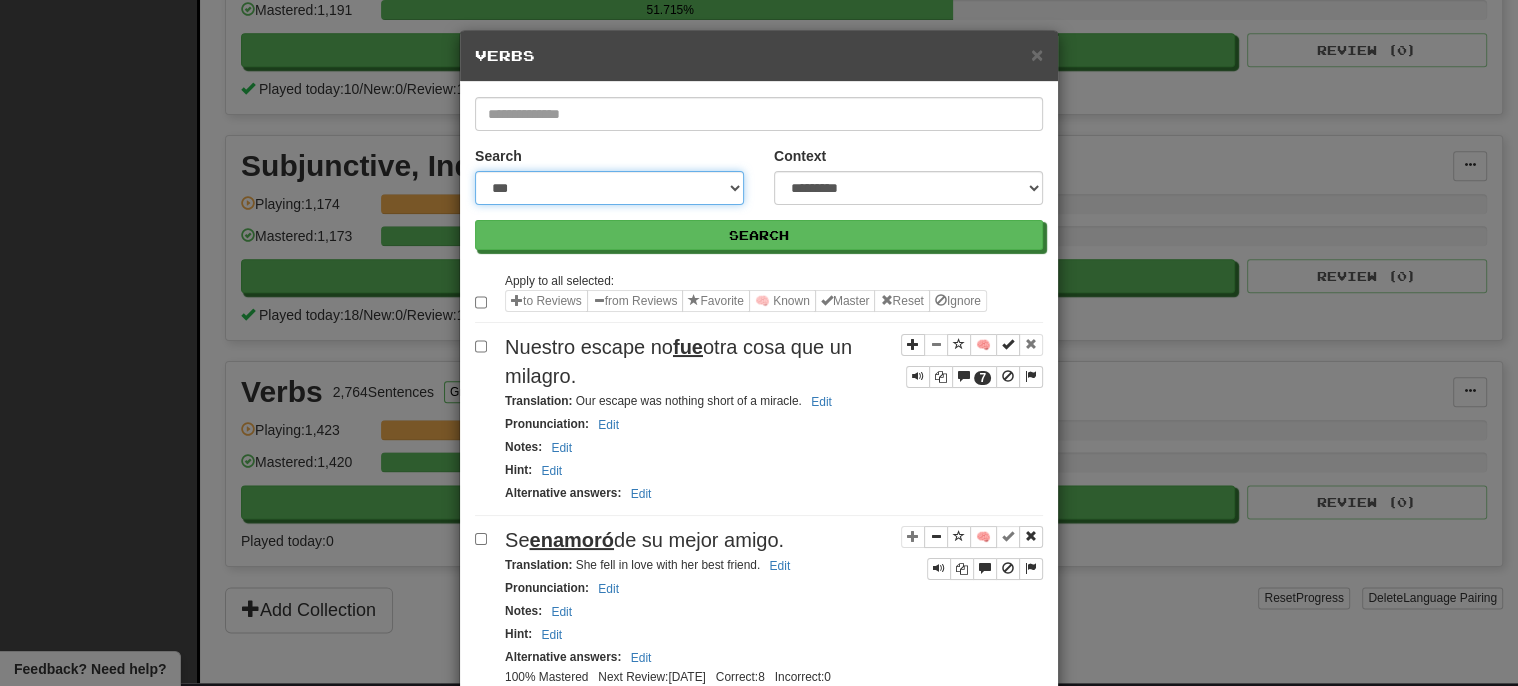 click on "**********" at bounding box center (609, 188) 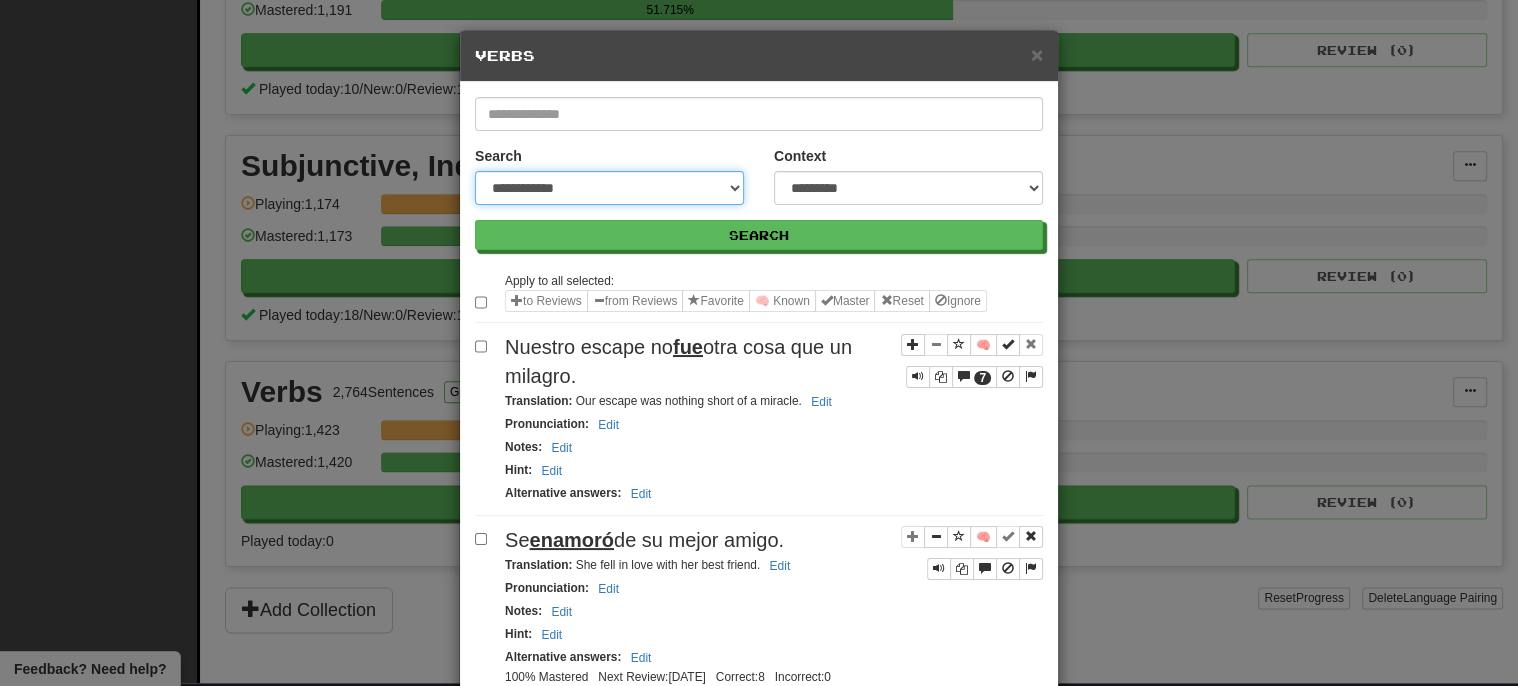 click on "**********" at bounding box center [609, 188] 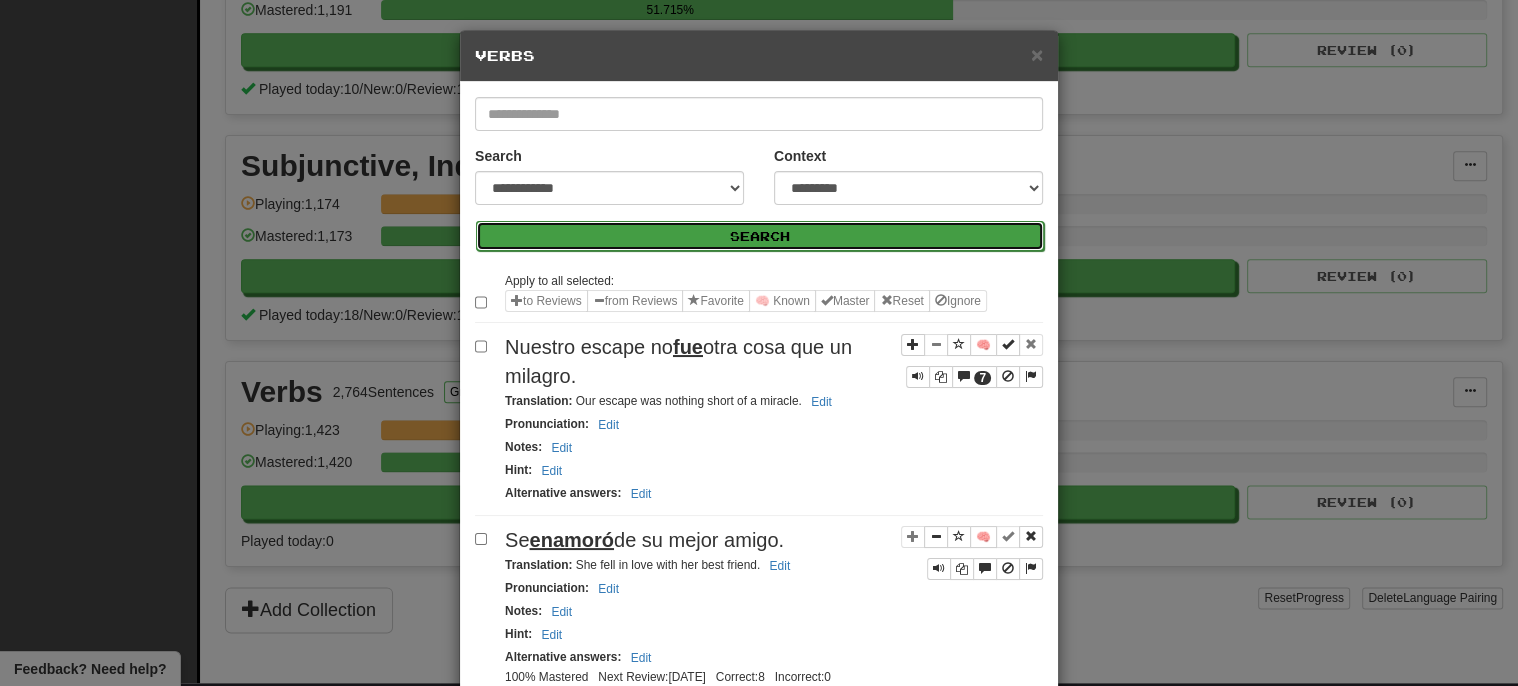 click on "Search" at bounding box center (760, 236) 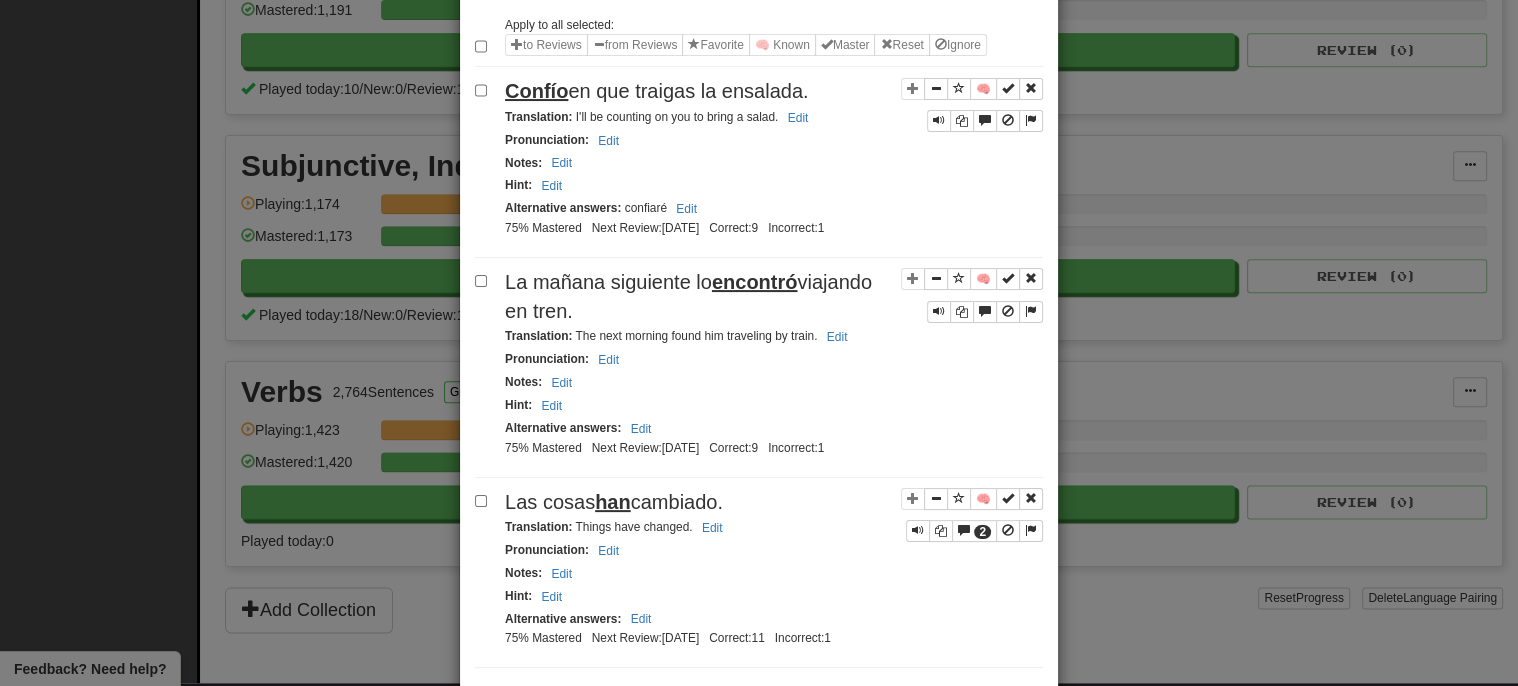 scroll, scrollTop: 0, scrollLeft: 0, axis: both 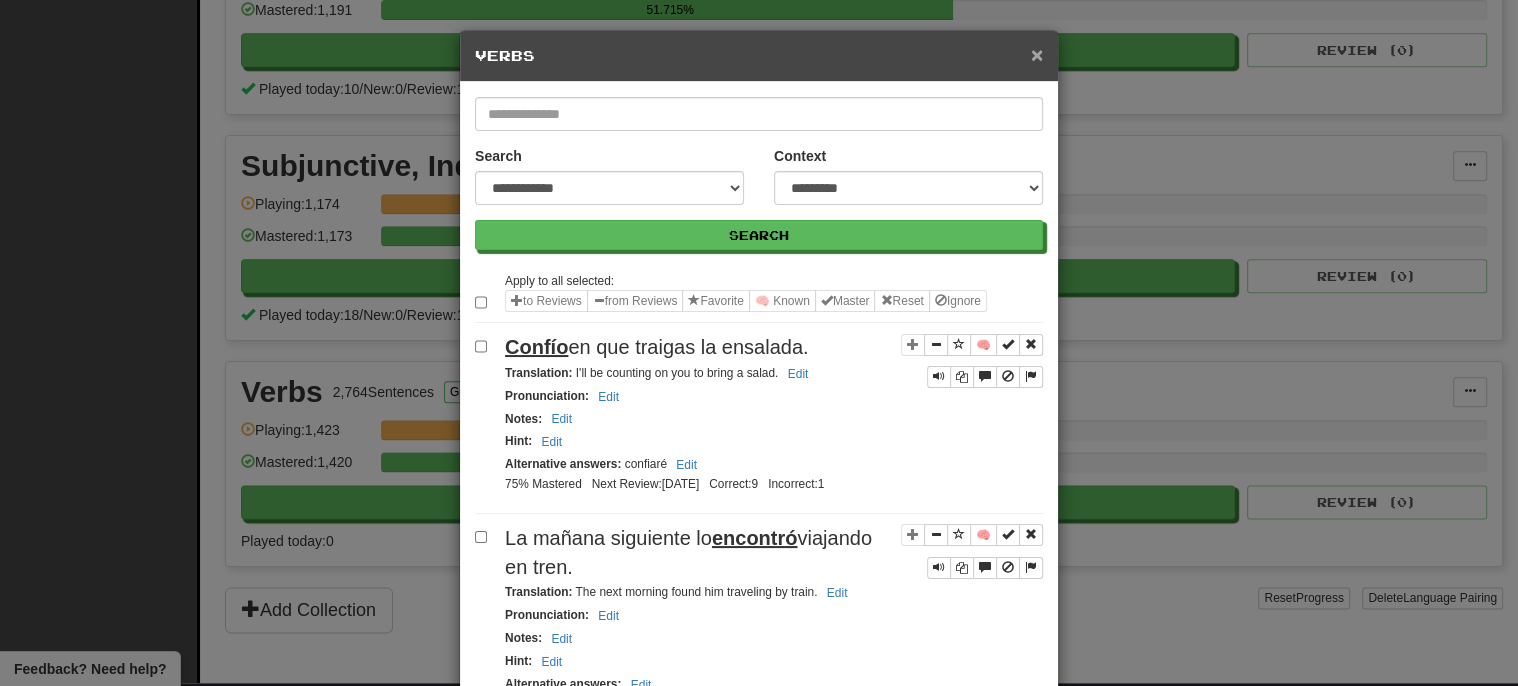 click on "×" at bounding box center [1037, 54] 